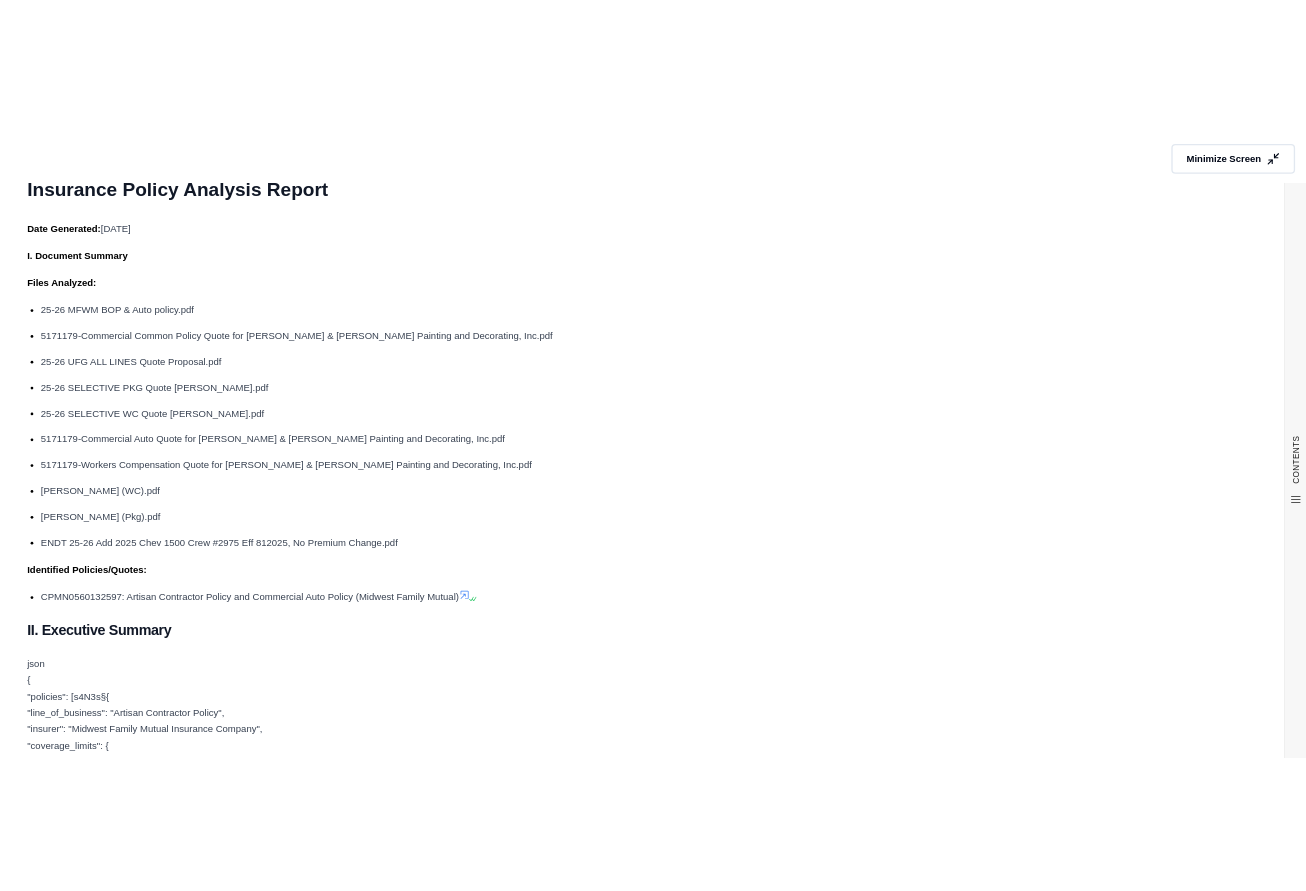 scroll, scrollTop: 0, scrollLeft: 0, axis: both 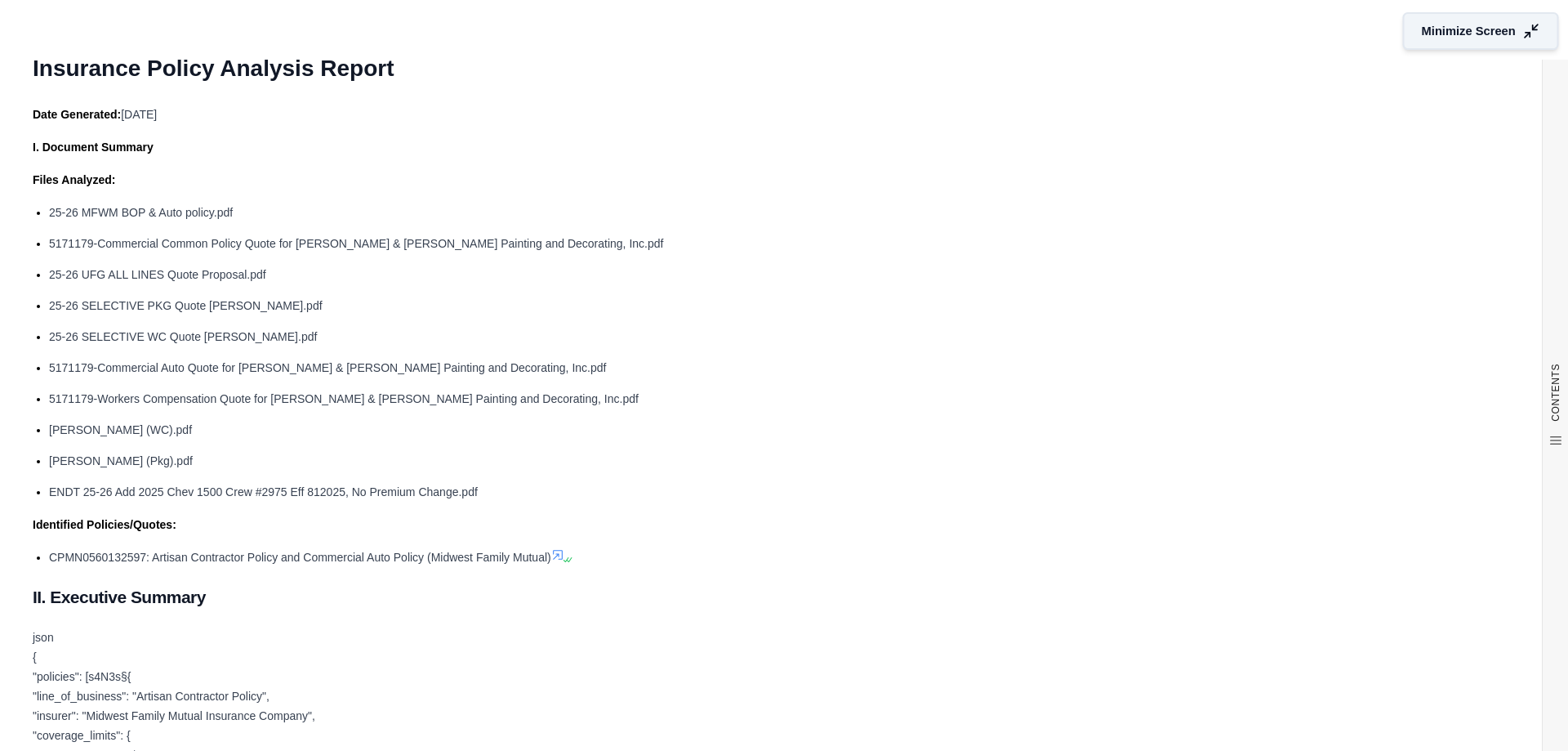 click on "Minimize Screen" at bounding box center (1468, 31) 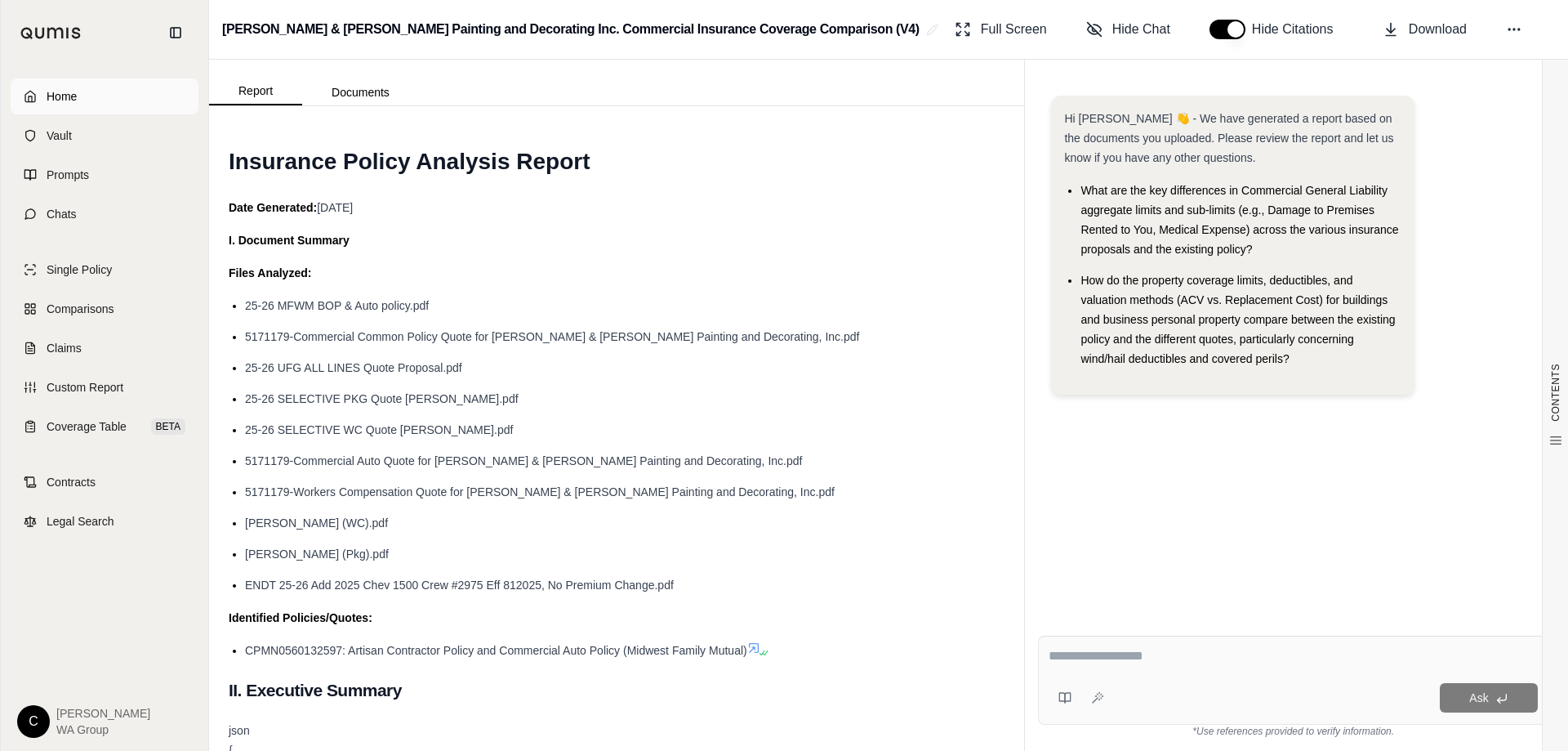 click on "Home" at bounding box center [105, 96] 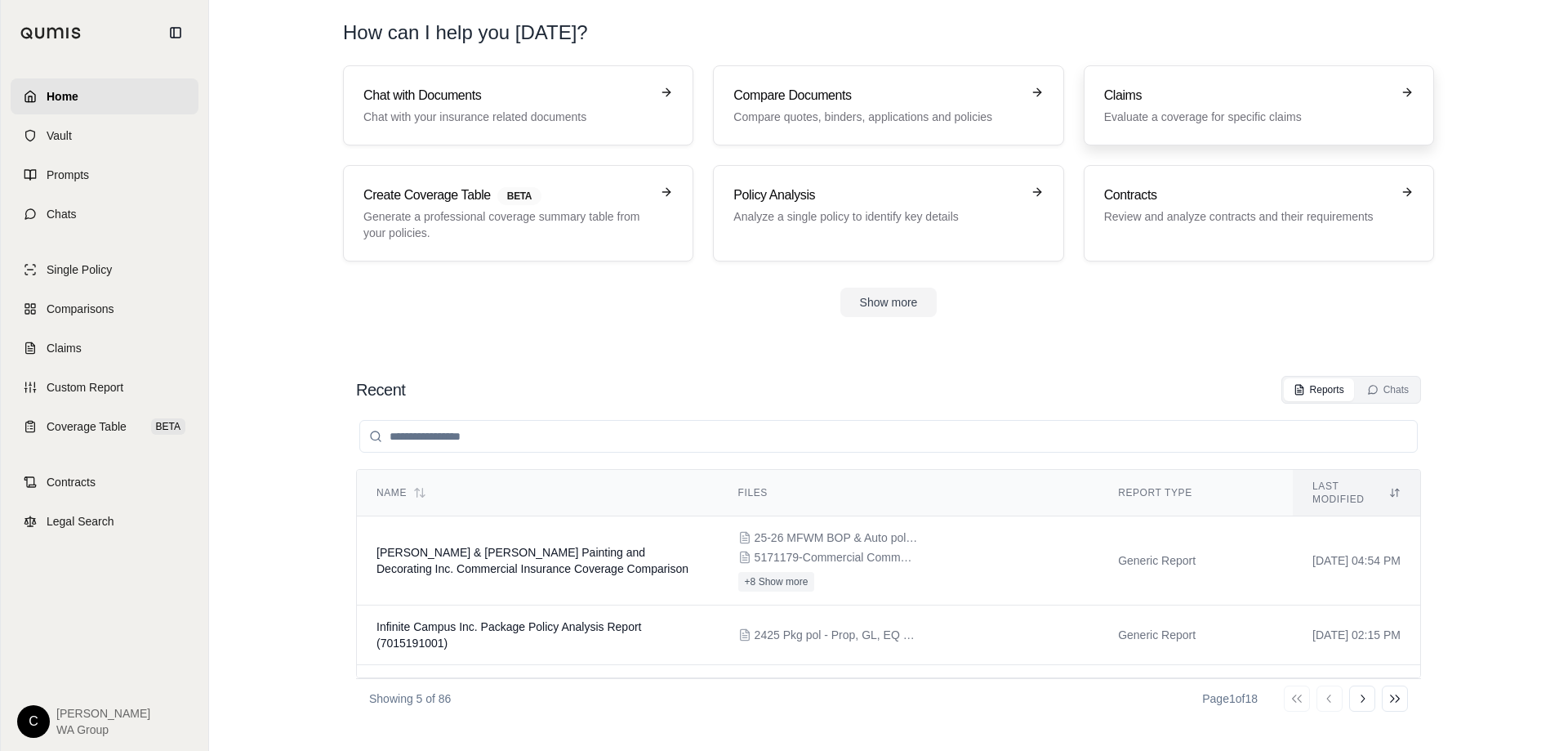 click on "Claims Evaluate a coverage for specific claims" at bounding box center (1258, 105) 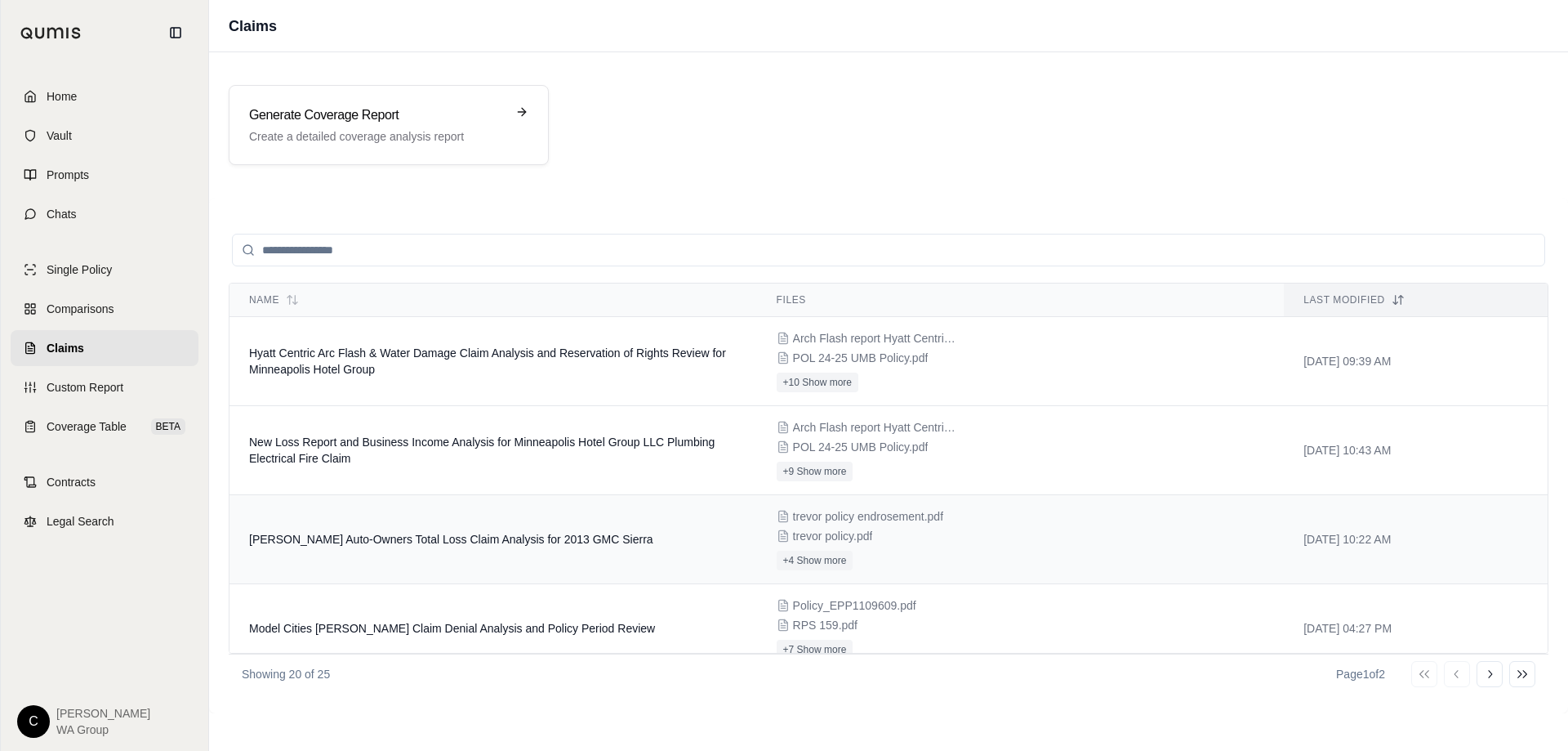 click on "[PERSON_NAME] Auto-Owners Total Loss Claim Analysis for 2013 GMC Sierra" at bounding box center (493, 539) 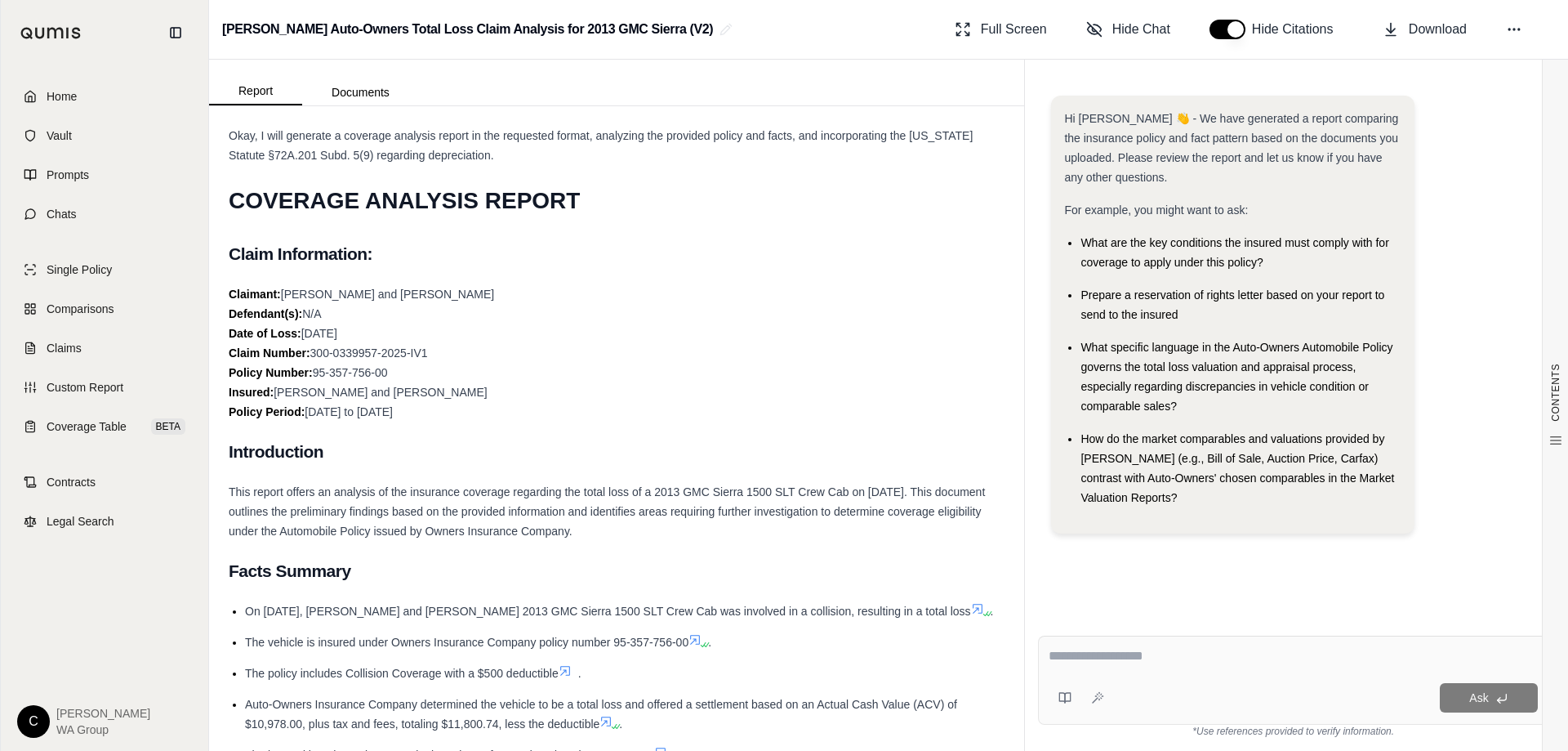 scroll, scrollTop: 0, scrollLeft: 0, axis: both 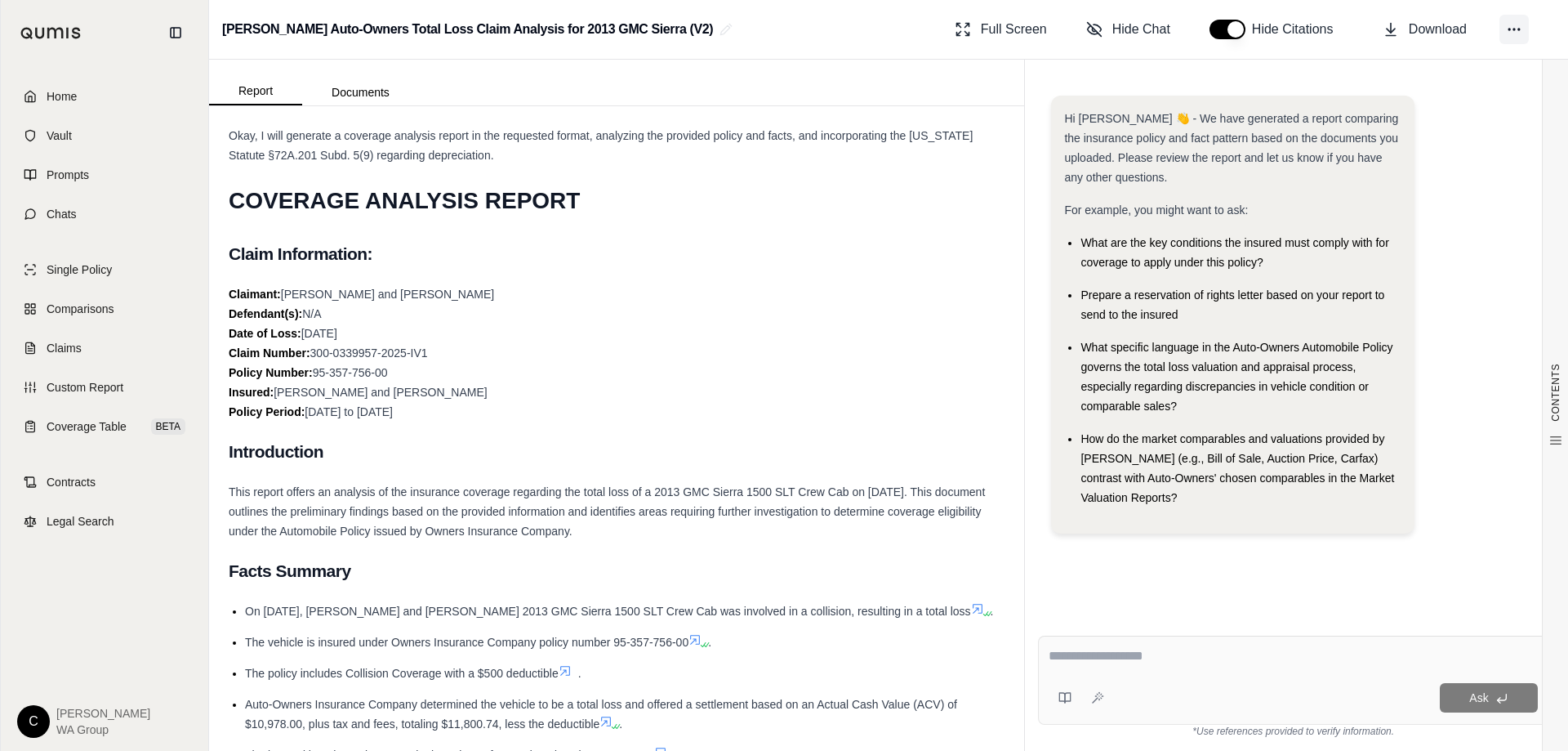 click 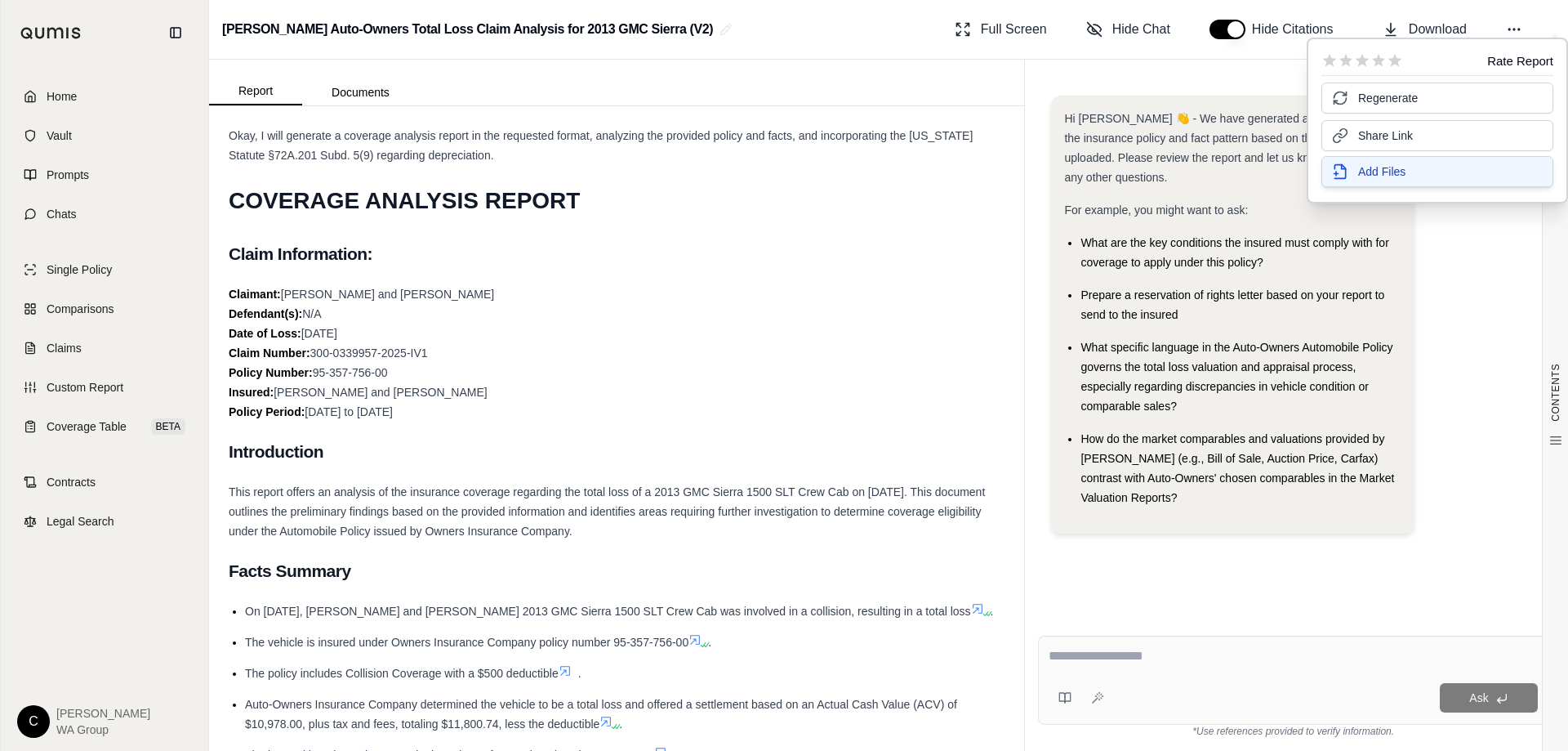 click on "Add Files" at bounding box center (1382, 172) 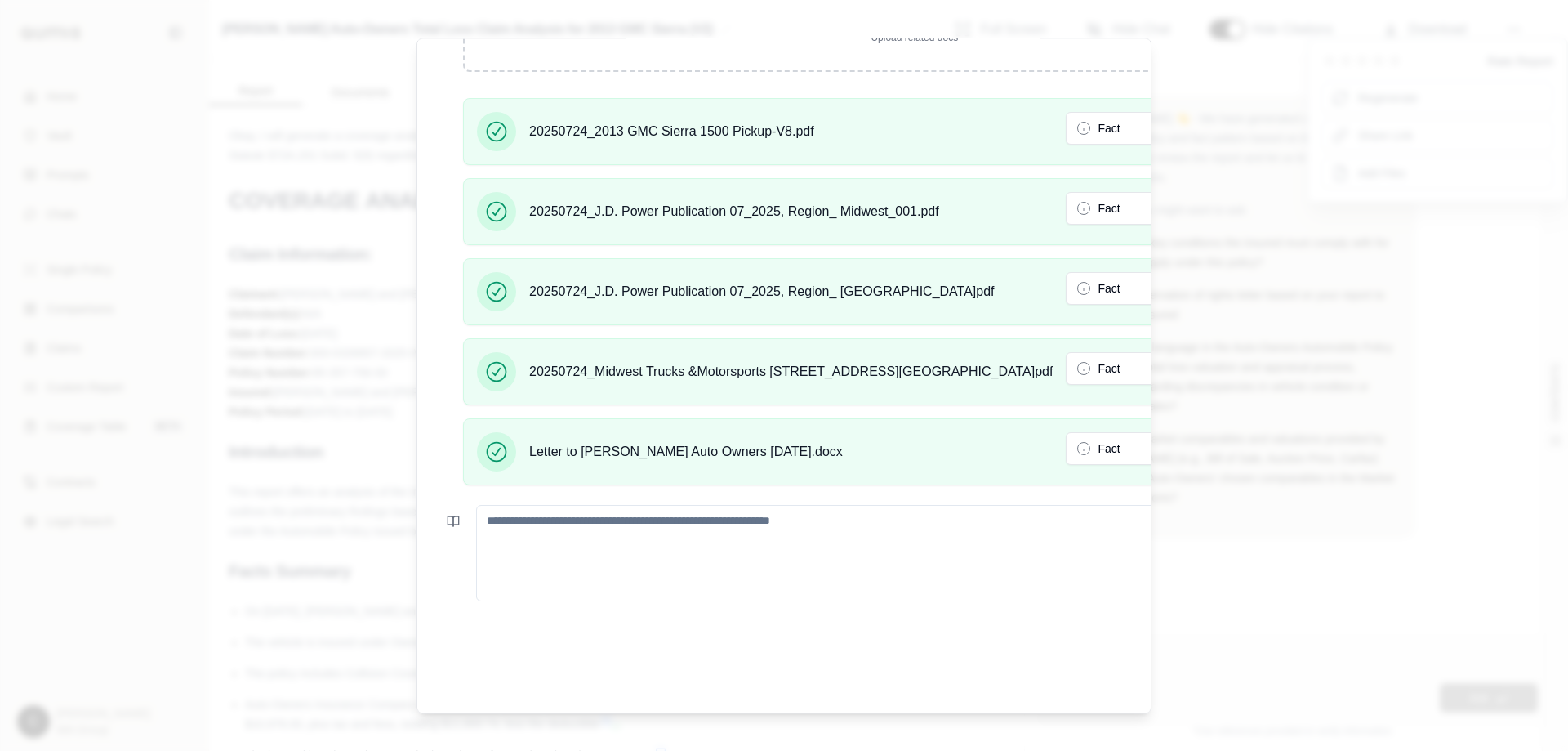 scroll, scrollTop: 144, scrollLeft: 0, axis: vertical 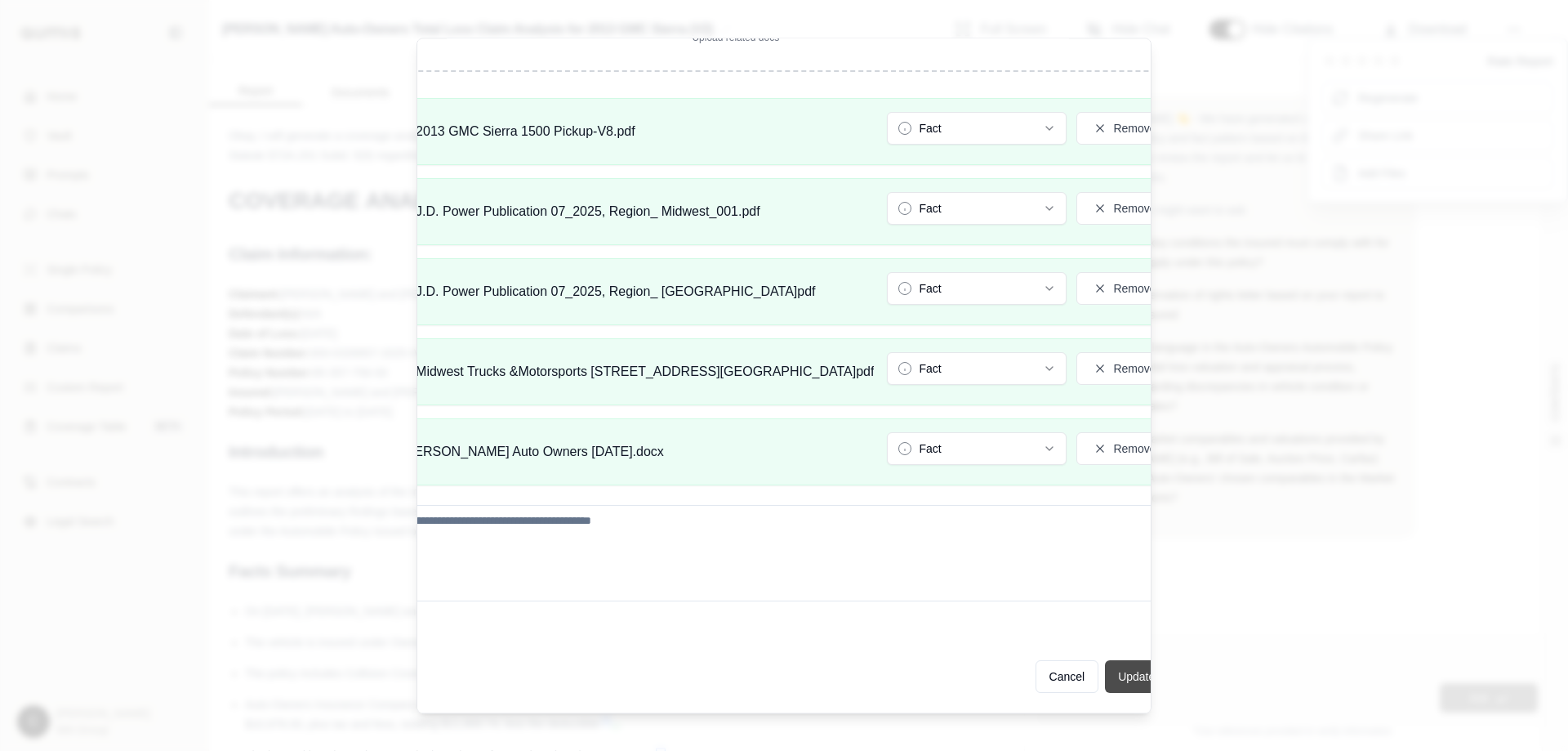 click on "Update Analysis" at bounding box center (1159, 677) 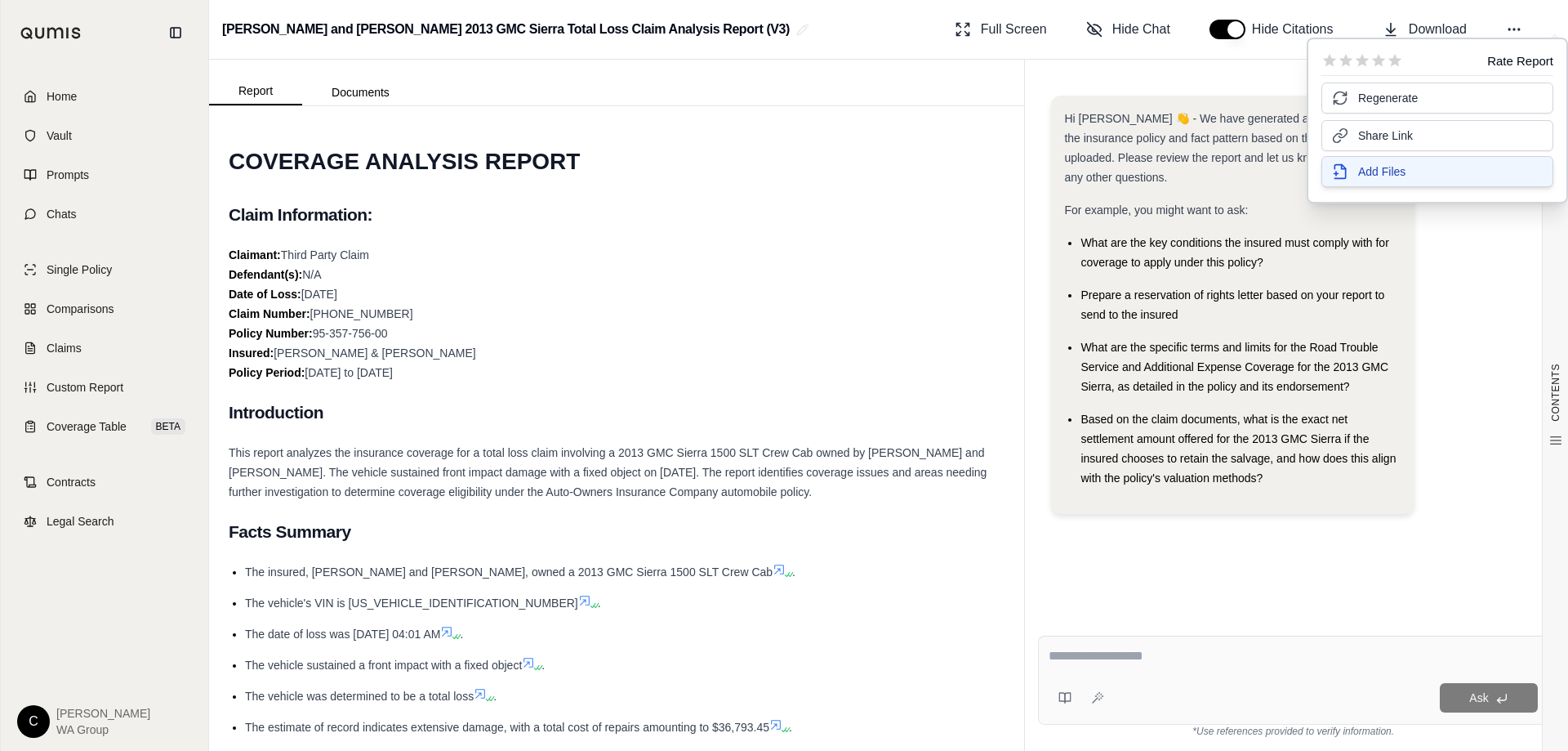 scroll, scrollTop: 0, scrollLeft: 0, axis: both 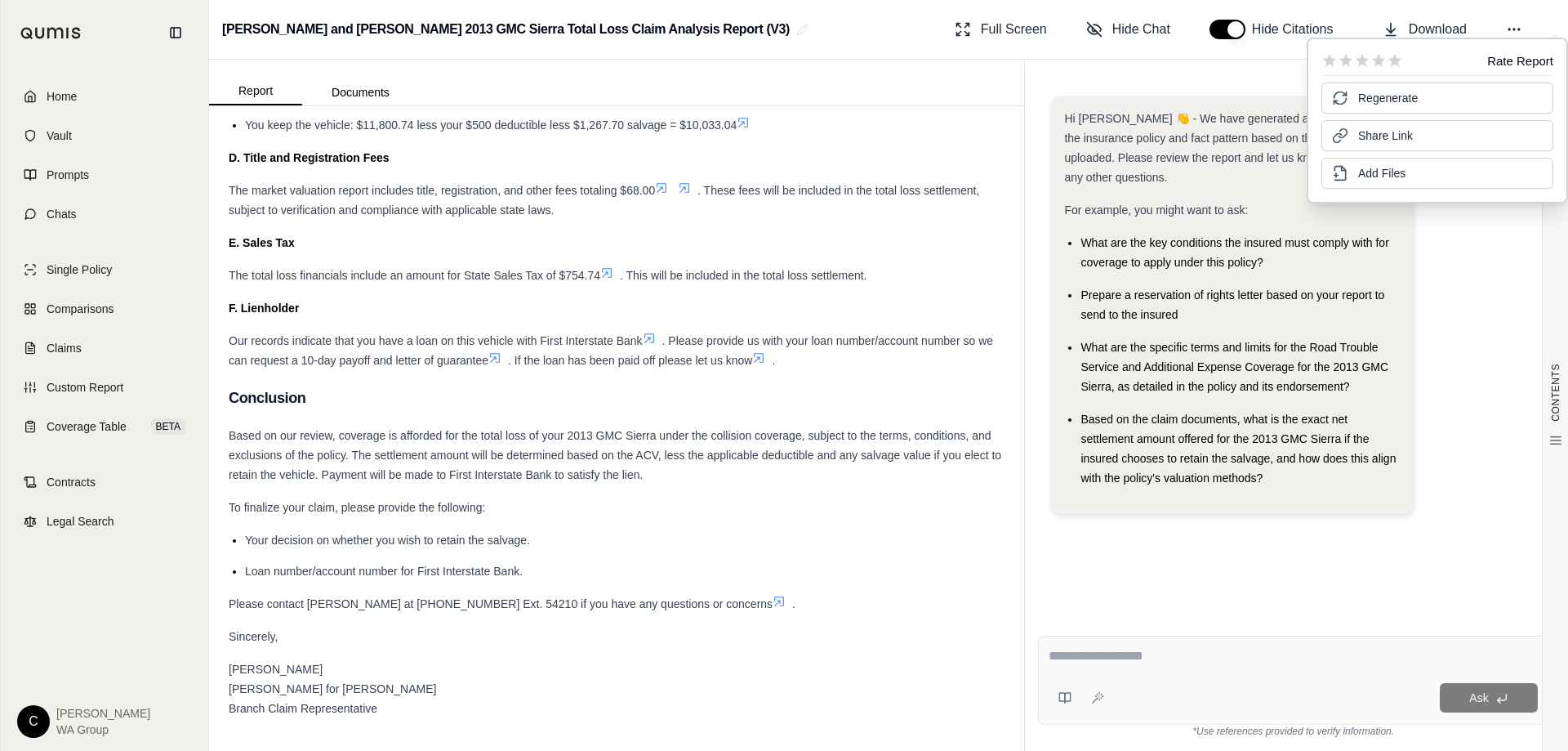 click on "Ask" at bounding box center (1293, 680) 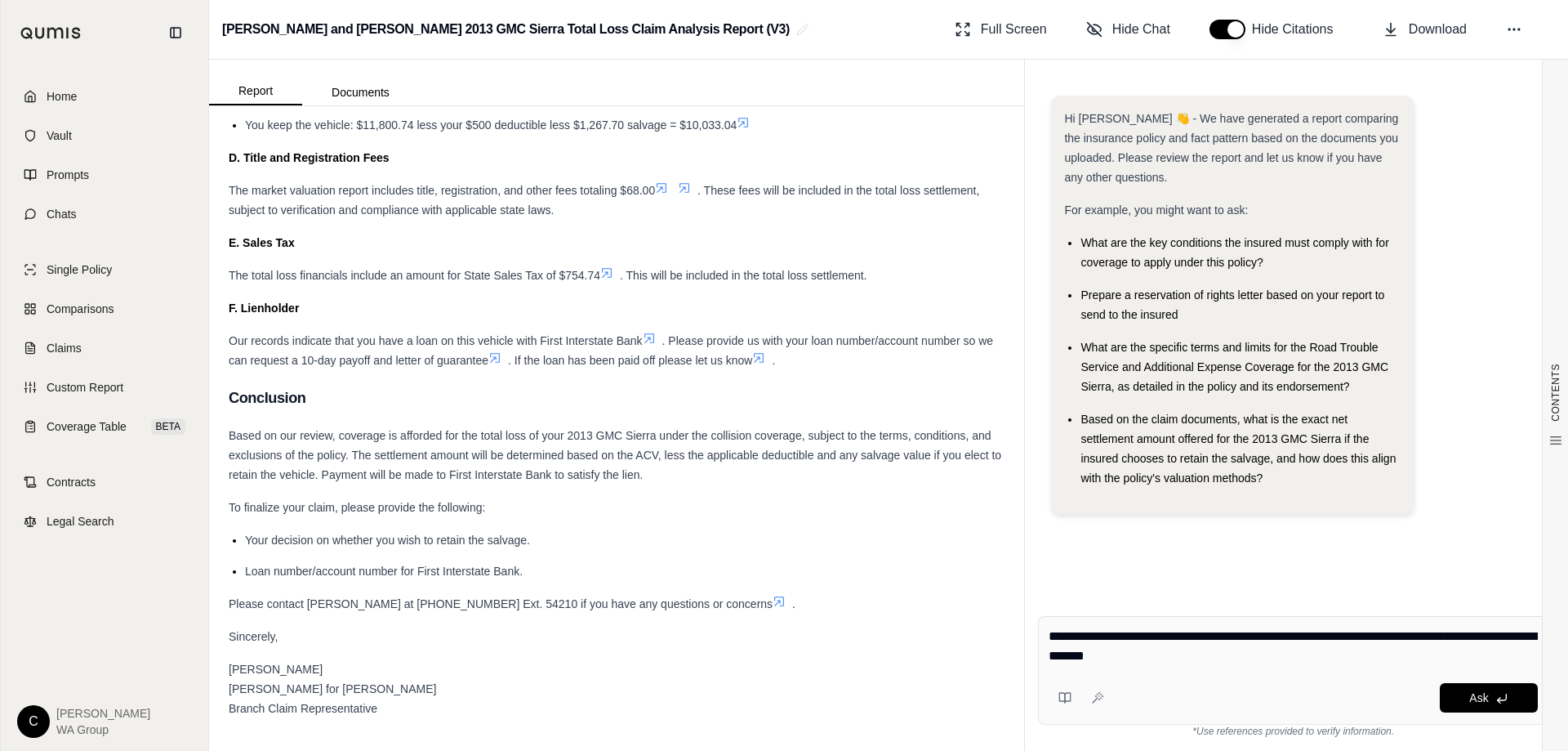 click on "**********" at bounding box center [1293, 646] 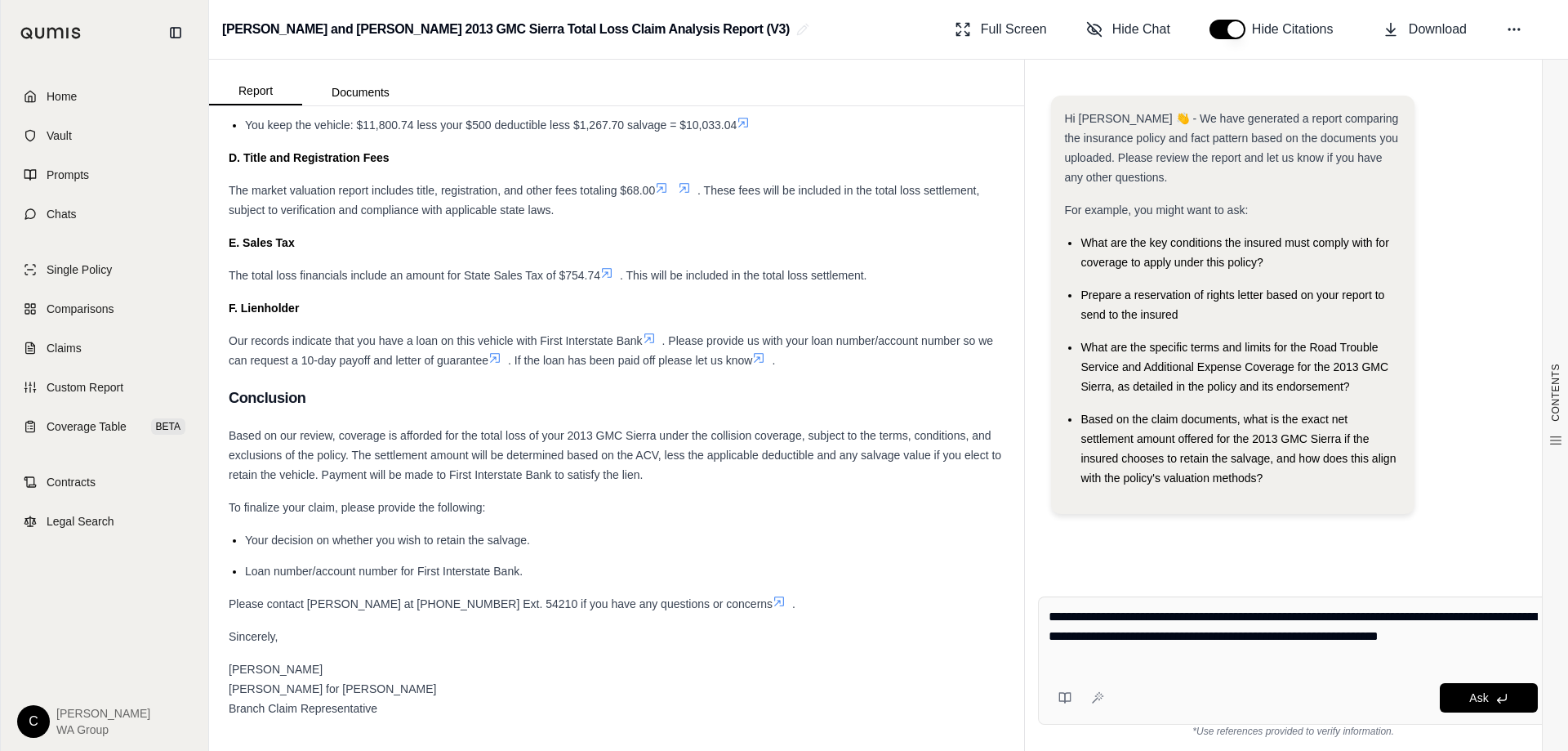 drag, startPoint x: 1478, startPoint y: 637, endPoint x: 1487, endPoint y: 637, distance: 9 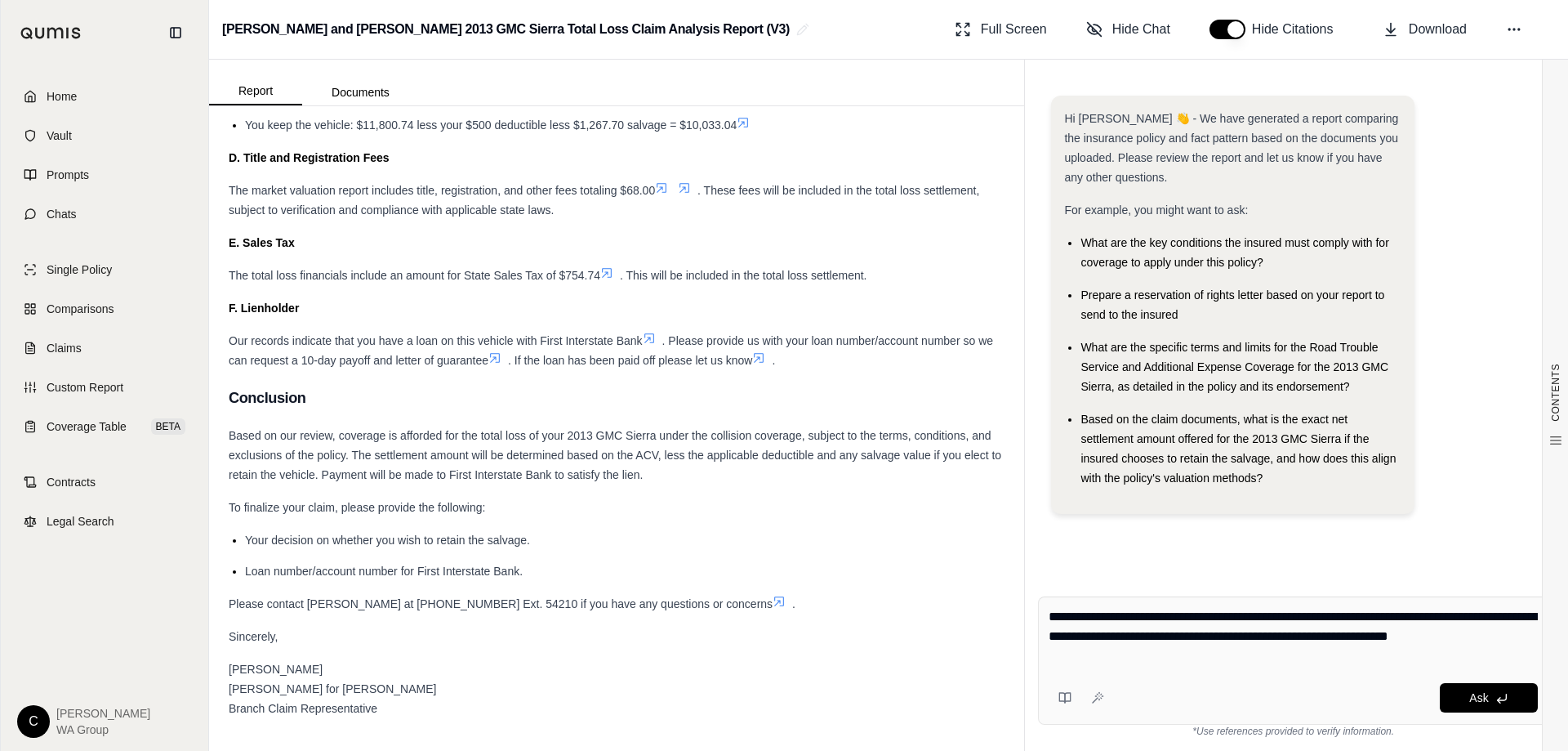 paste on "**********" 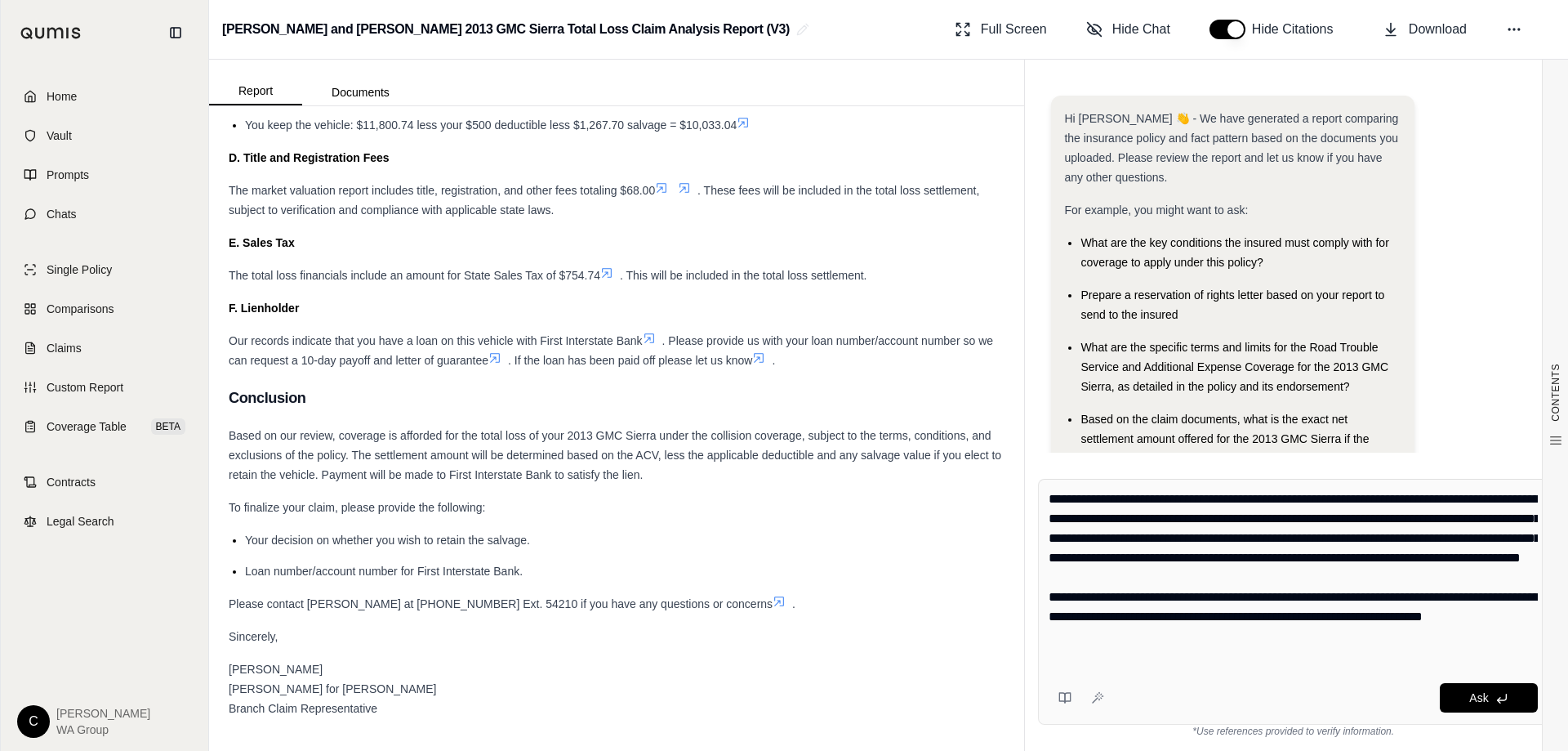 click on "**********" at bounding box center (1293, 578) 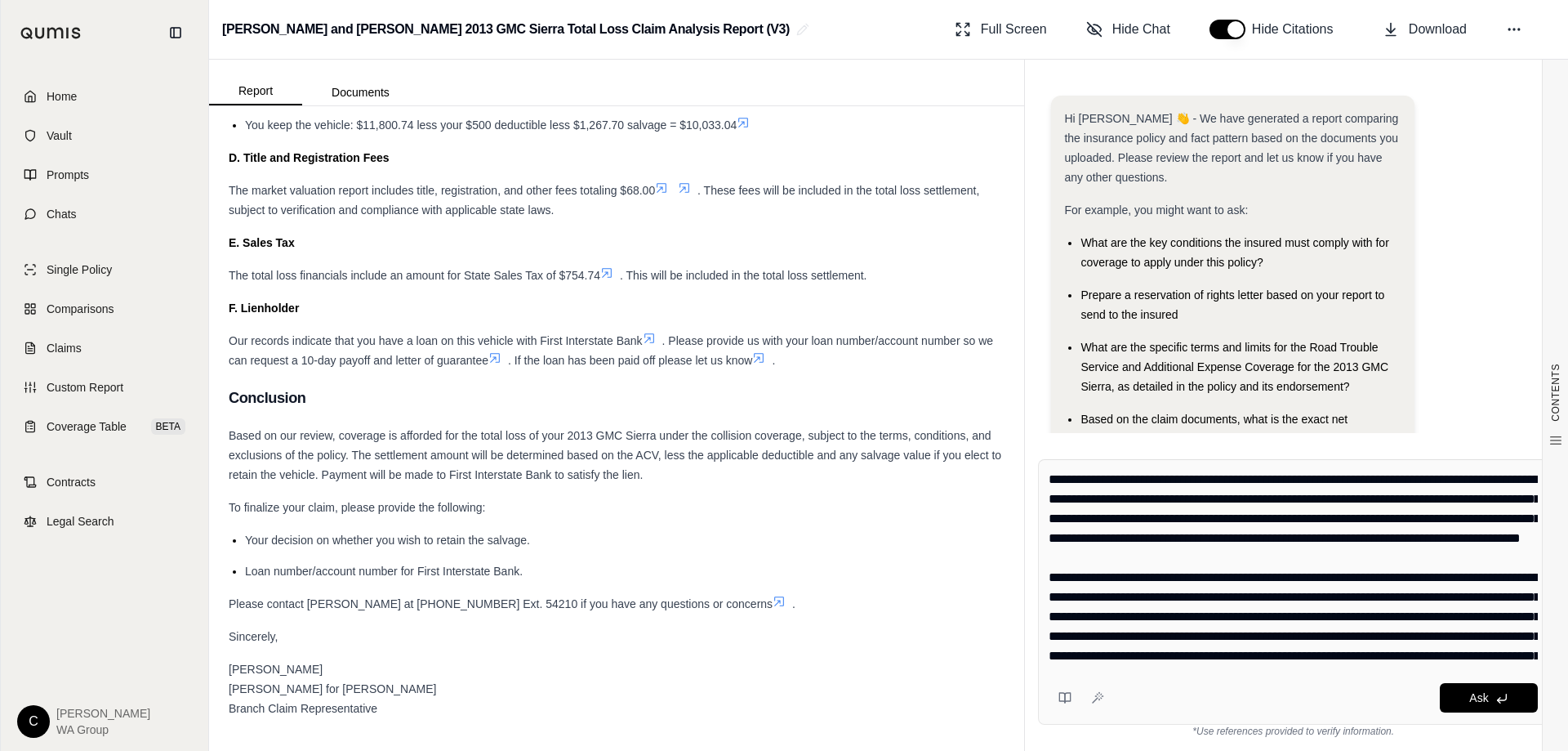 scroll, scrollTop: 624, scrollLeft: 0, axis: vertical 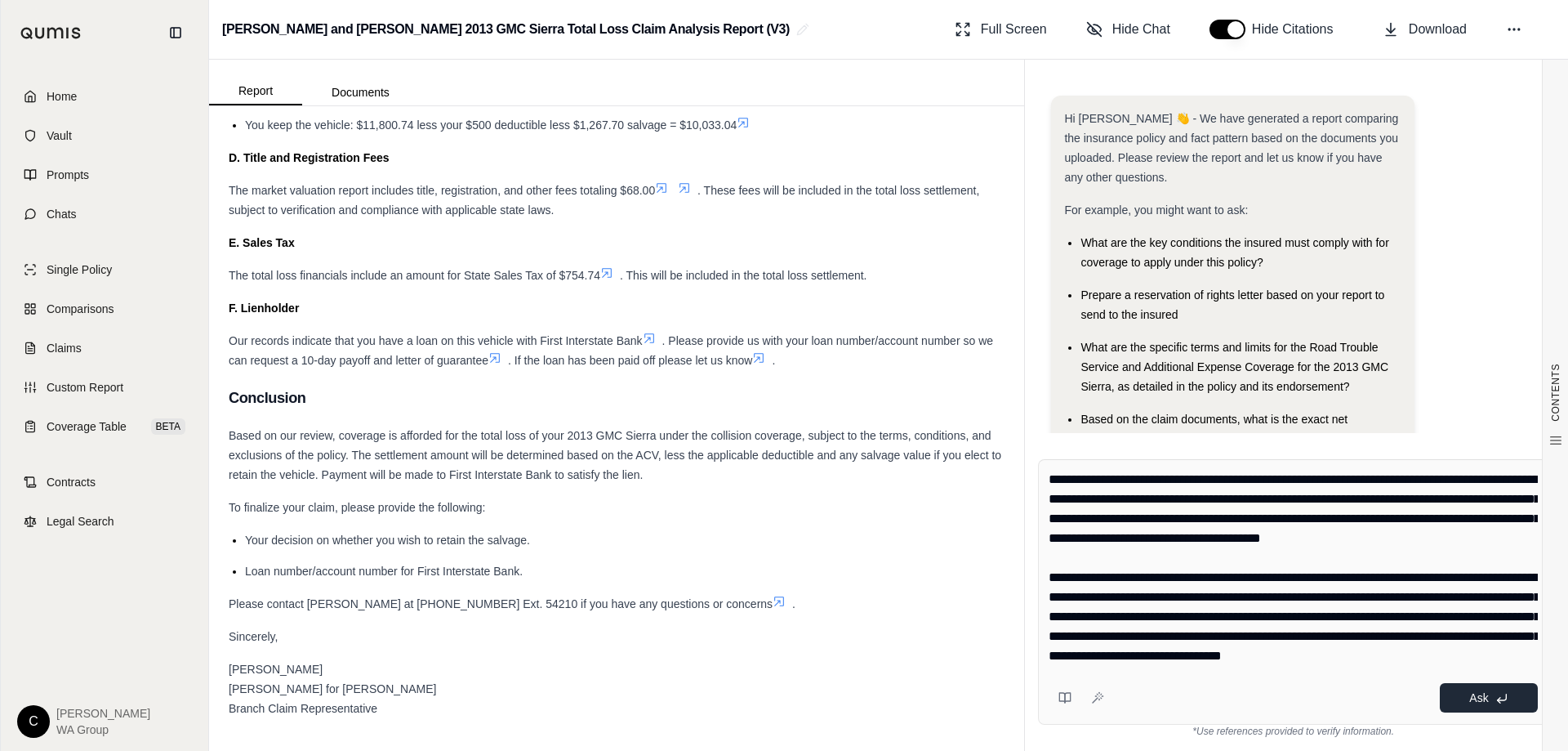 type on "**********" 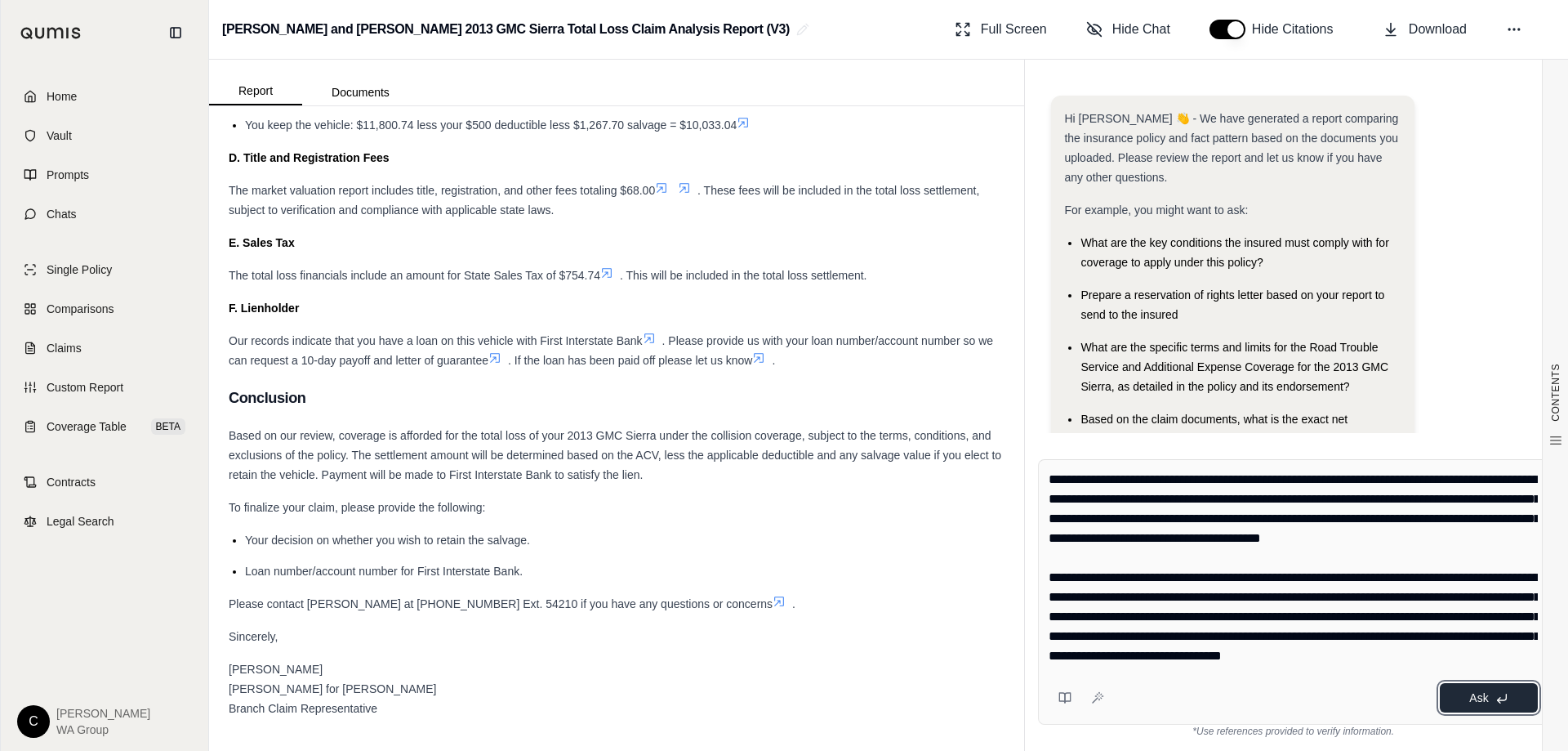 click on "Ask" at bounding box center (1478, 698) 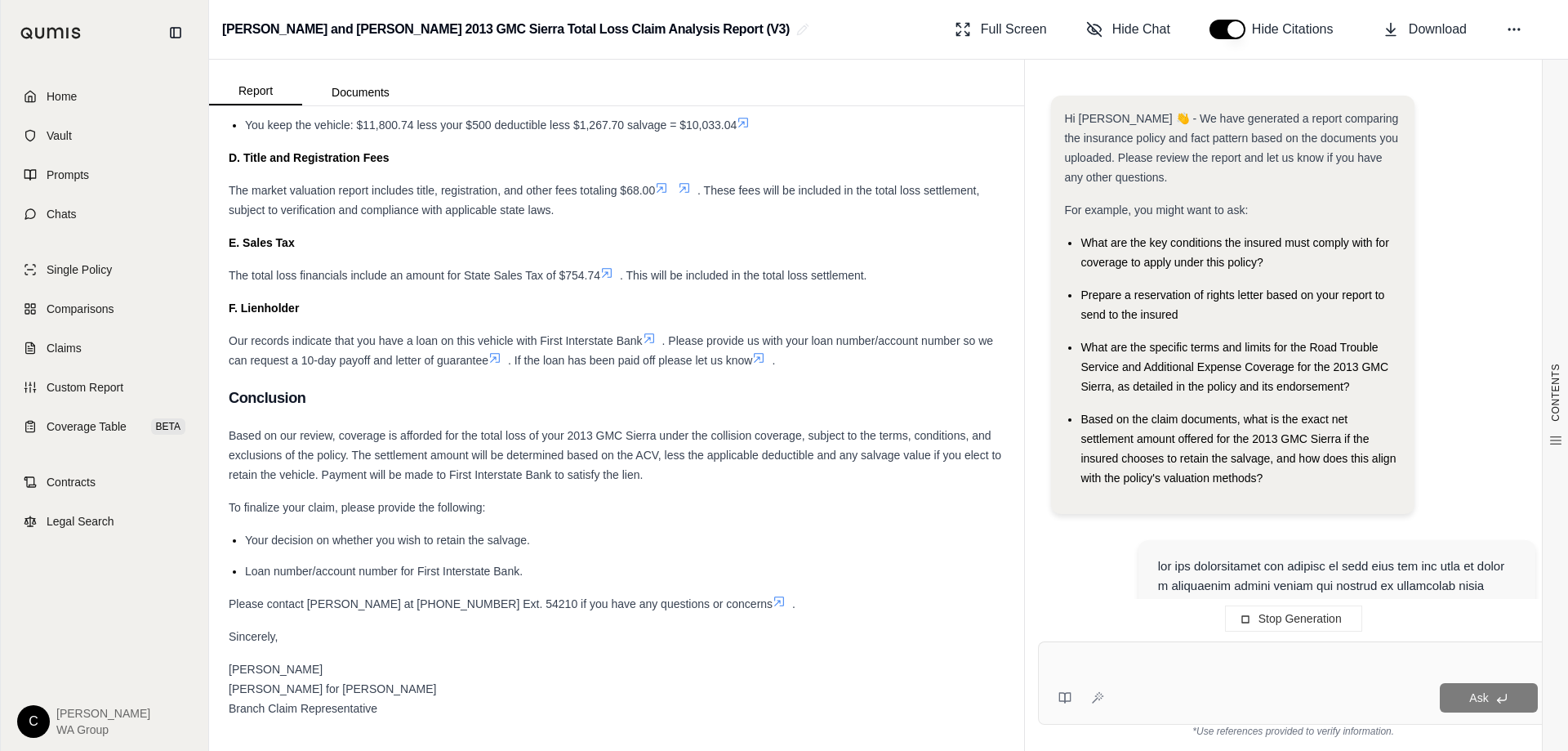 scroll, scrollTop: 0, scrollLeft: 0, axis: both 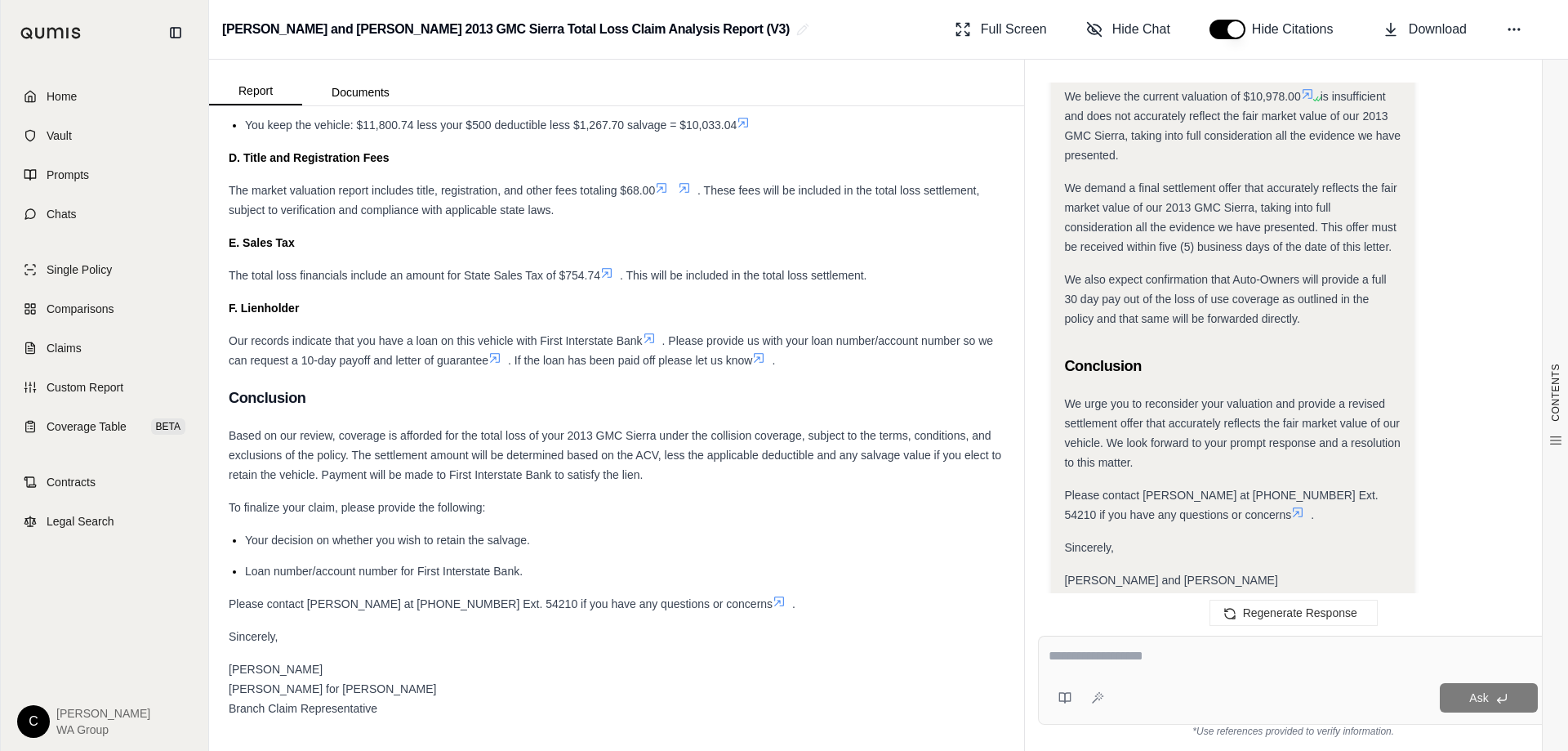 click on "Ask" at bounding box center [1293, 680] 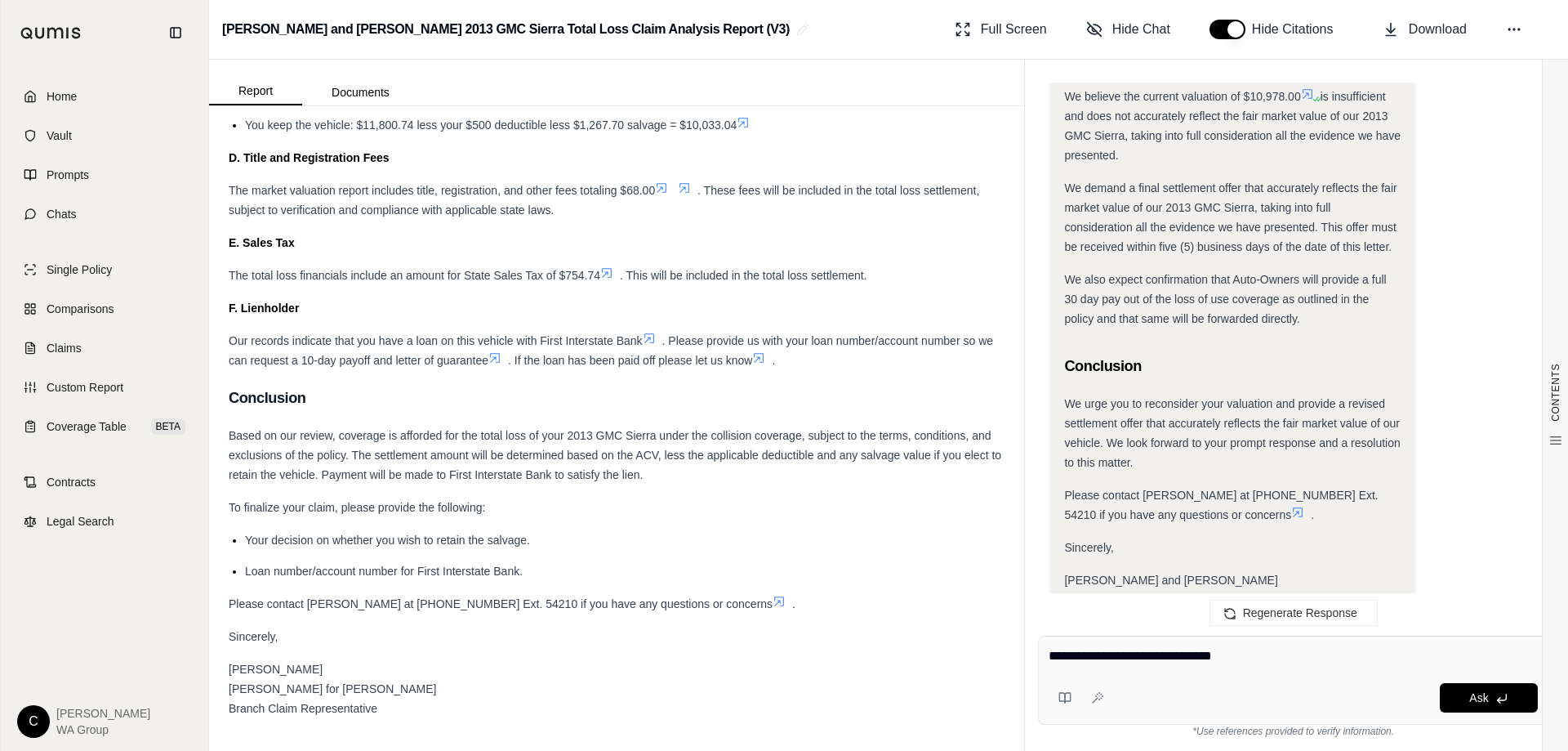 type on "**********" 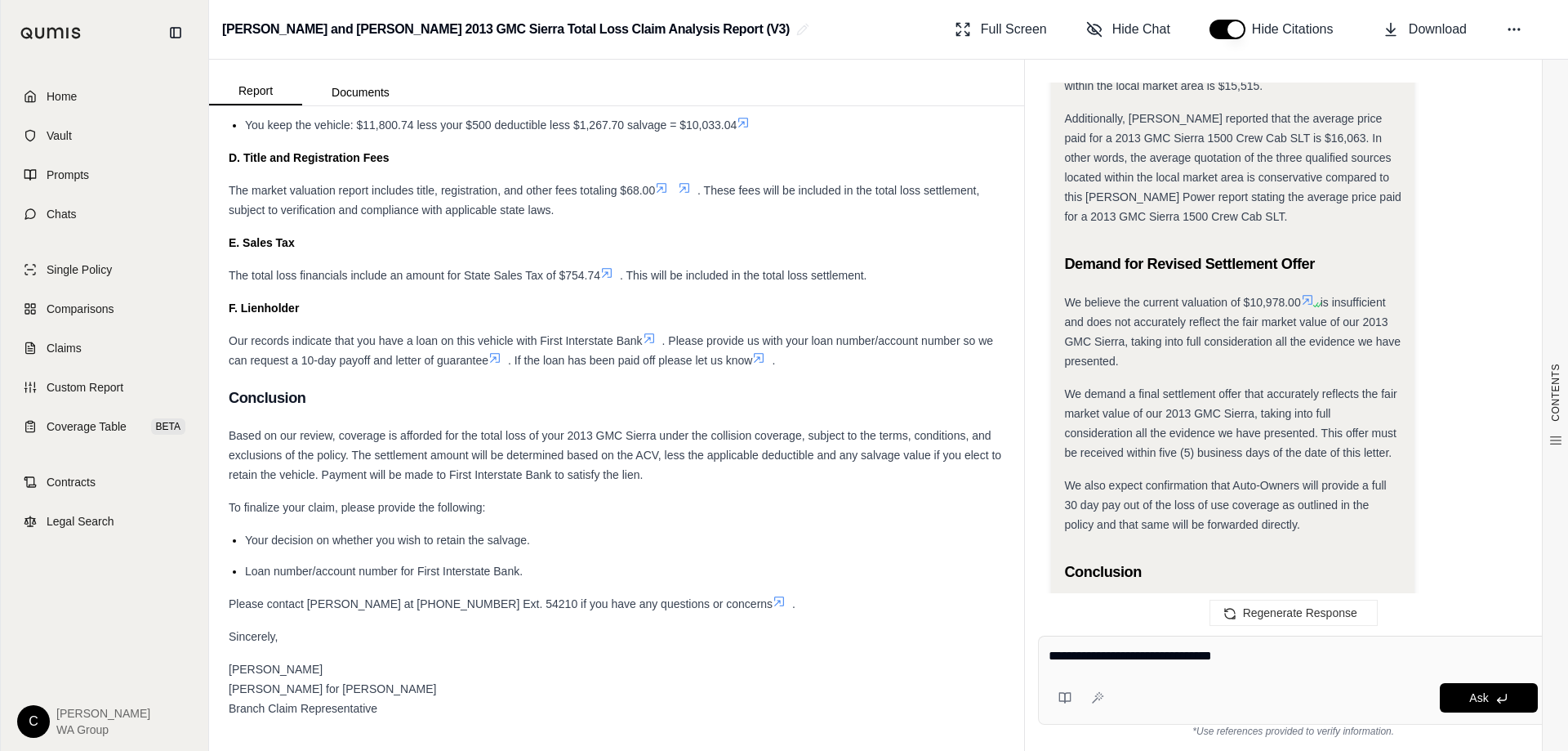 scroll, scrollTop: 4475, scrollLeft: 0, axis: vertical 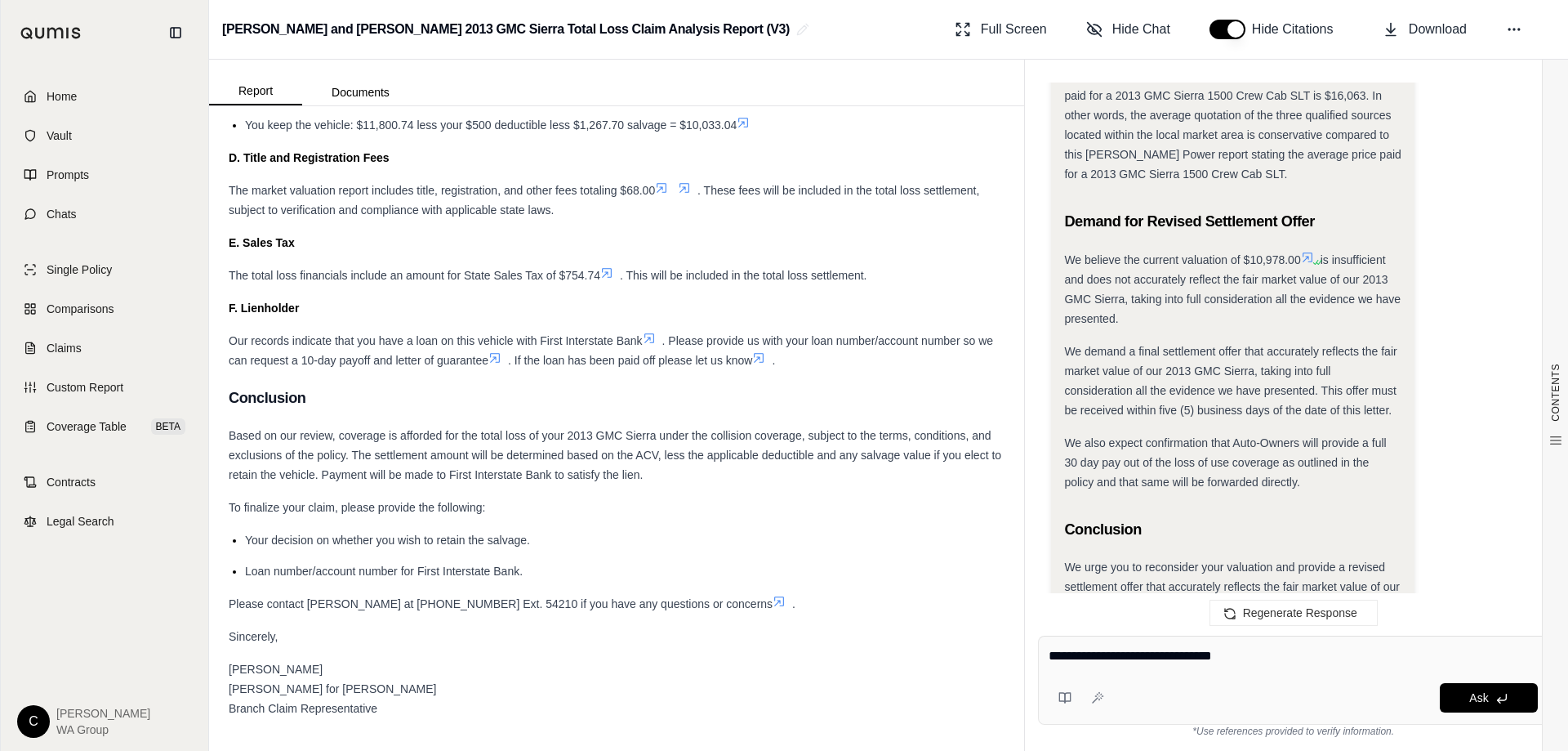click on "We believe the current valuation of $10,978.00   is insufficient and does not accurately reflect the fair market value of our 2013 GMC Sierra, taking into full consideration all the evidence we have presented." at bounding box center [1232, 289] 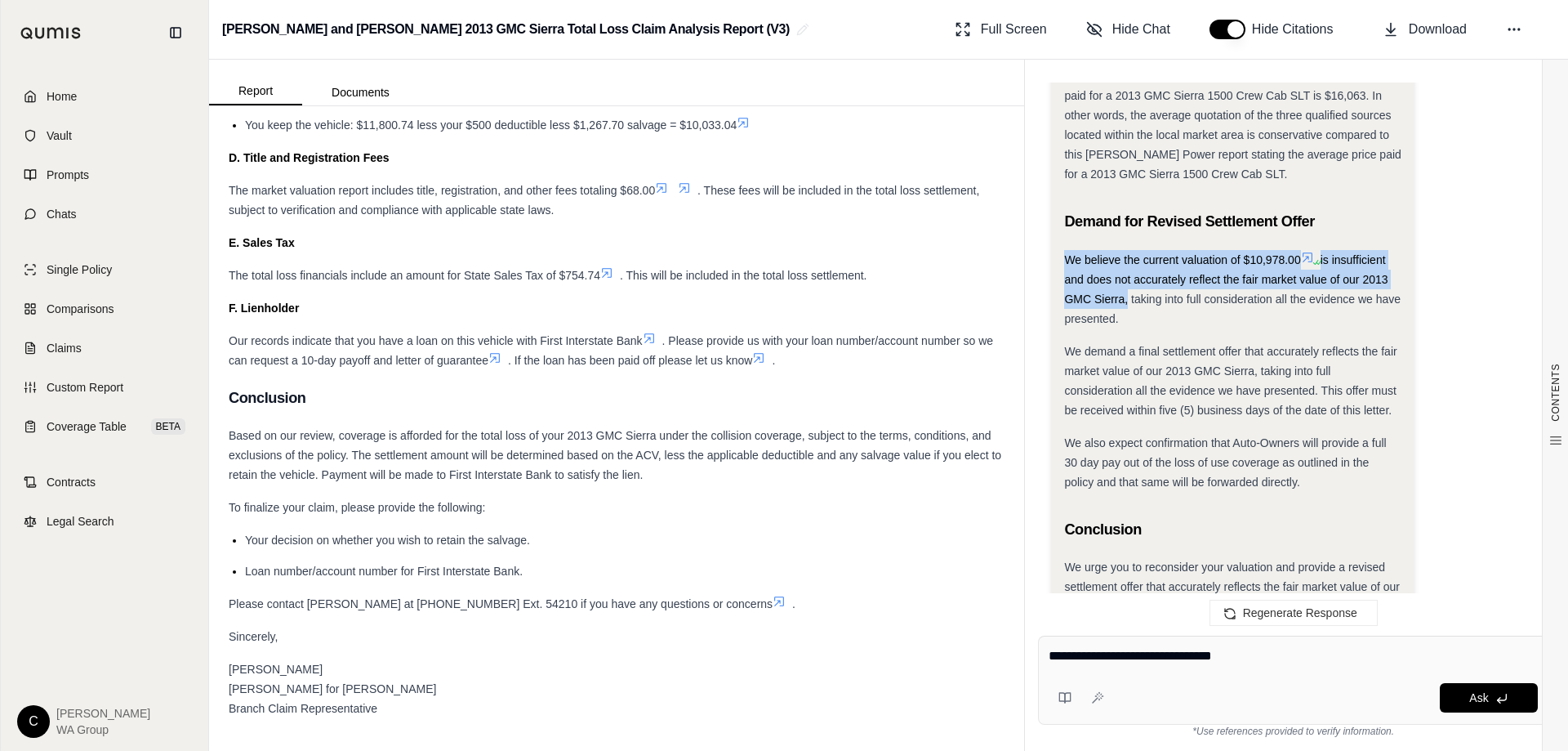drag, startPoint x: 1125, startPoint y: 223, endPoint x: 1062, endPoint y: 181, distance: 75.717 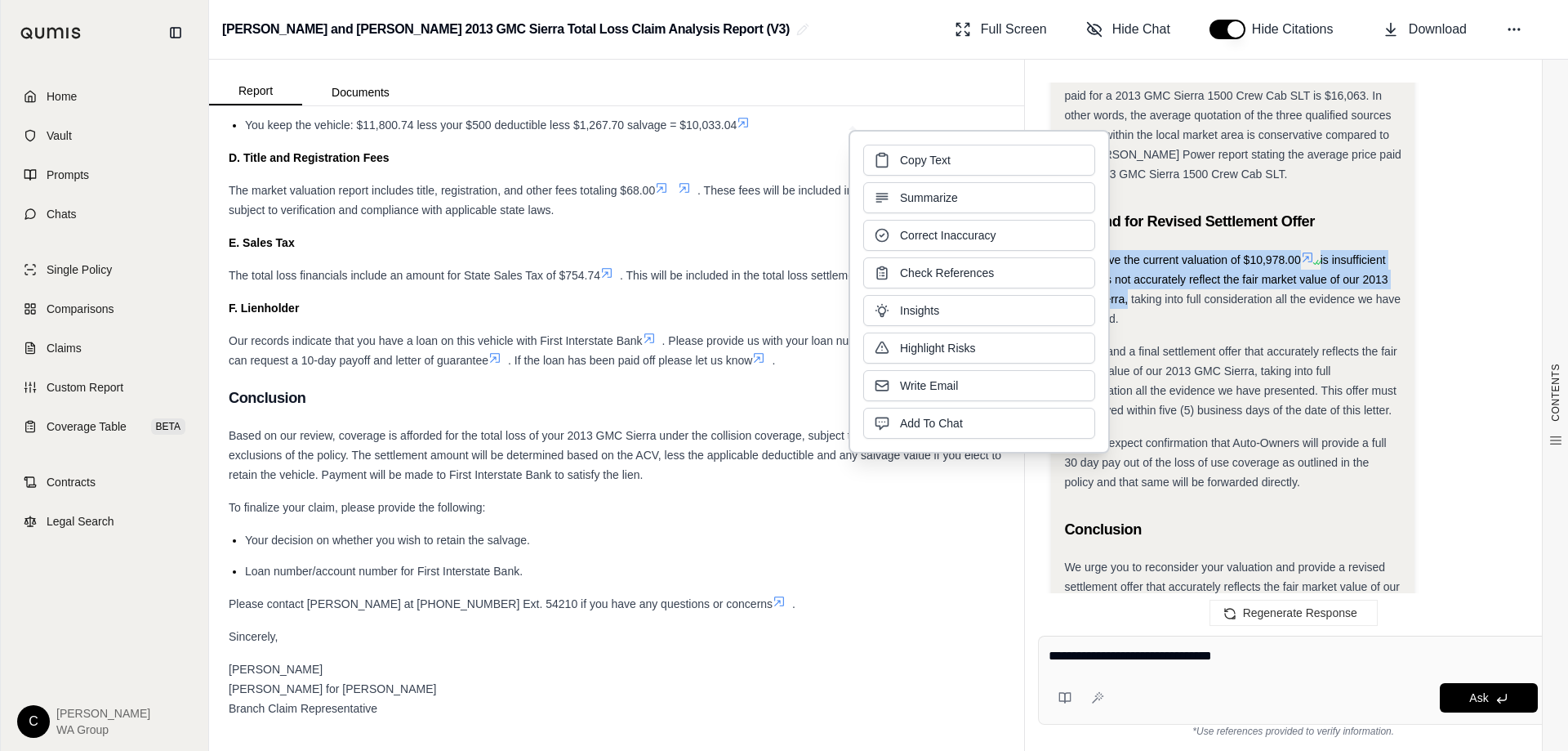 type 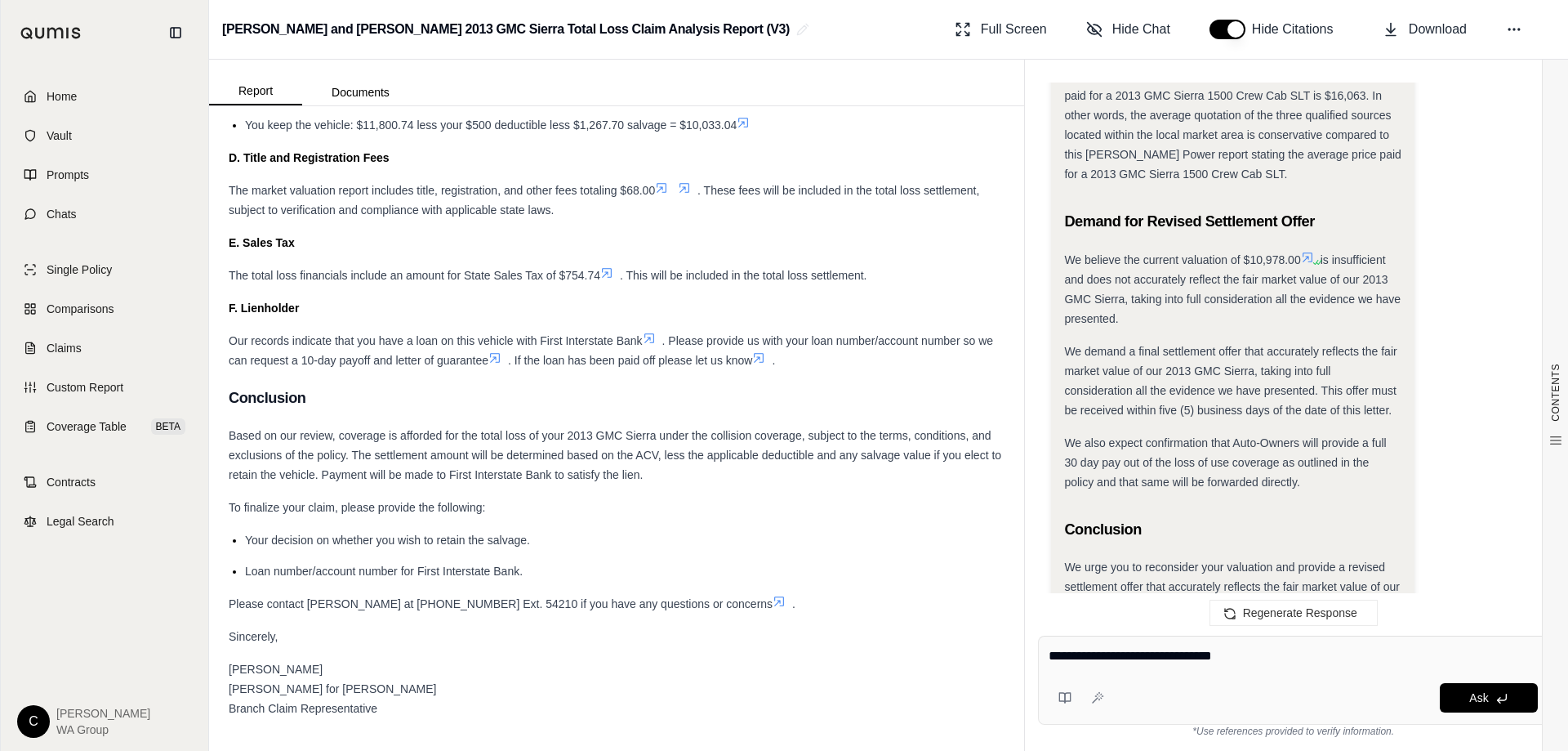 click on "**********" at bounding box center (1293, 656) 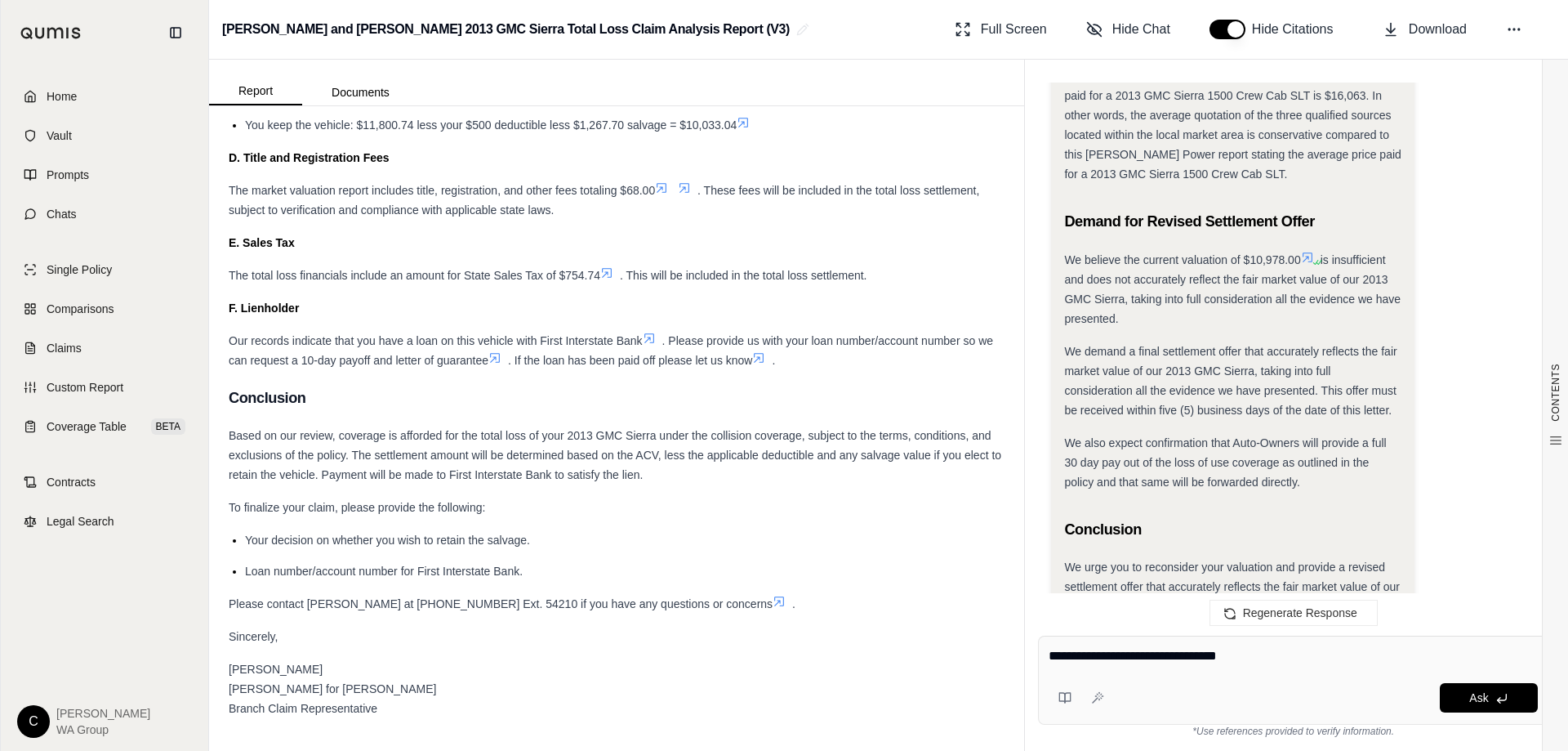 paste on "**********" 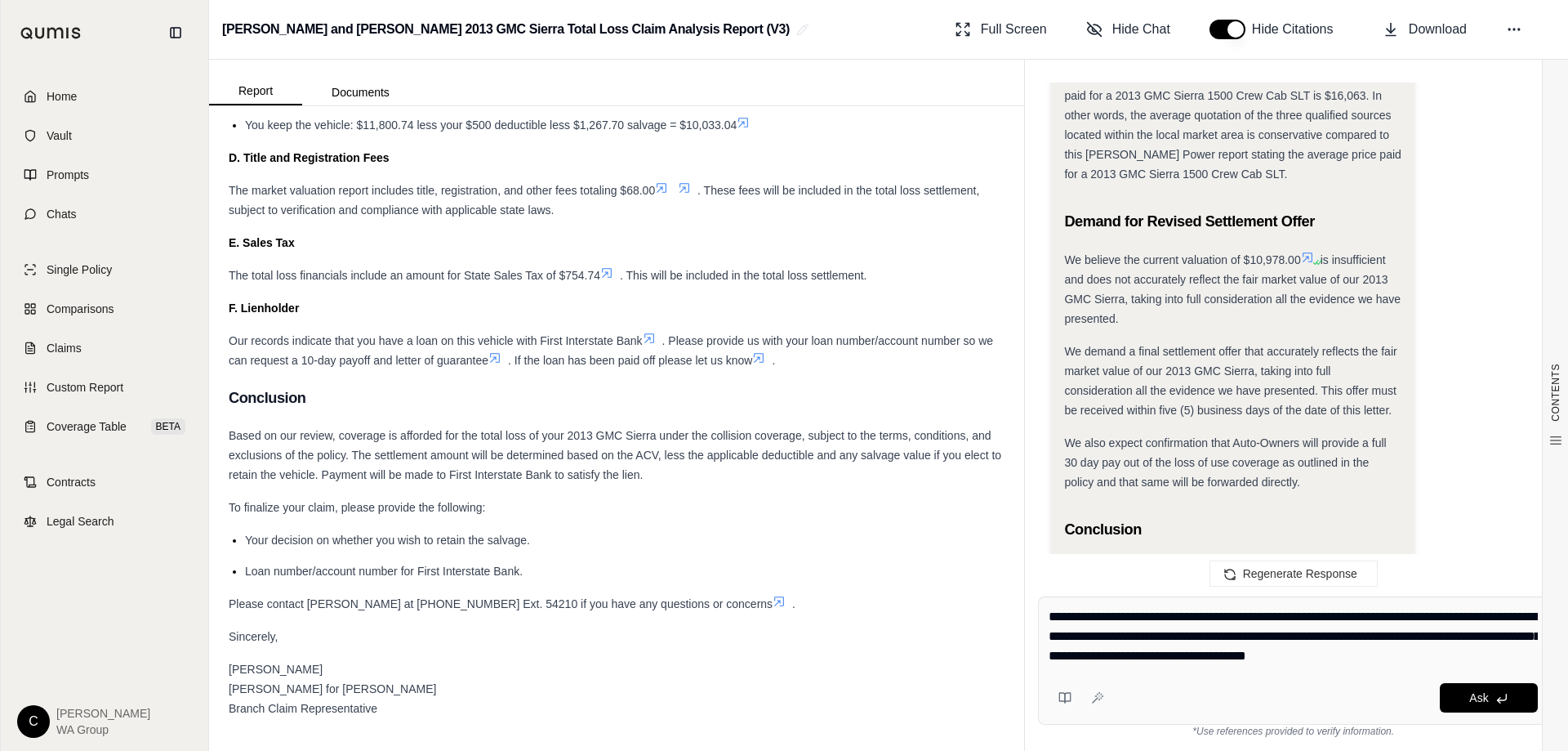 click on "**********" at bounding box center (1293, 637) 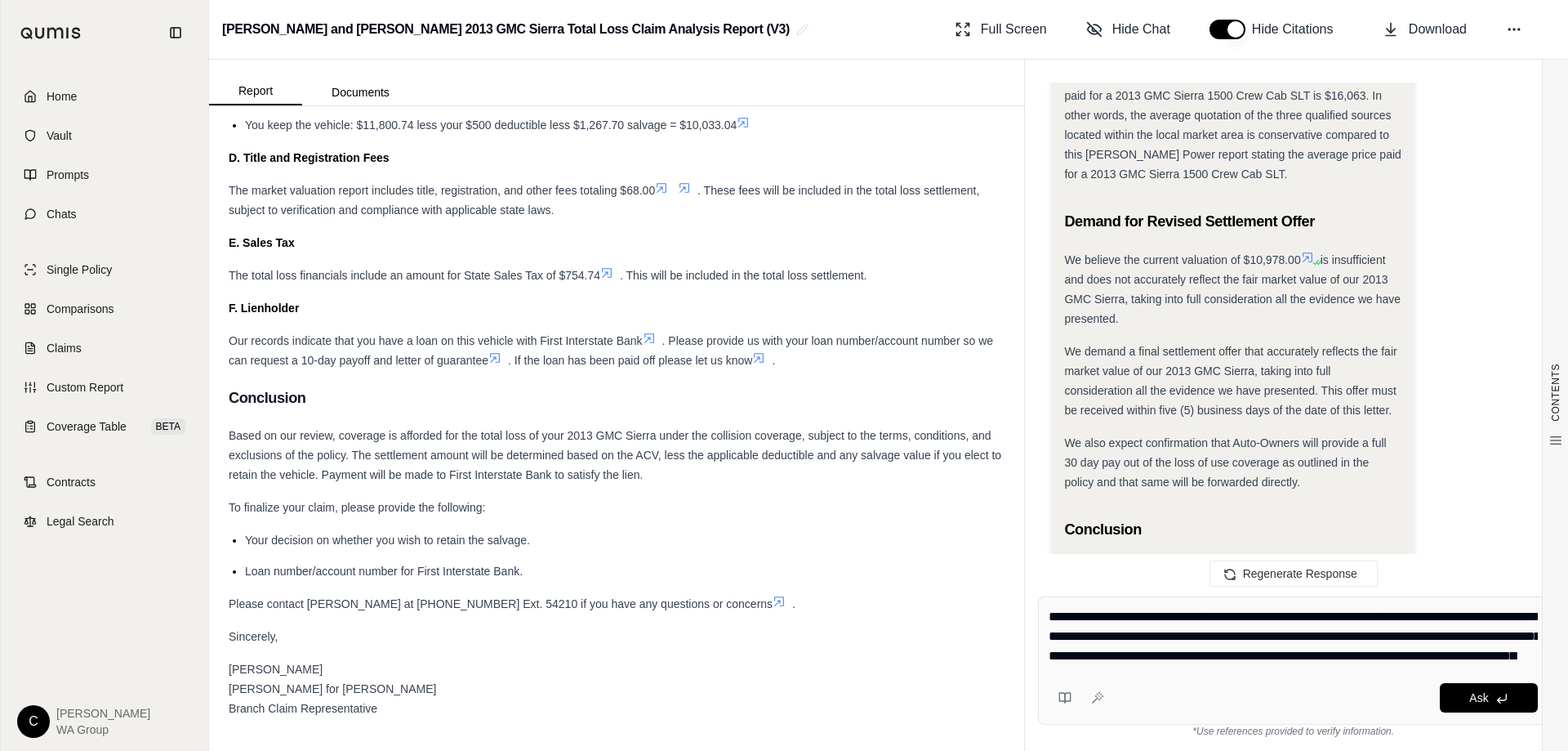 scroll, scrollTop: 95, scrollLeft: 0, axis: vertical 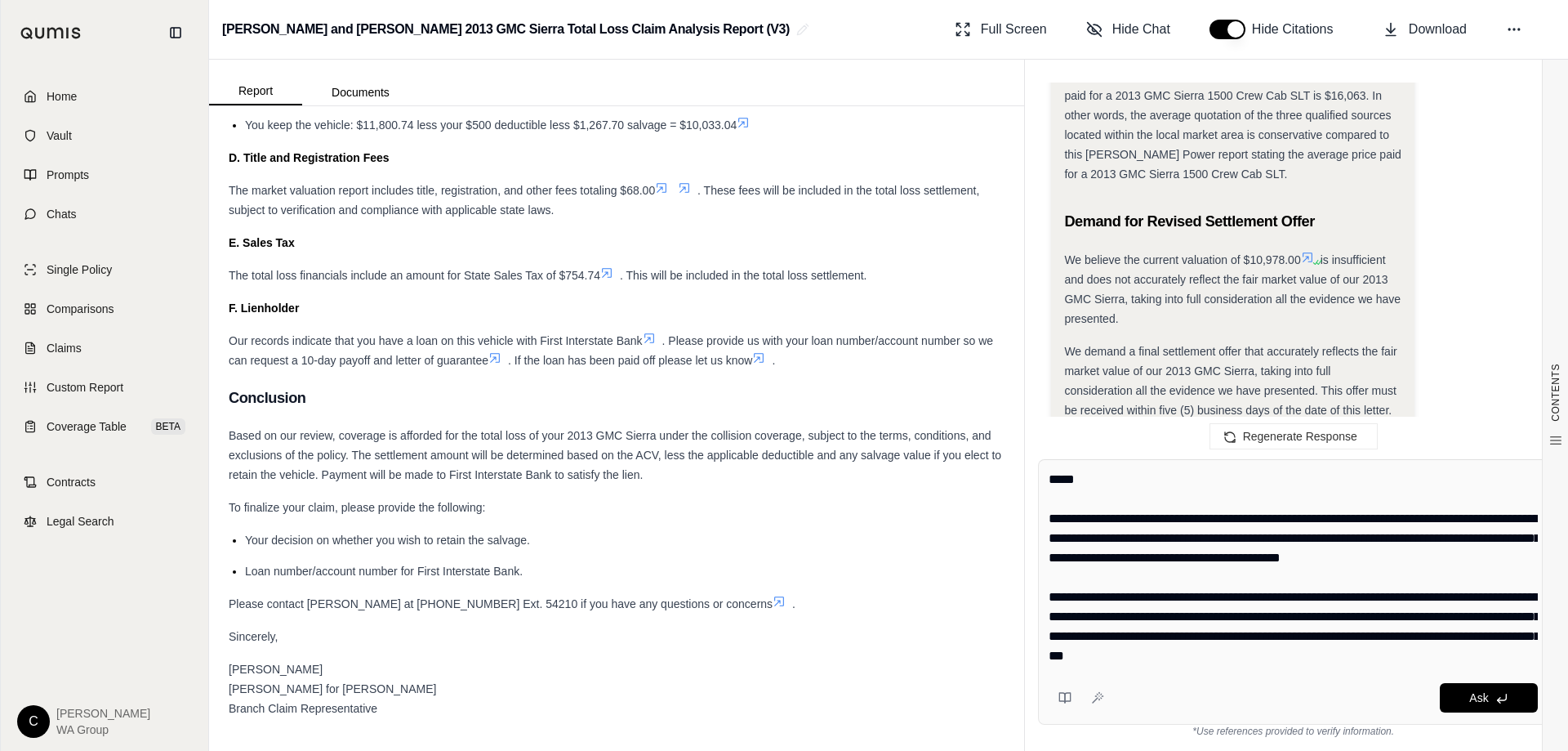 click on "**********" at bounding box center [1293, 568] 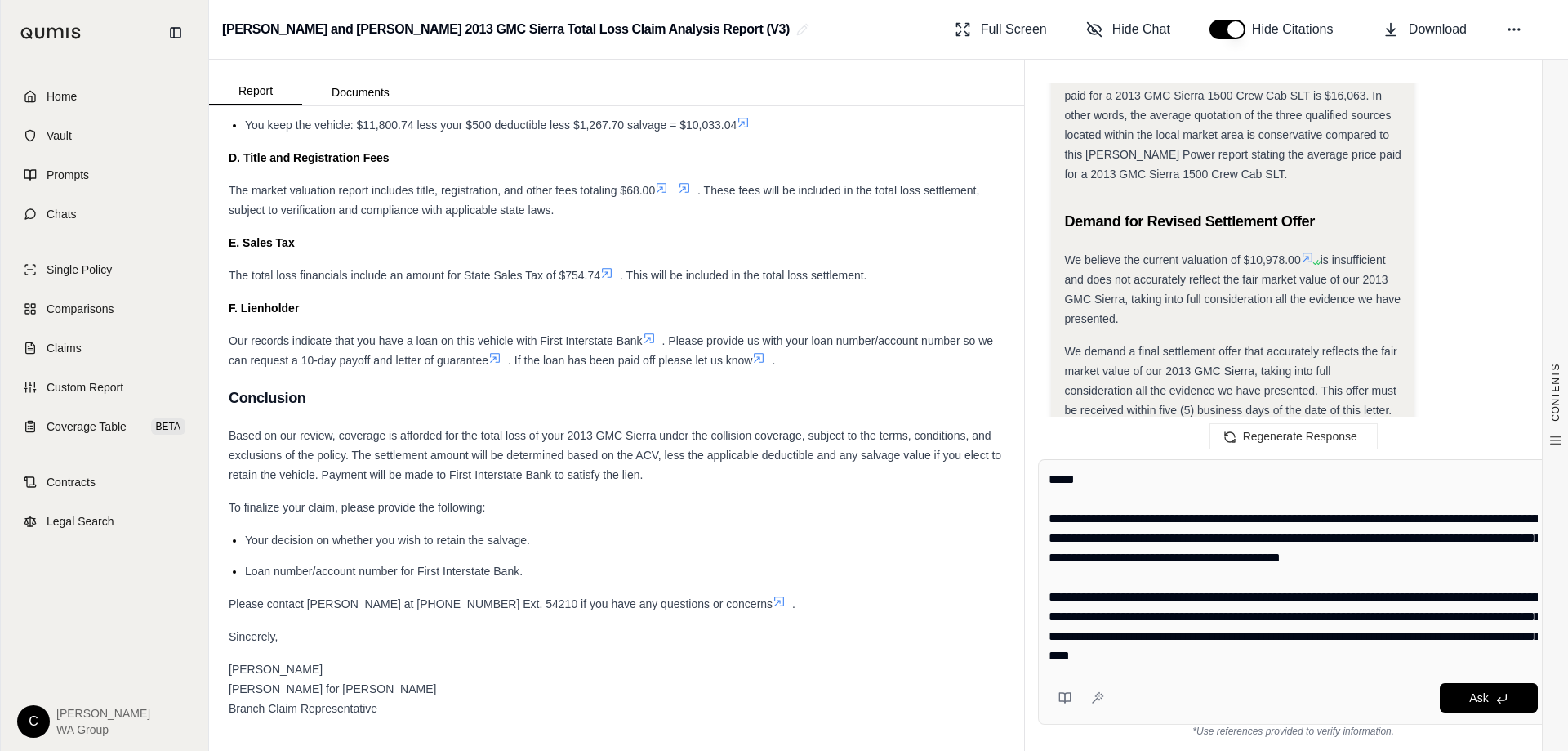 paste on "**********" 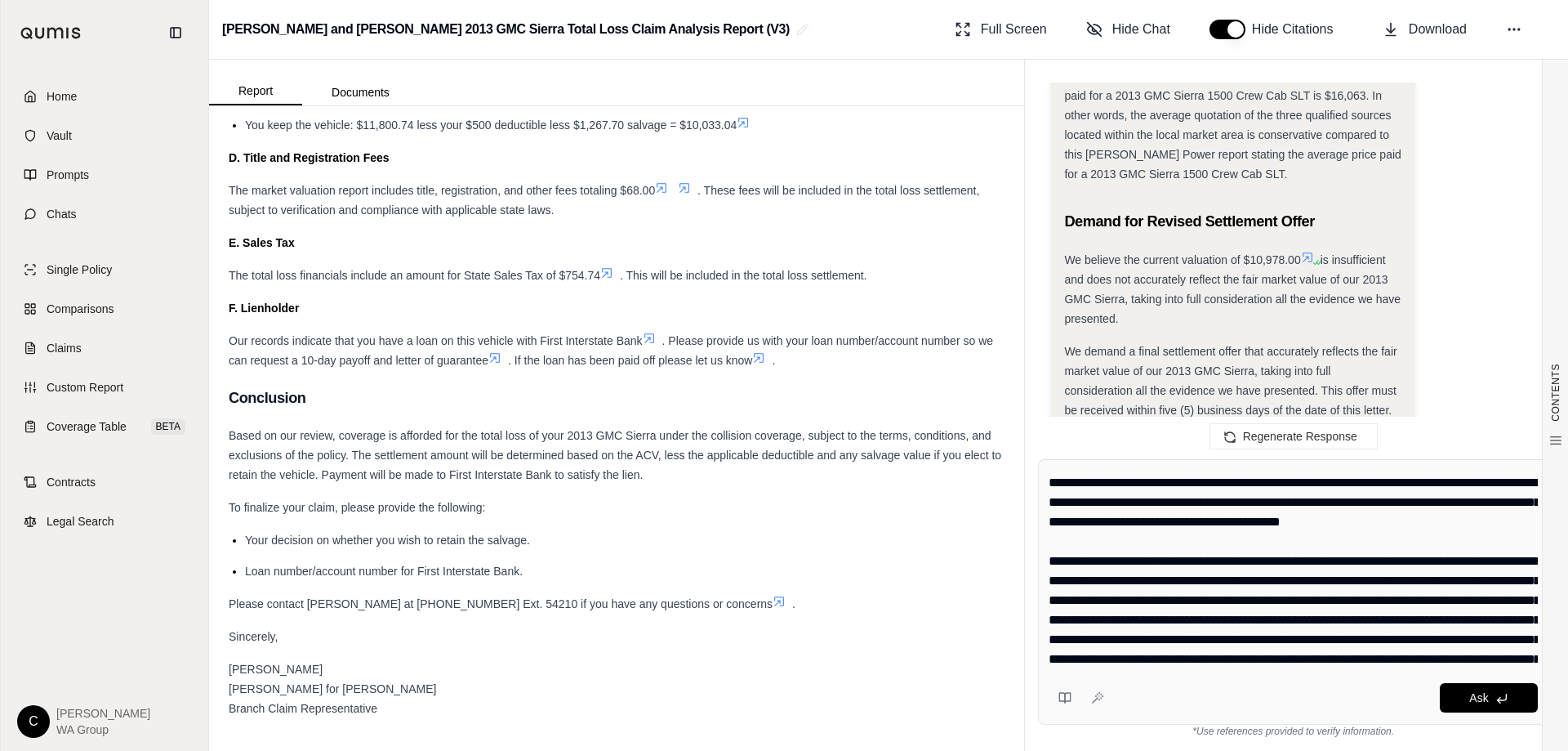 scroll, scrollTop: 958, scrollLeft: 0, axis: vertical 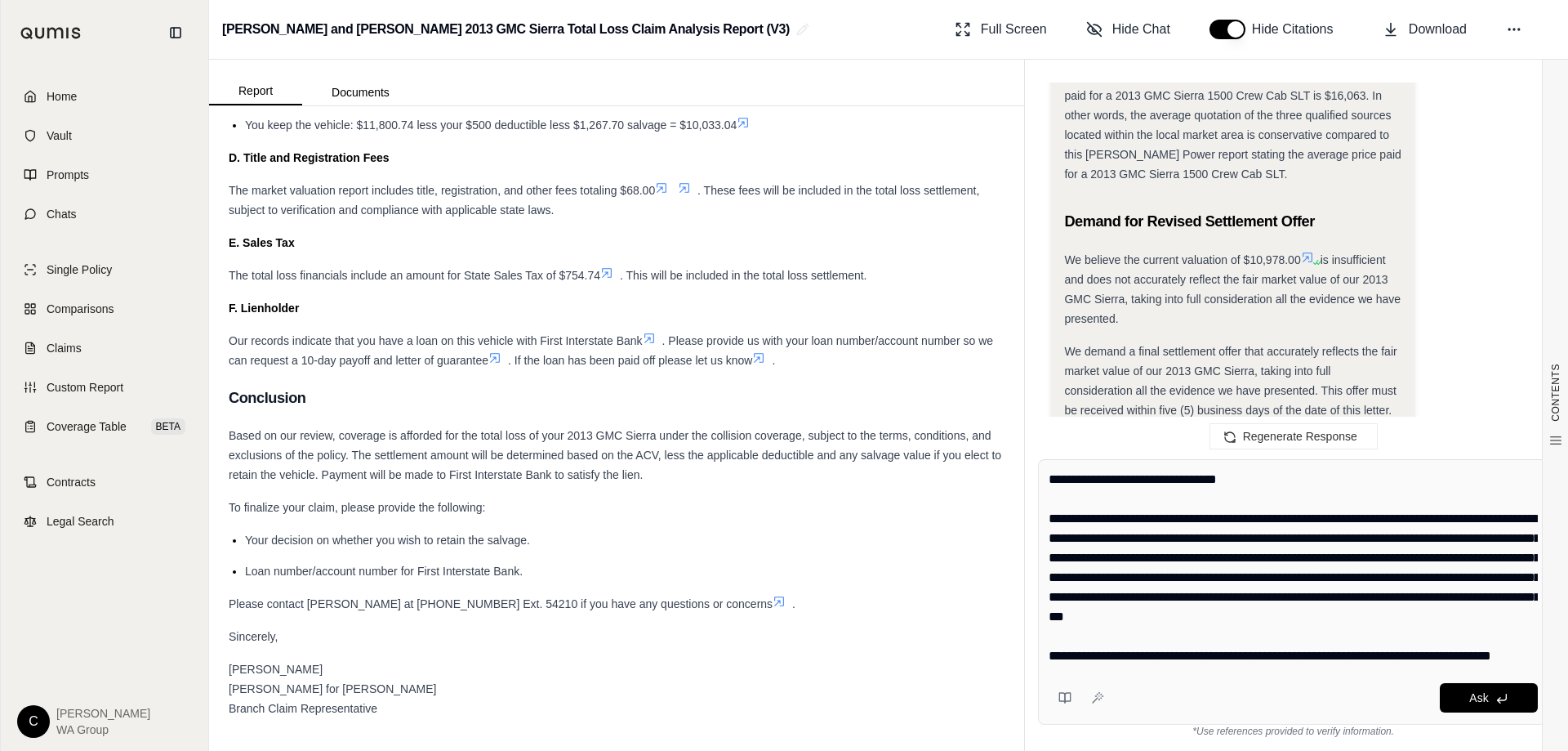 click at bounding box center [1293, 568] 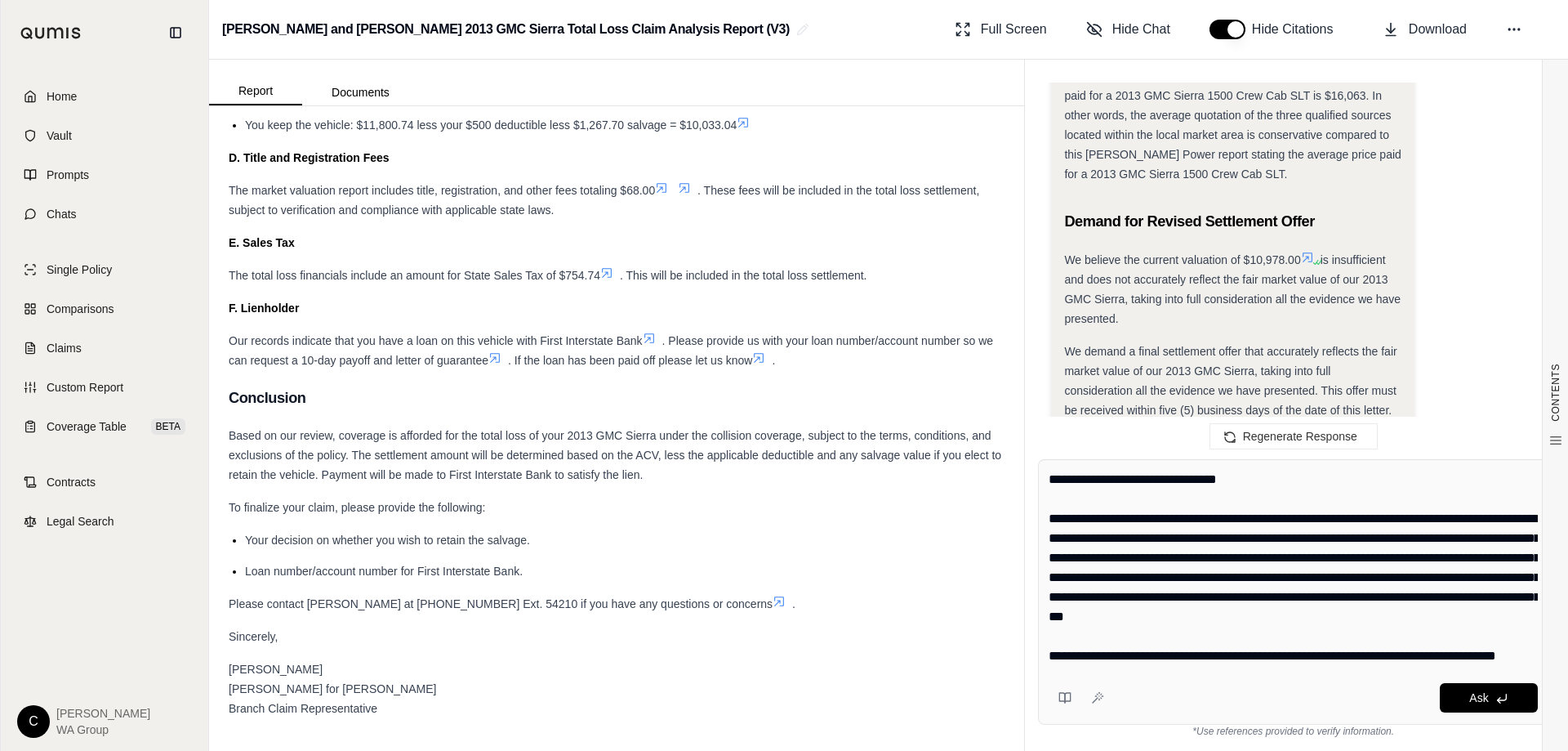 paste on "**********" 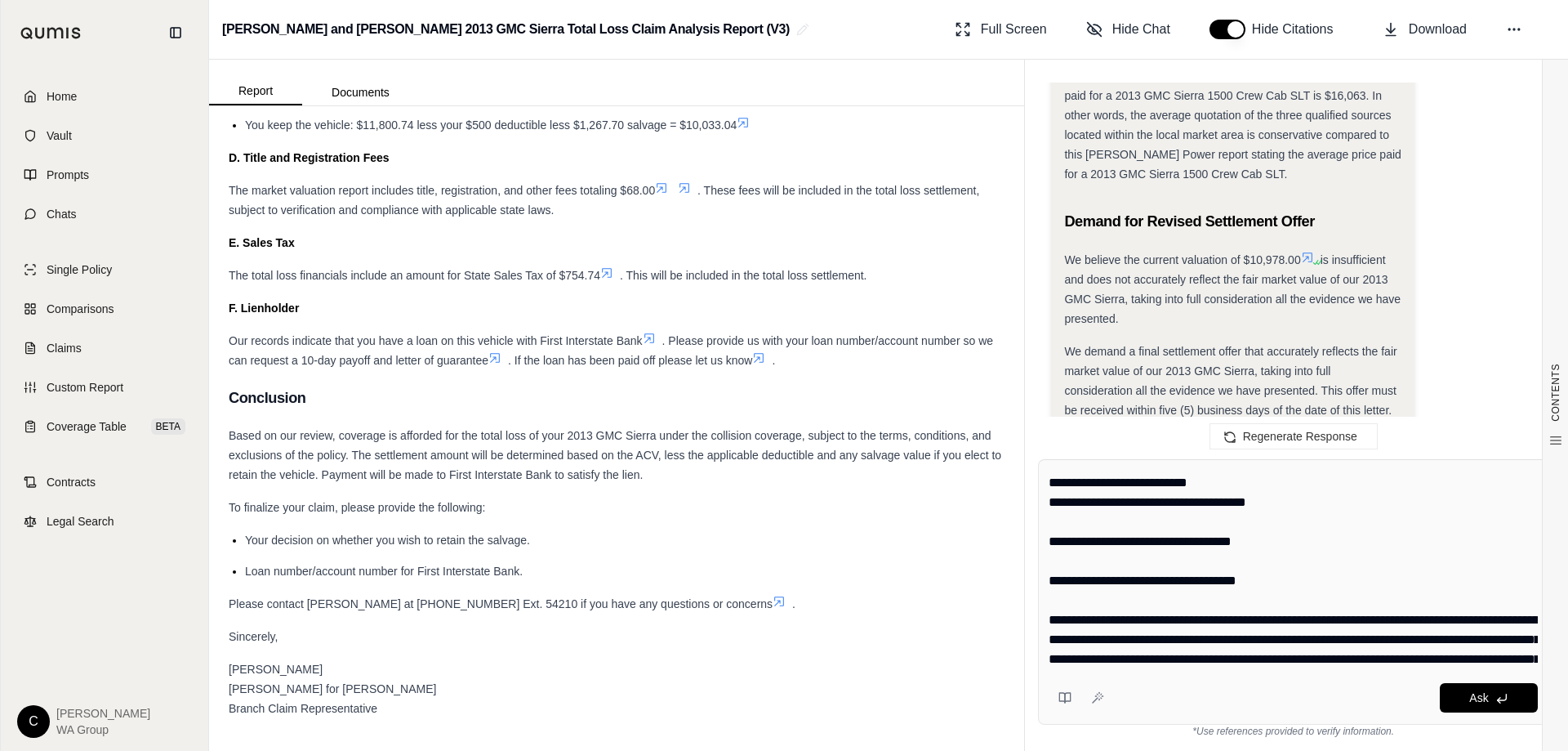 scroll, scrollTop: 1762, scrollLeft: 0, axis: vertical 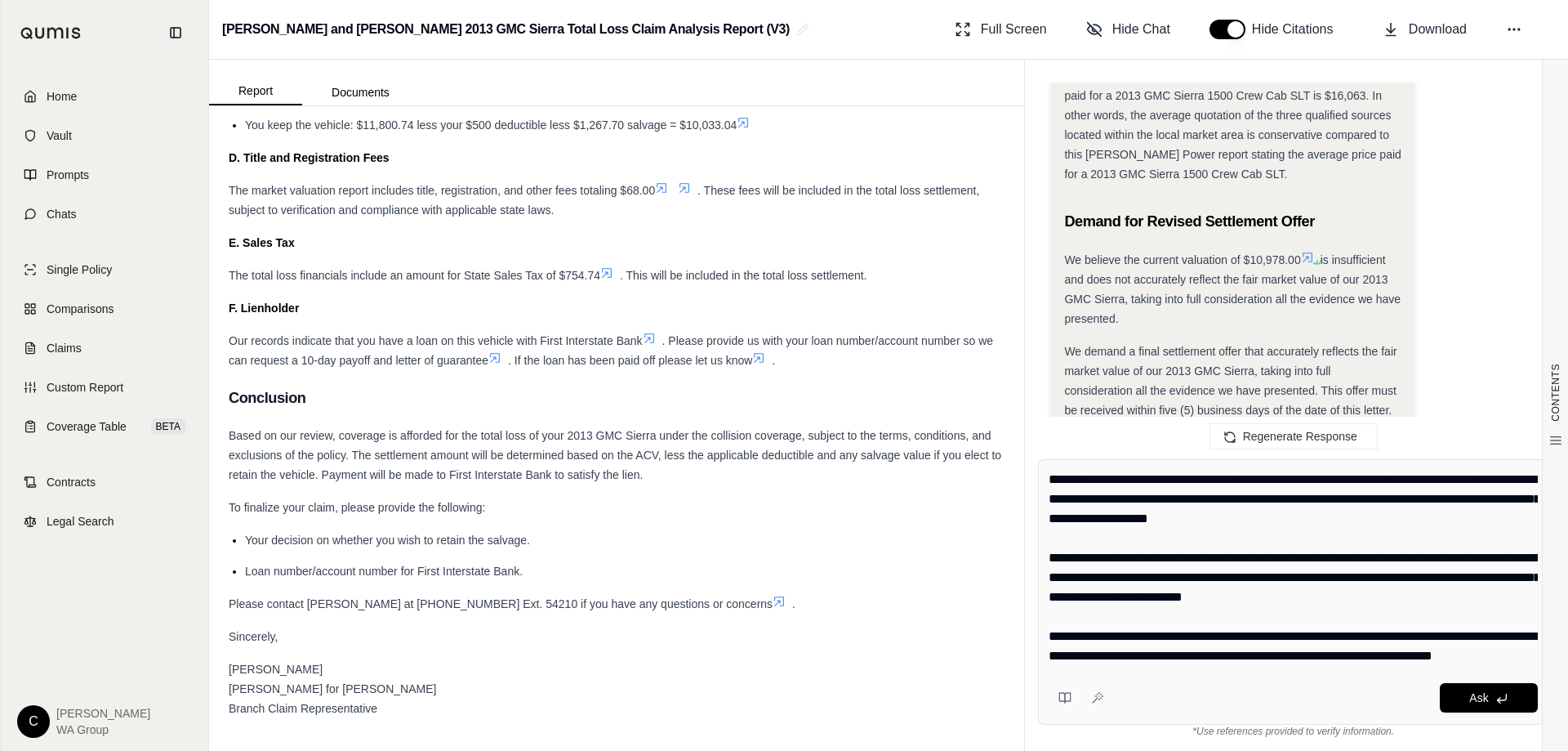 click at bounding box center [1293, 568] 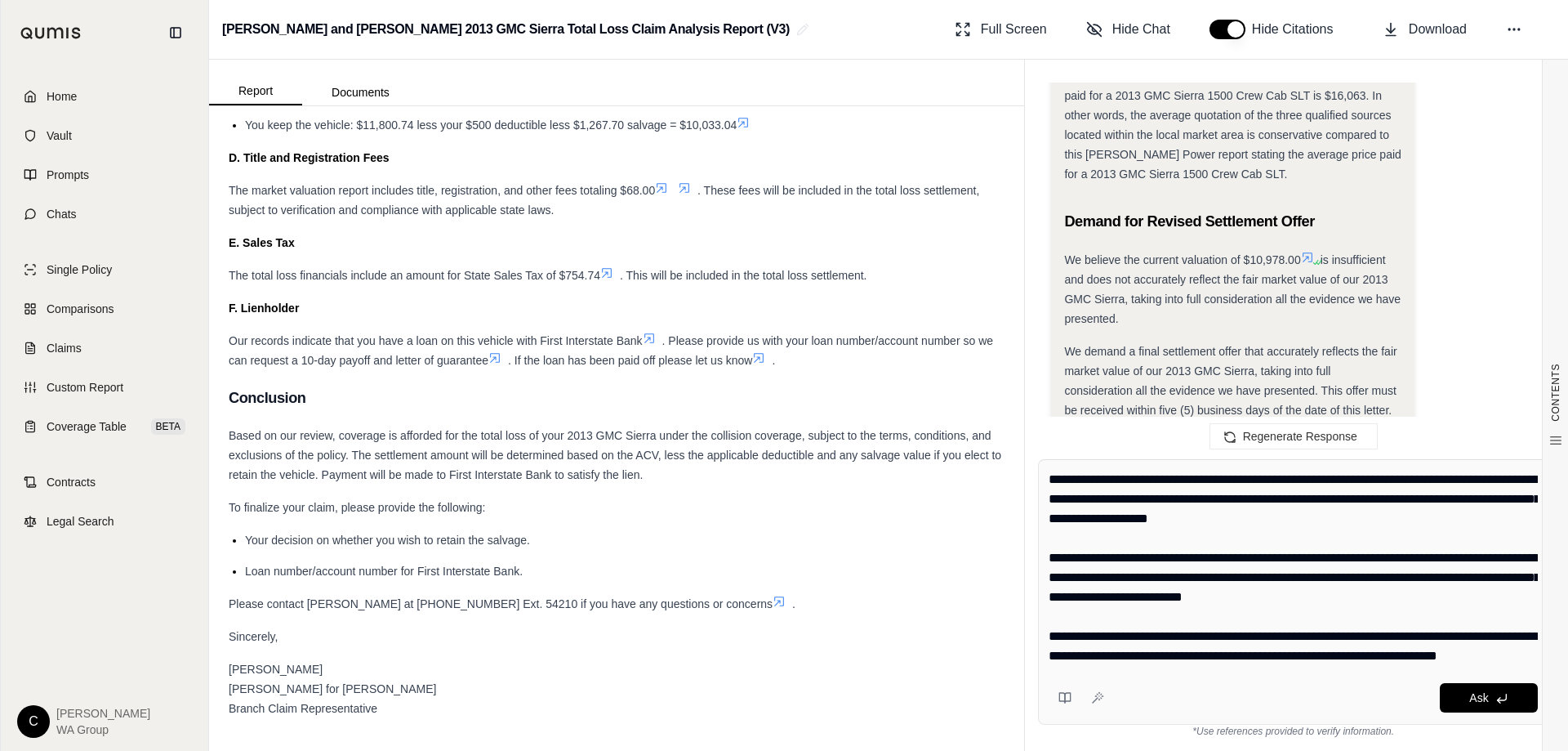 paste on "**********" 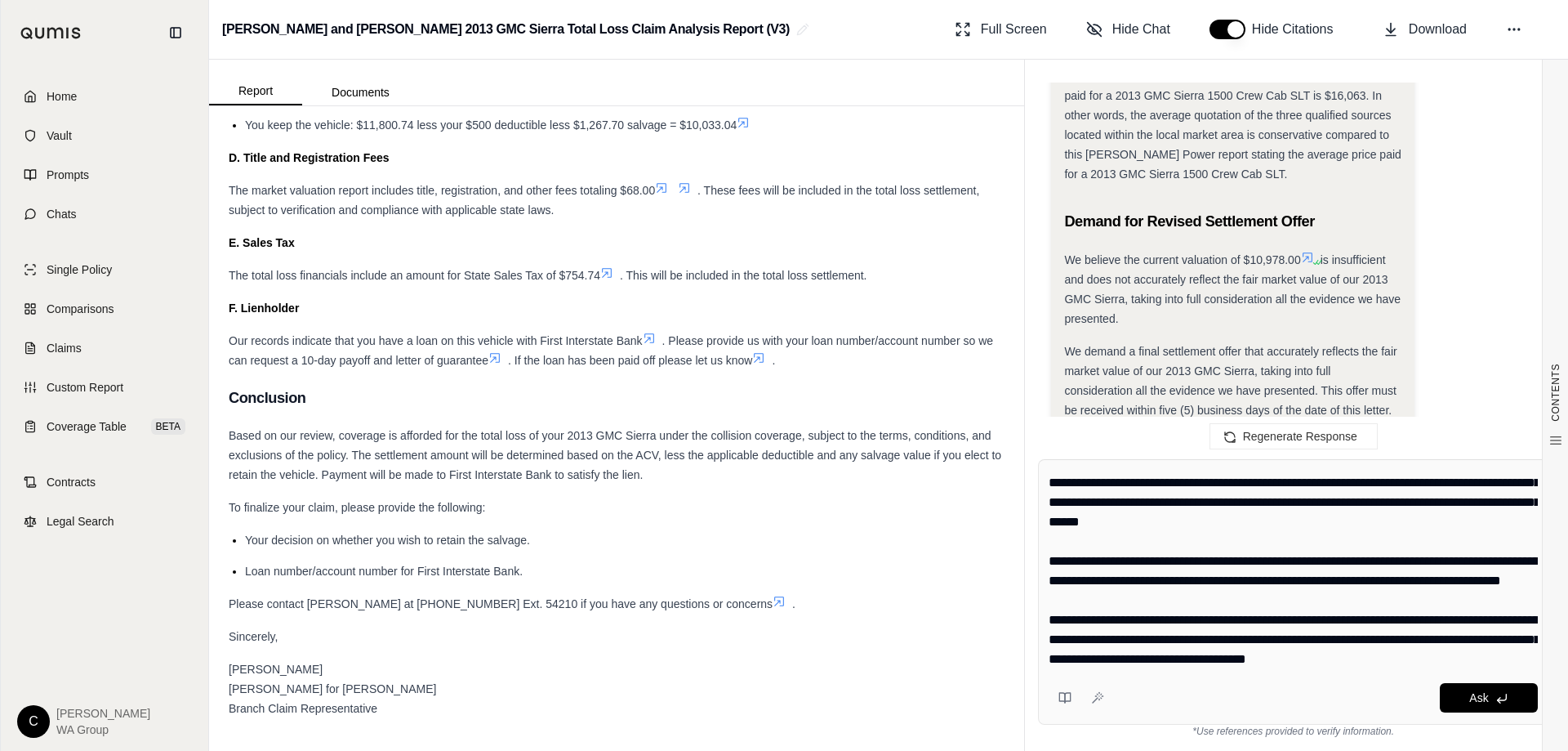 scroll, scrollTop: 2605, scrollLeft: 0, axis: vertical 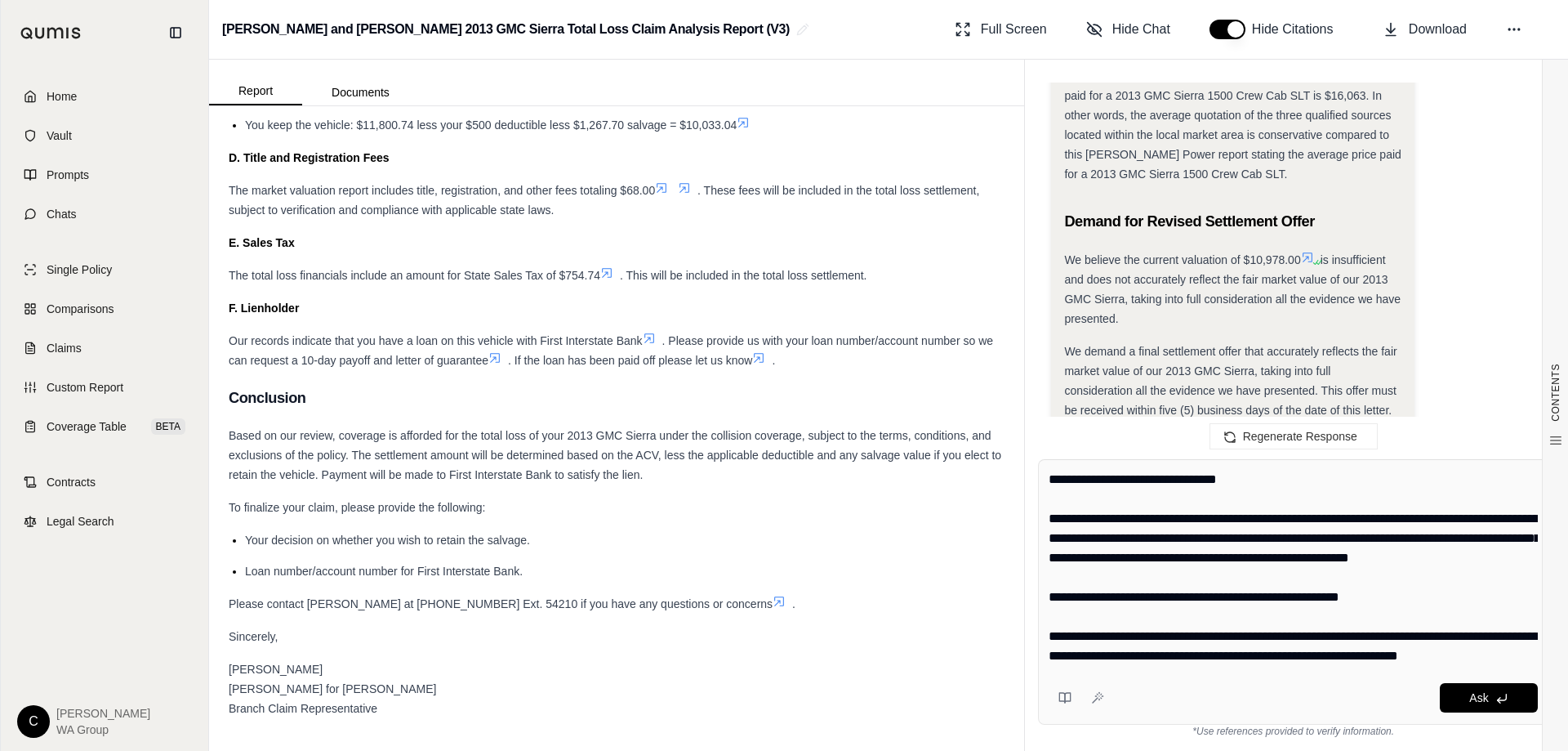 click at bounding box center [1293, 568] 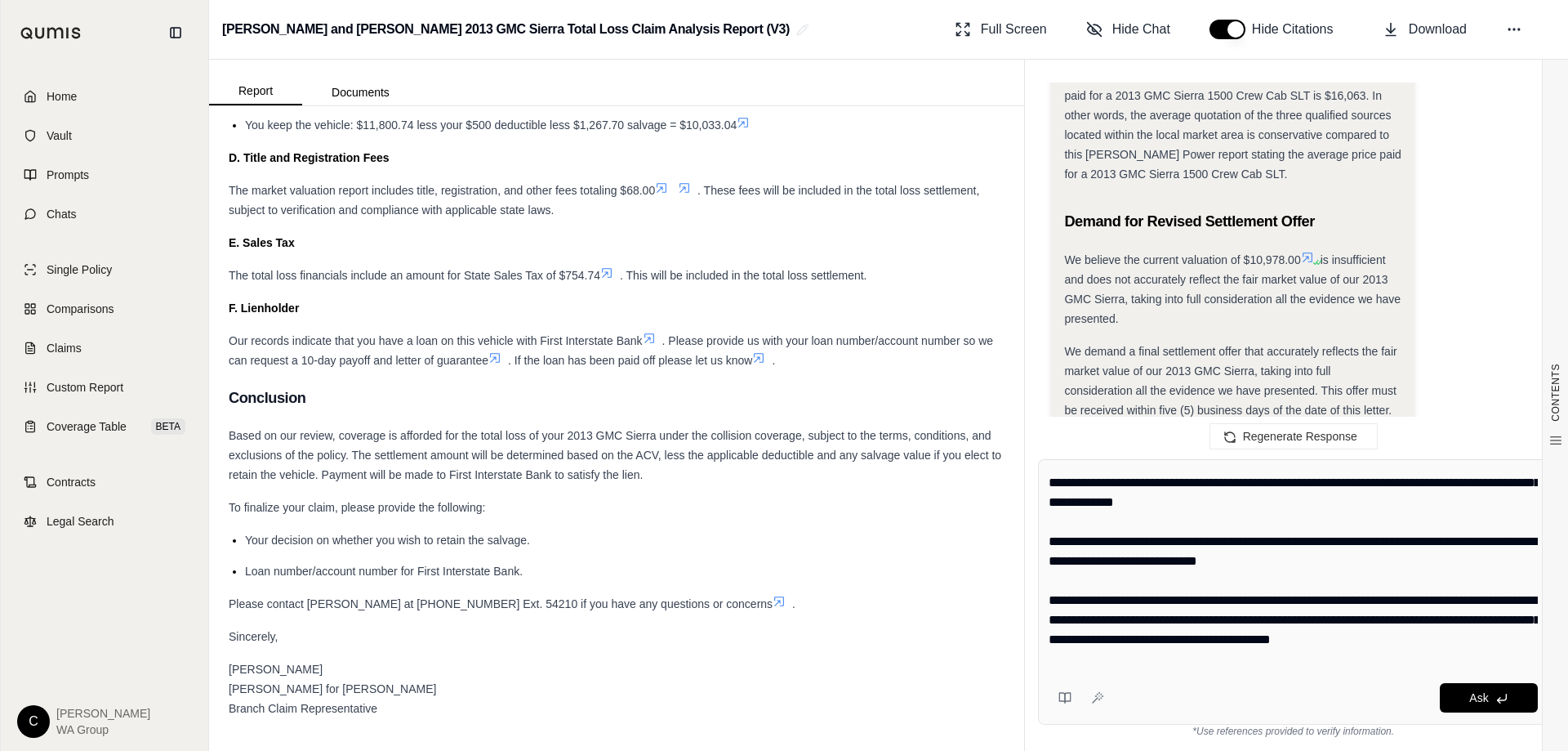 scroll, scrollTop: 3037, scrollLeft: 0, axis: vertical 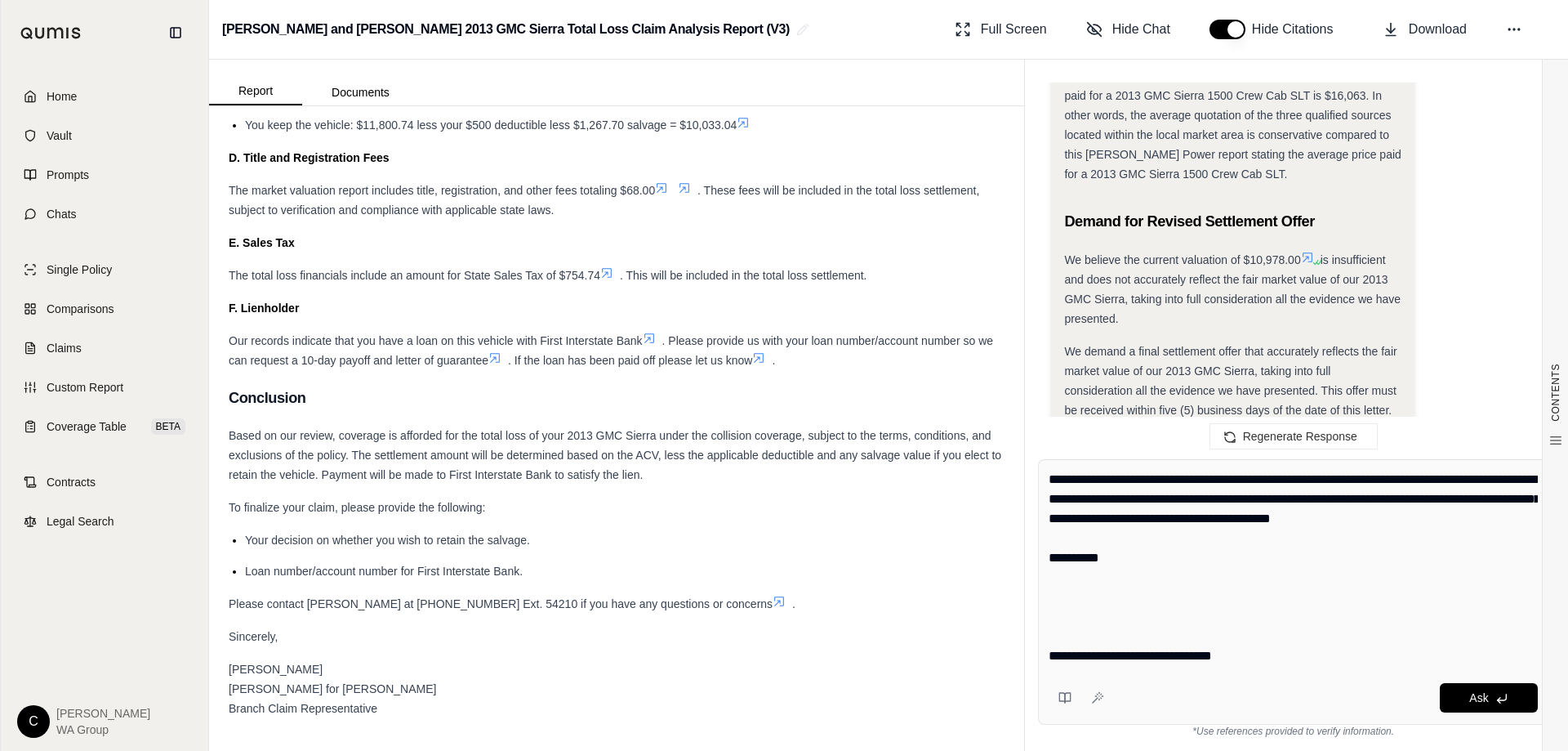 click at bounding box center [1293, 568] 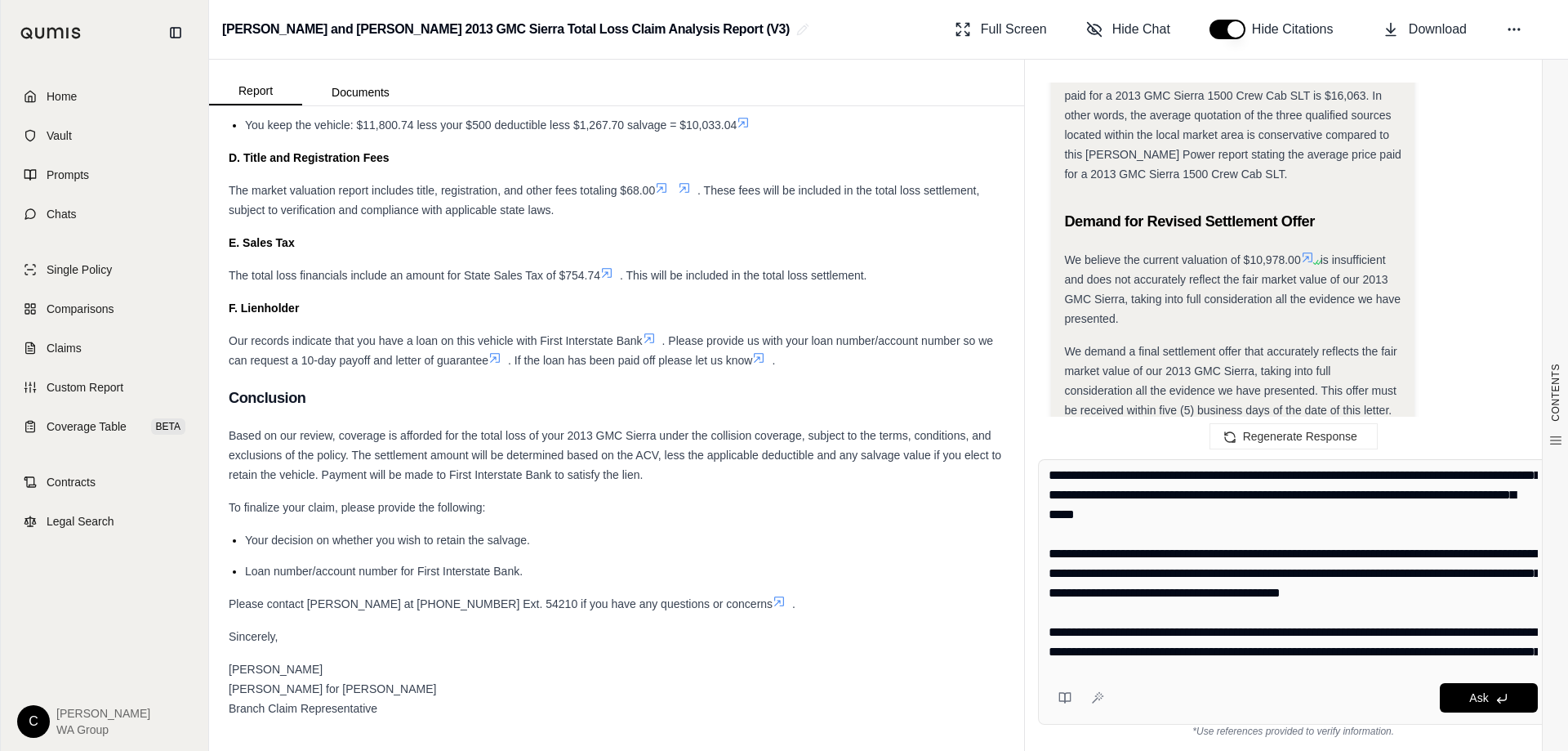 scroll, scrollTop: 0, scrollLeft: 0, axis: both 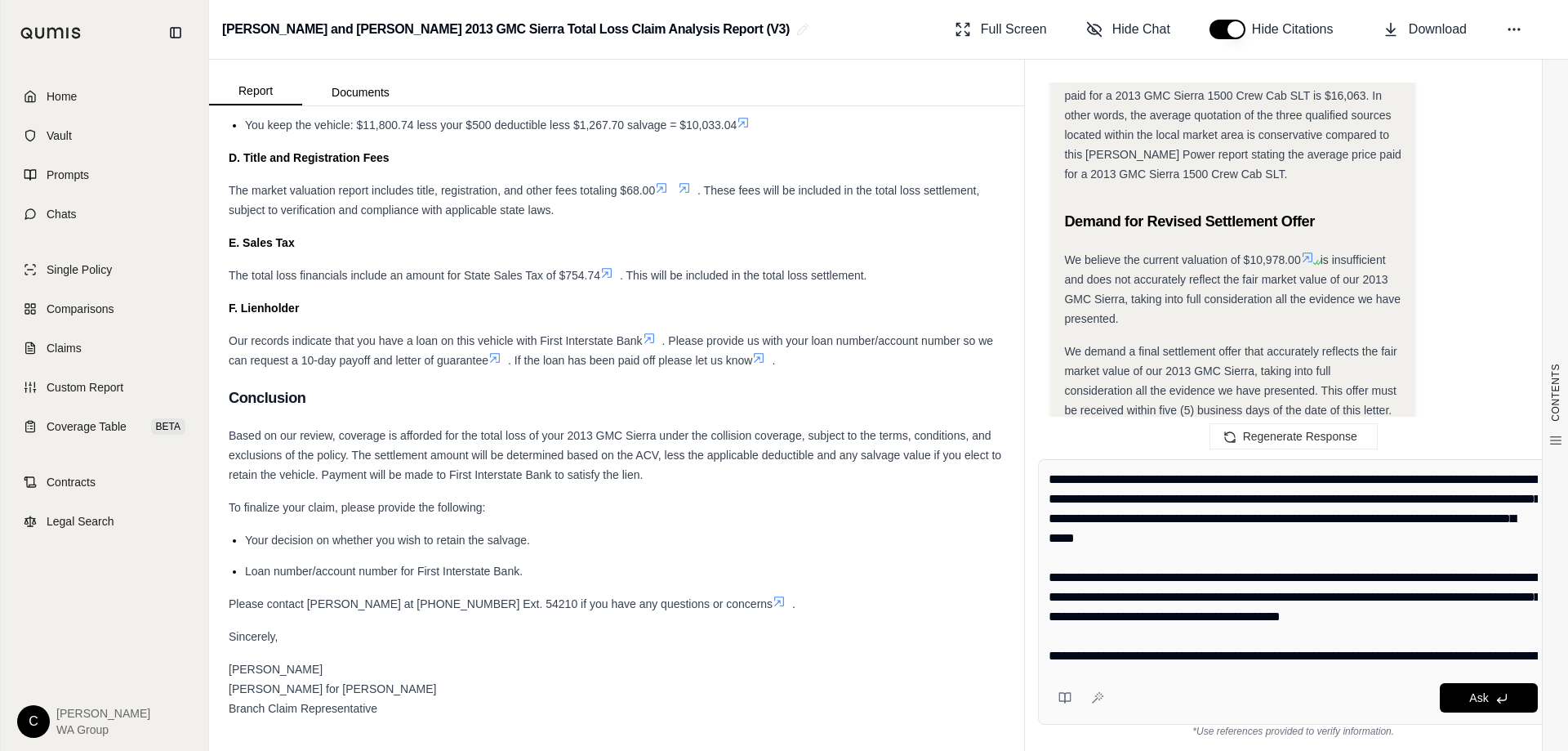 click at bounding box center (1293, 568) 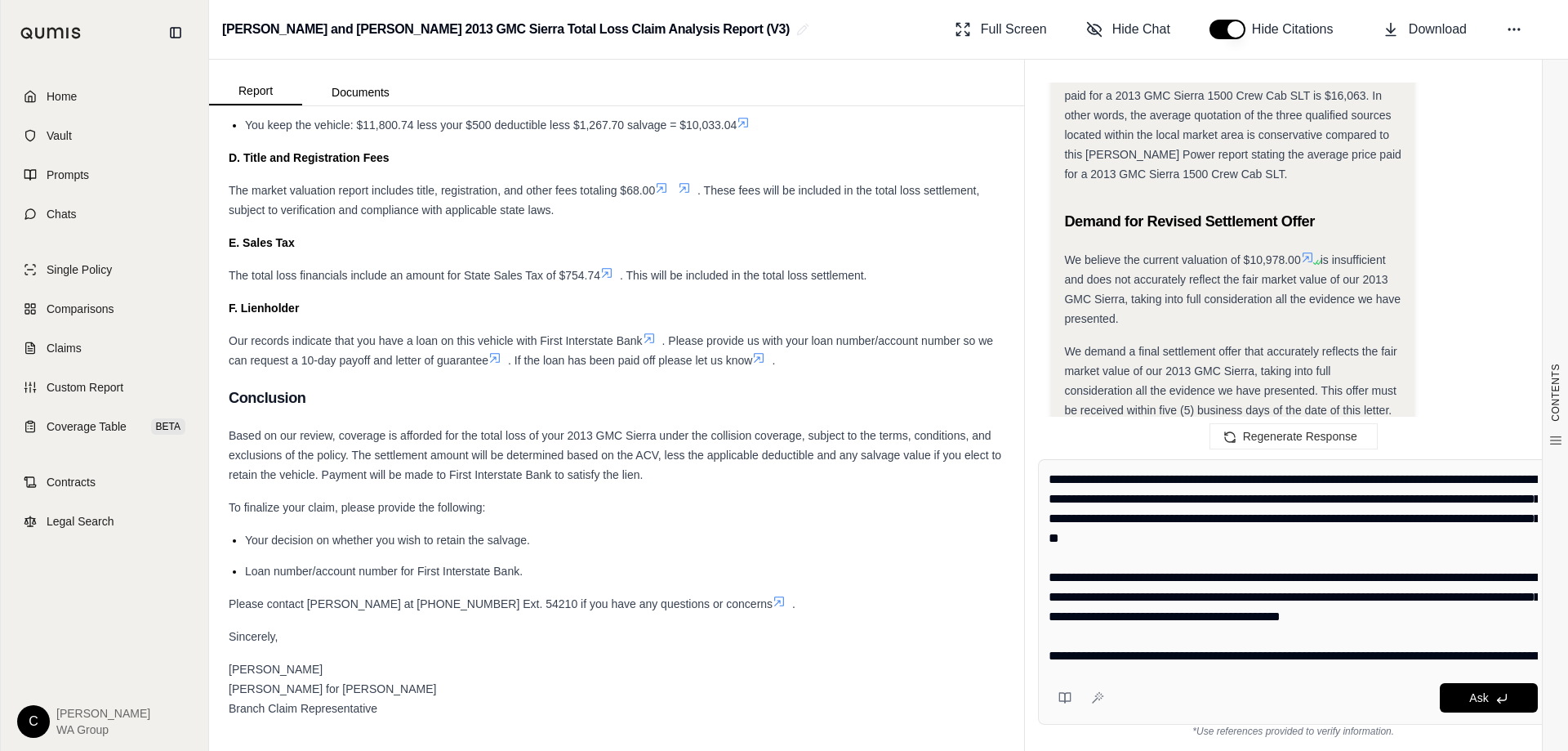 type on "**********" 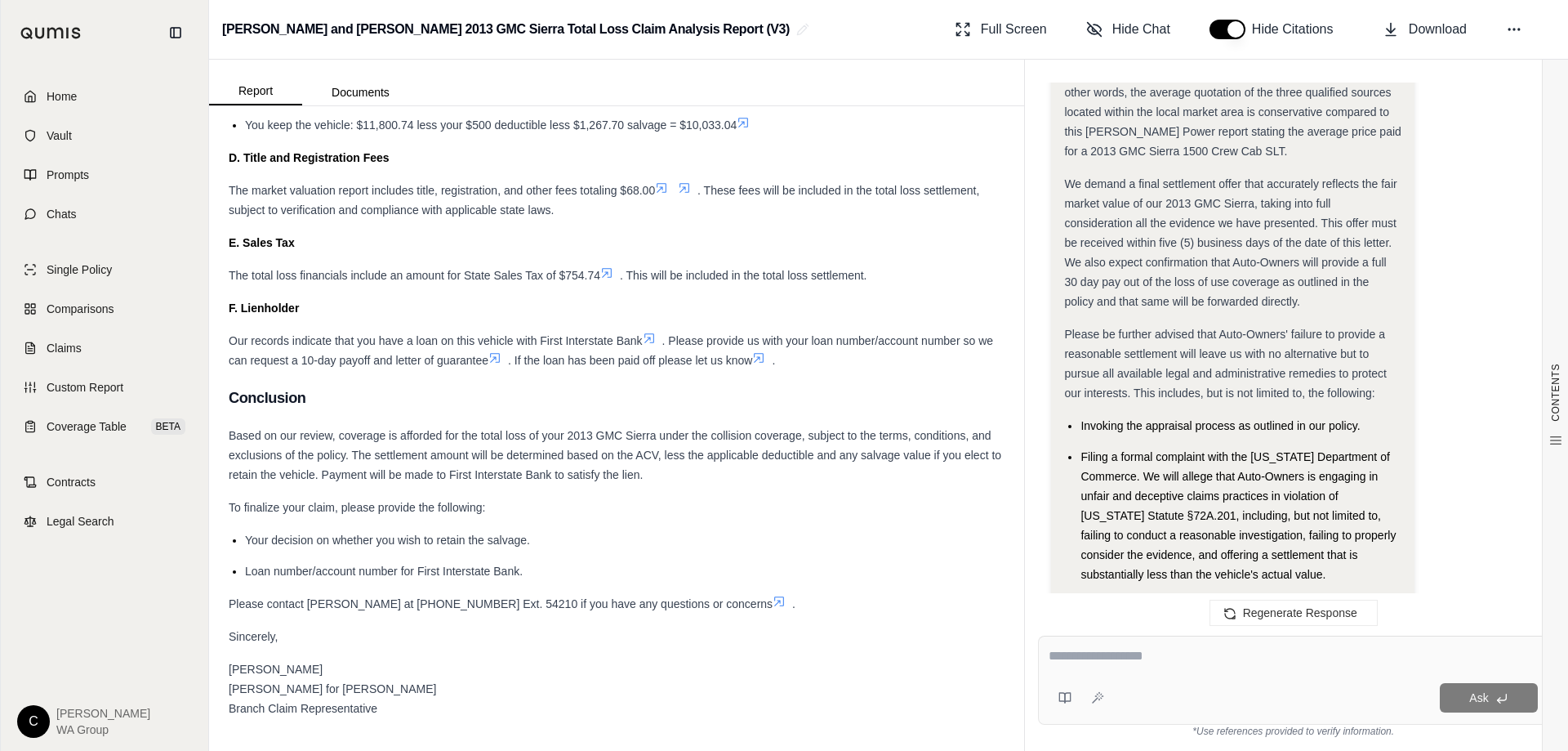 scroll, scrollTop: 12979, scrollLeft: 0, axis: vertical 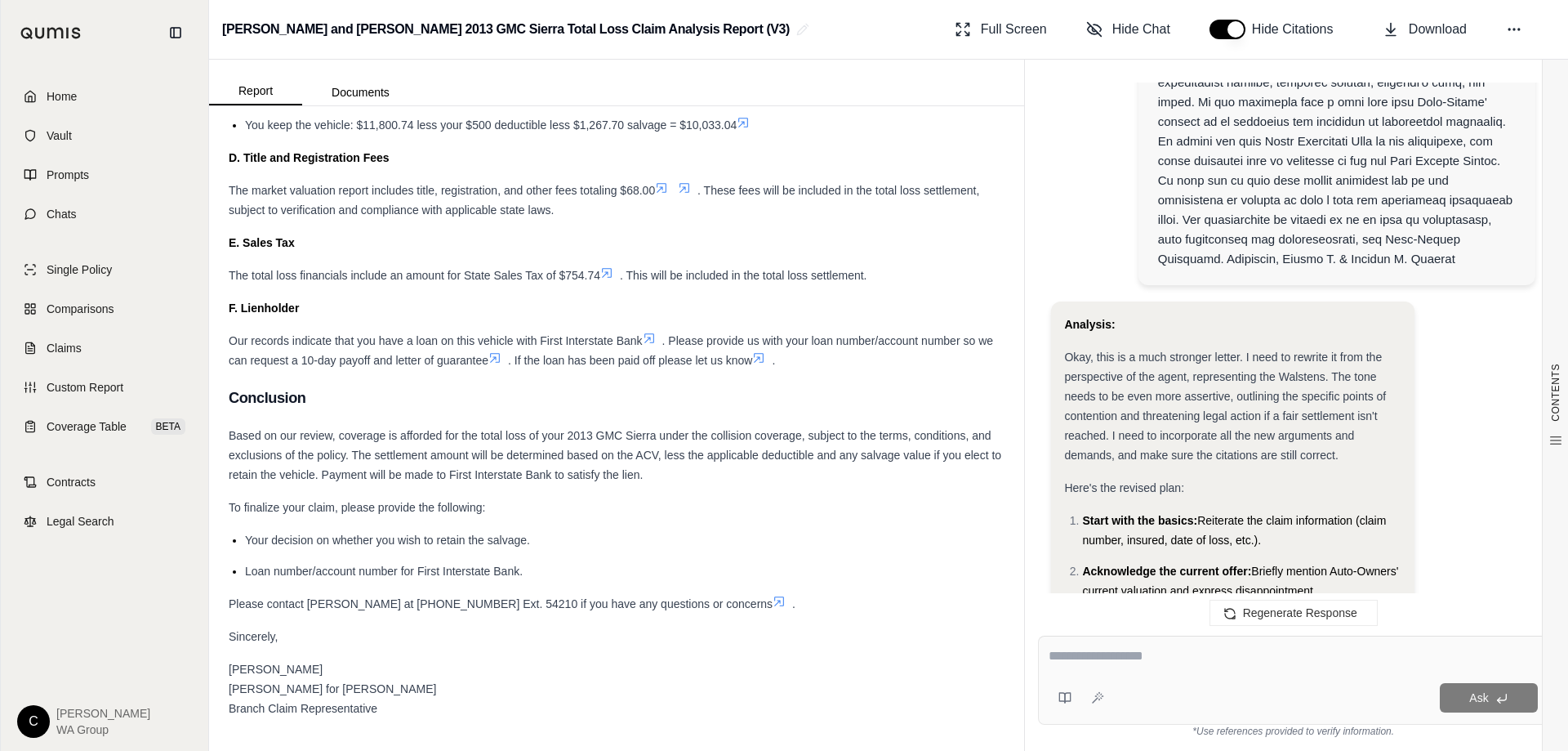 click at bounding box center (1293, 656) 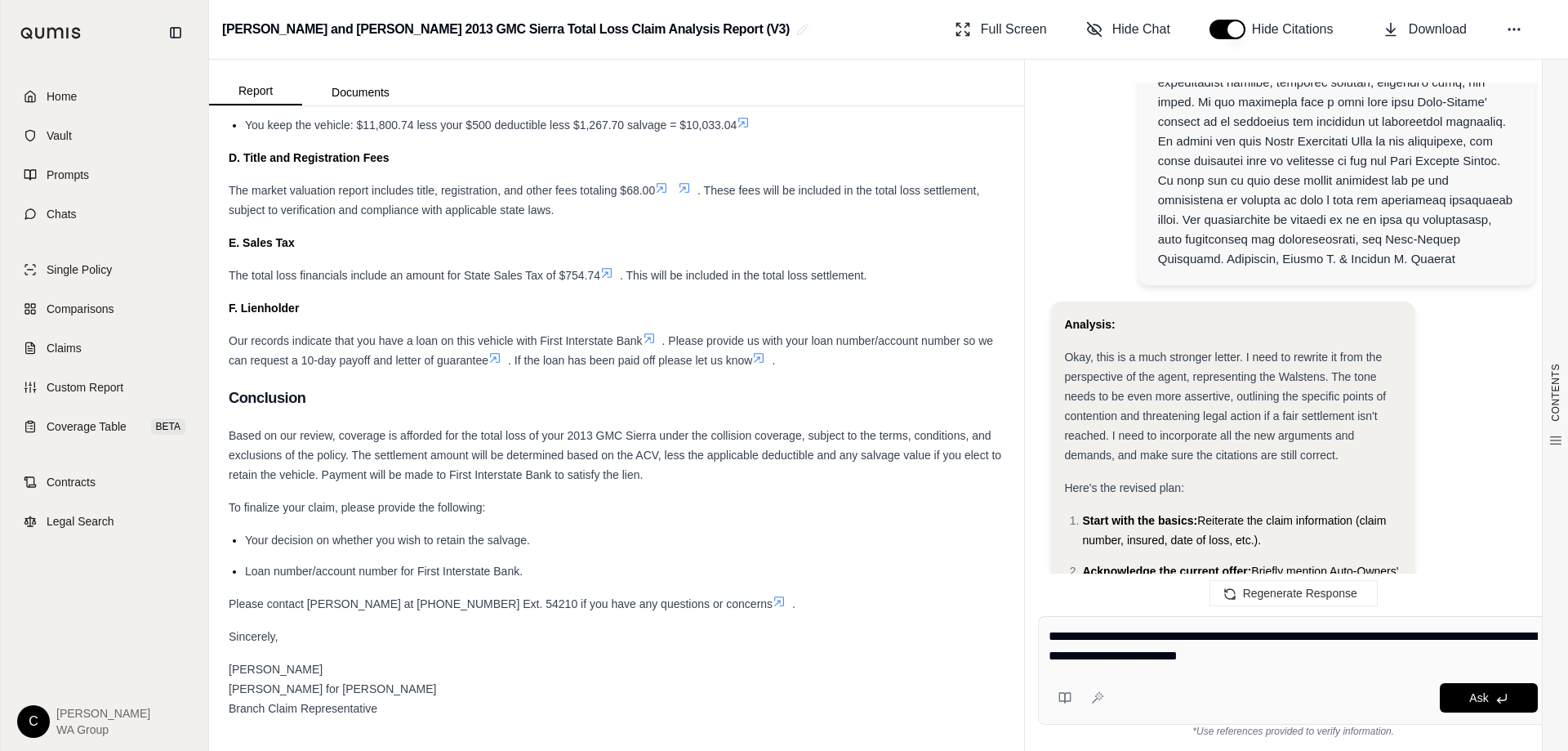 click on "**********" at bounding box center [1293, 646] 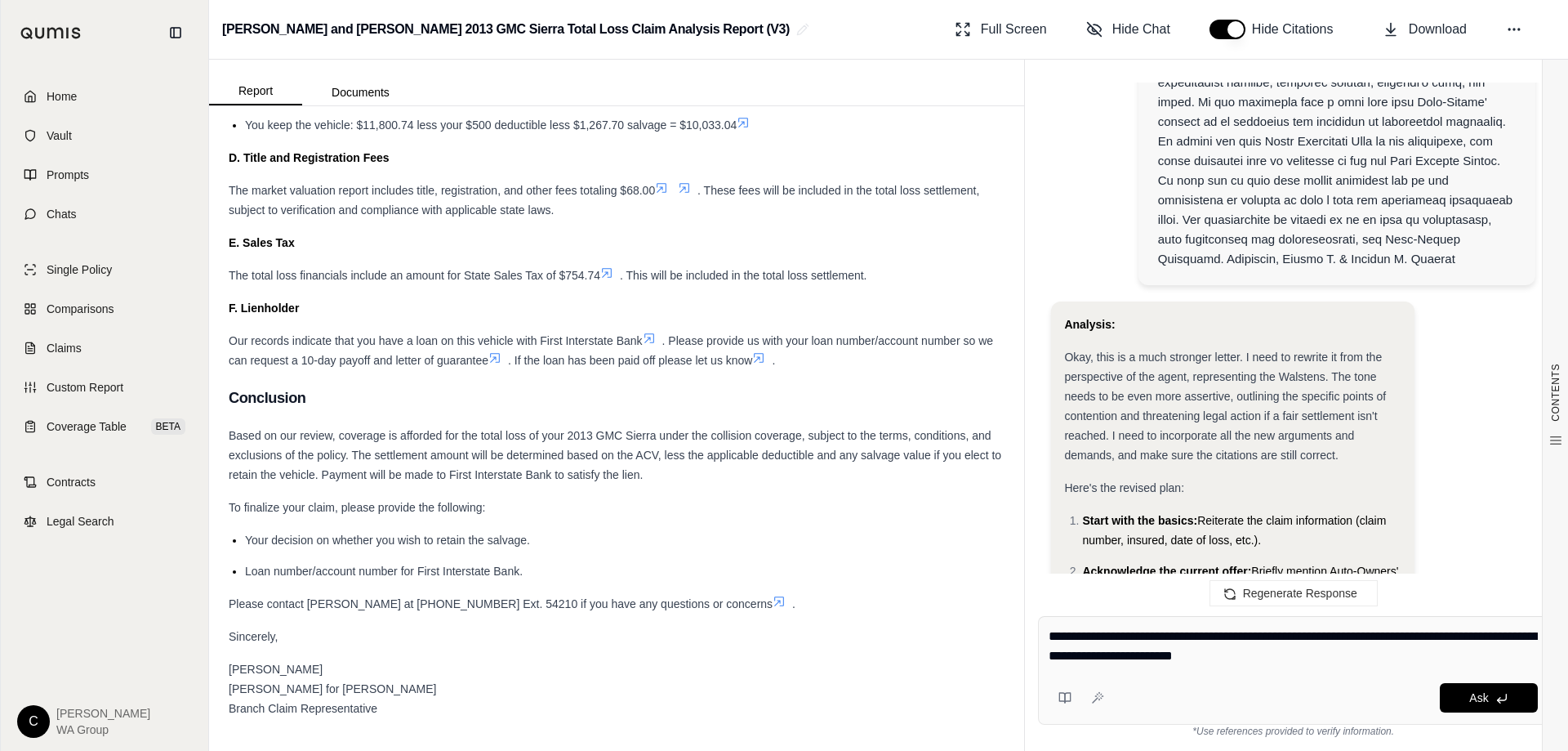 click on "**********" at bounding box center [1293, 646] 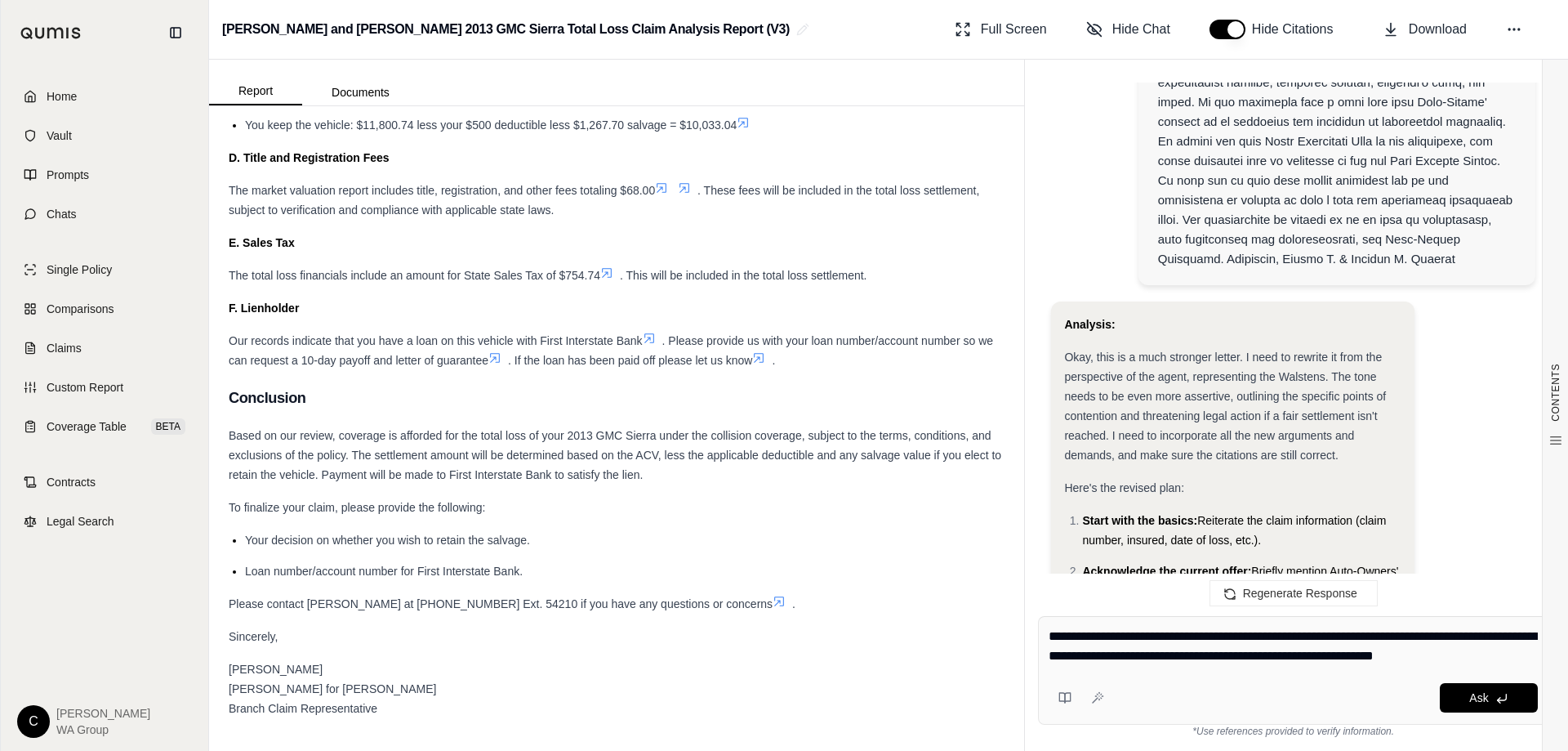 paste on "**********" 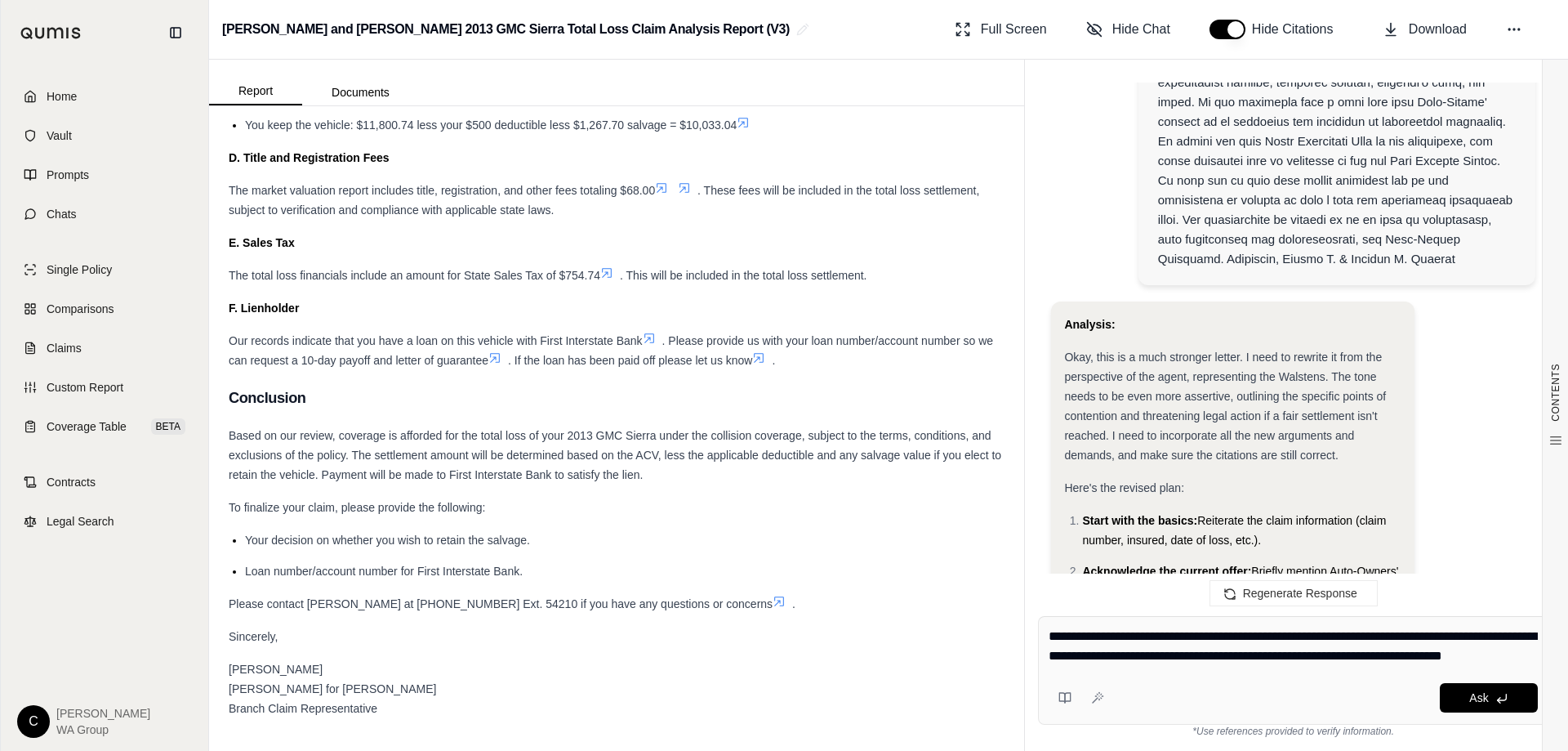 scroll, scrollTop: 3762, scrollLeft: 0, axis: vertical 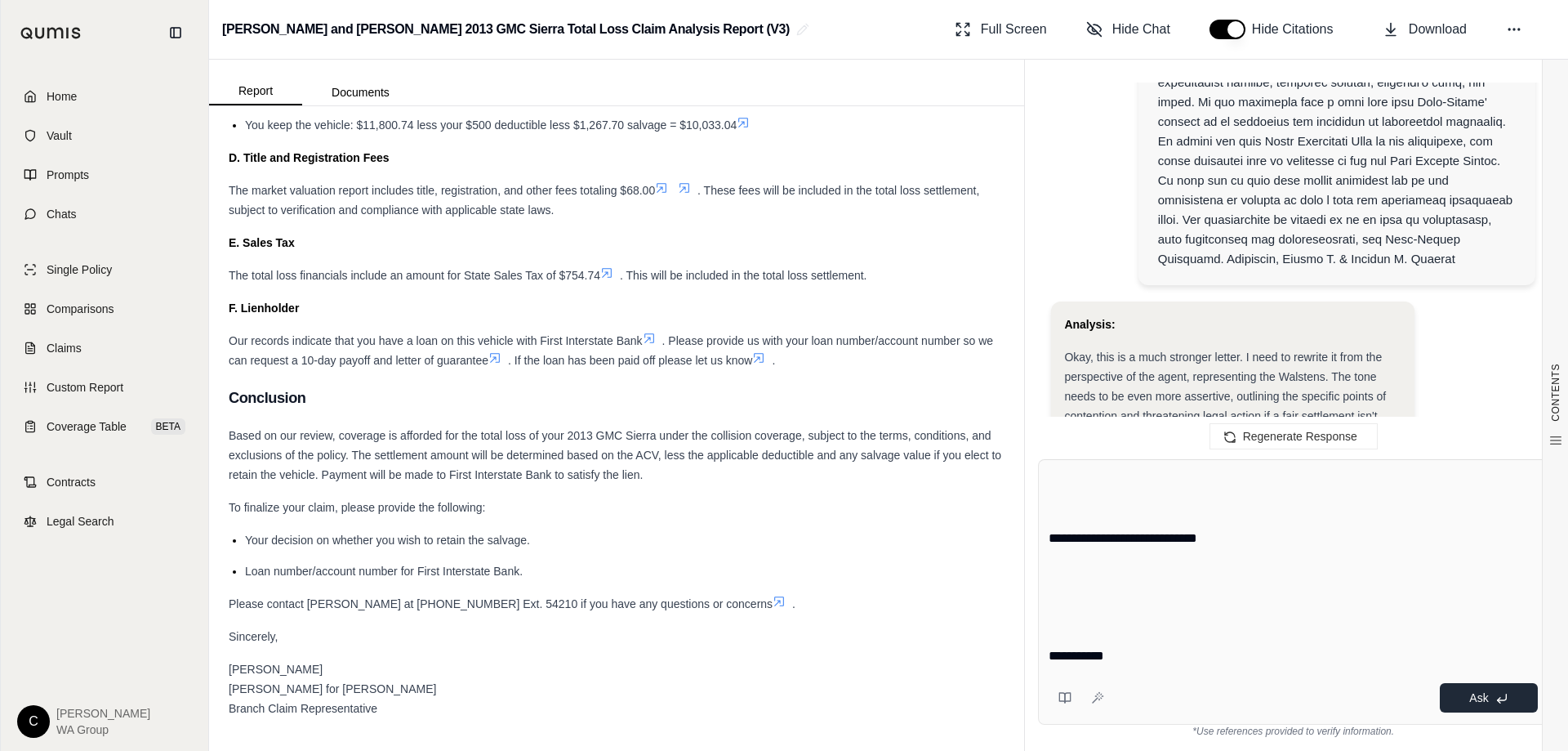 type on "**********" 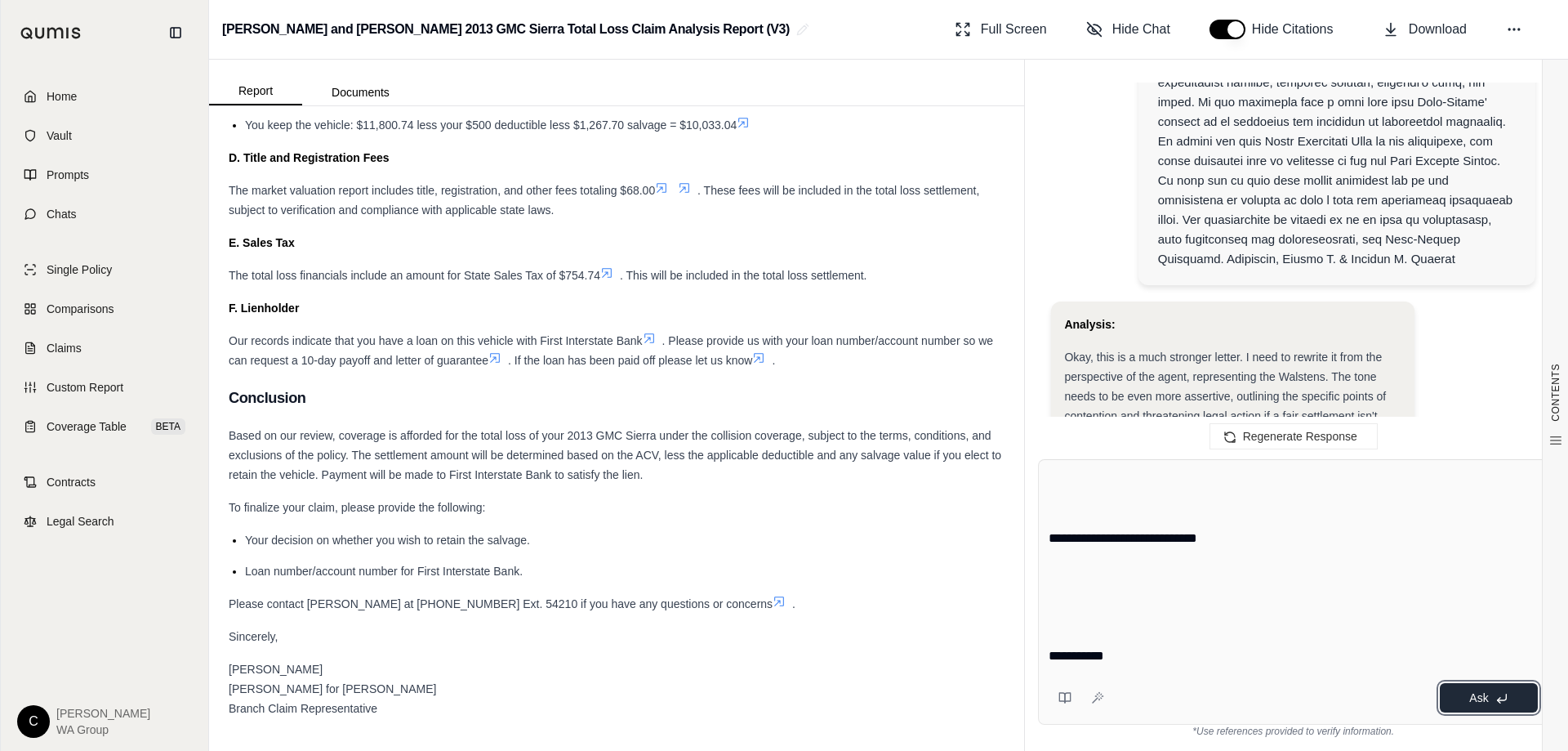 click 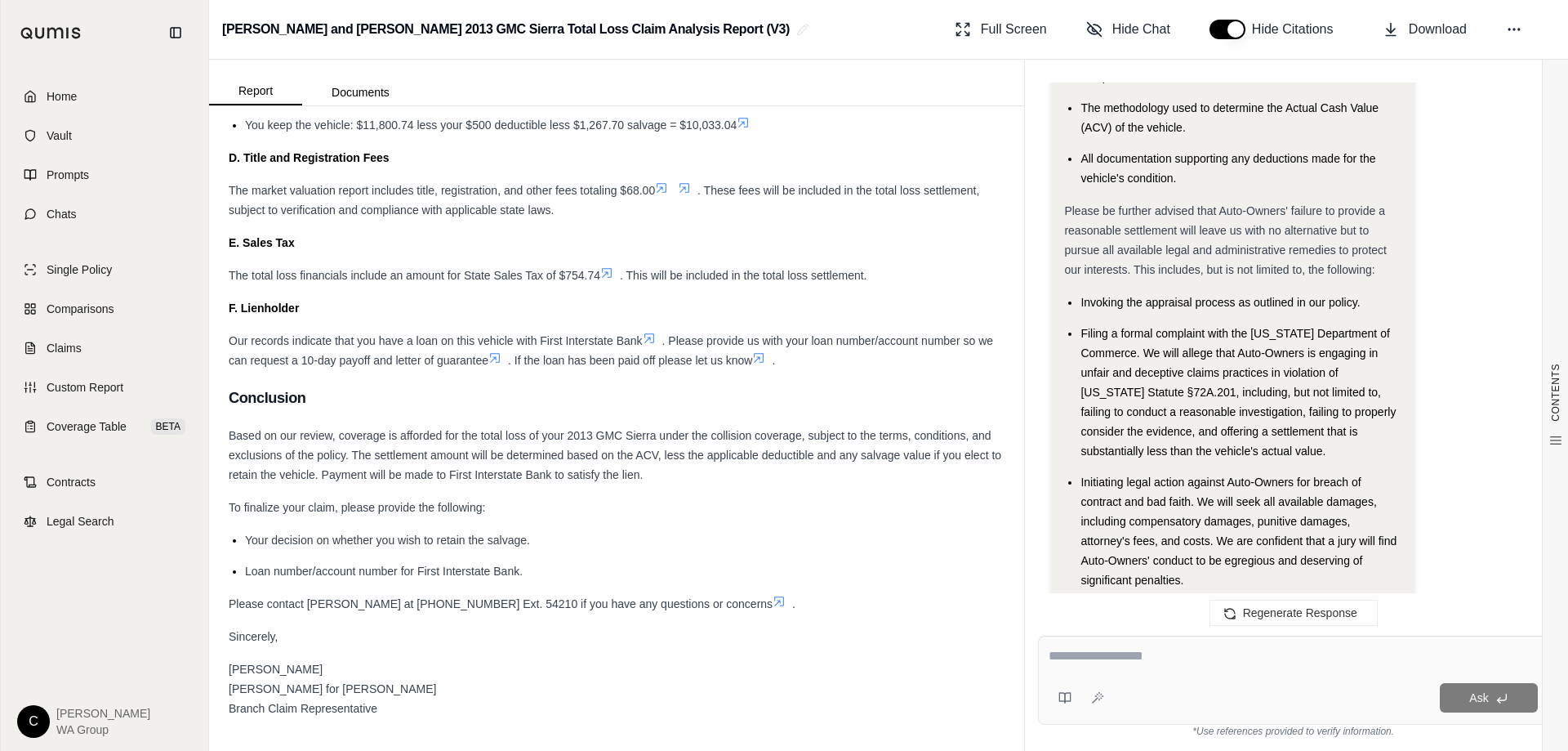 scroll, scrollTop: 23070, scrollLeft: 0, axis: vertical 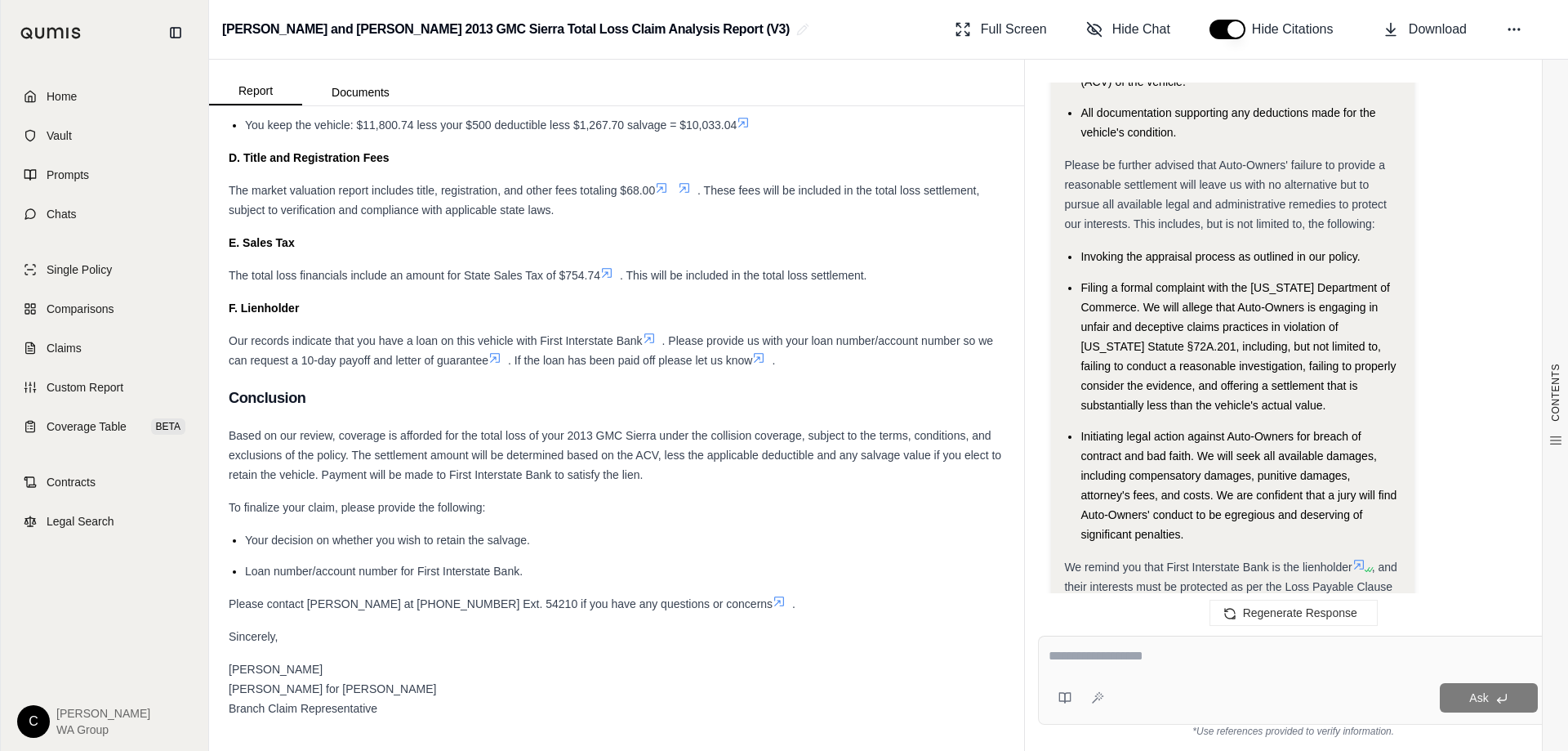 click 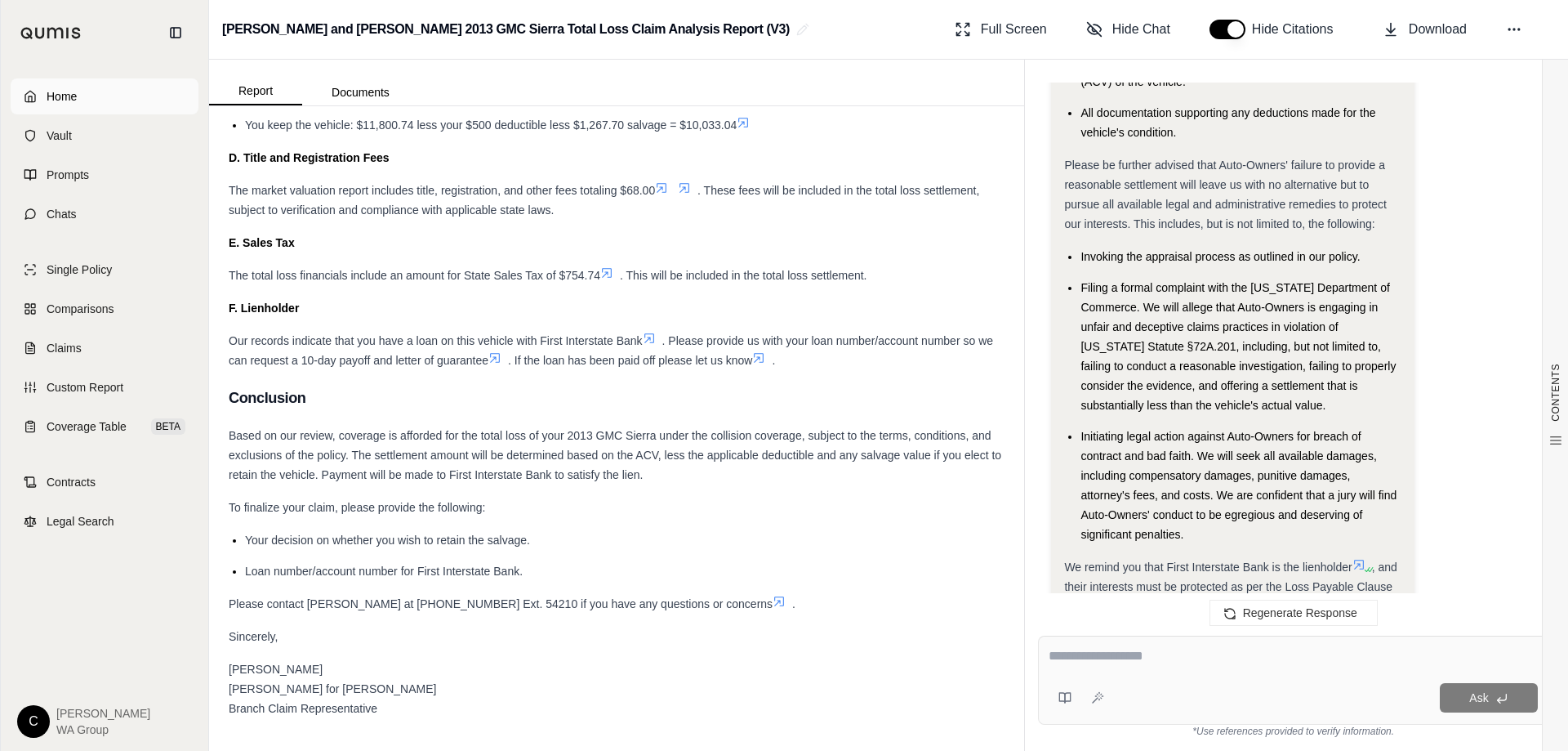click on "Home" at bounding box center [61, 96] 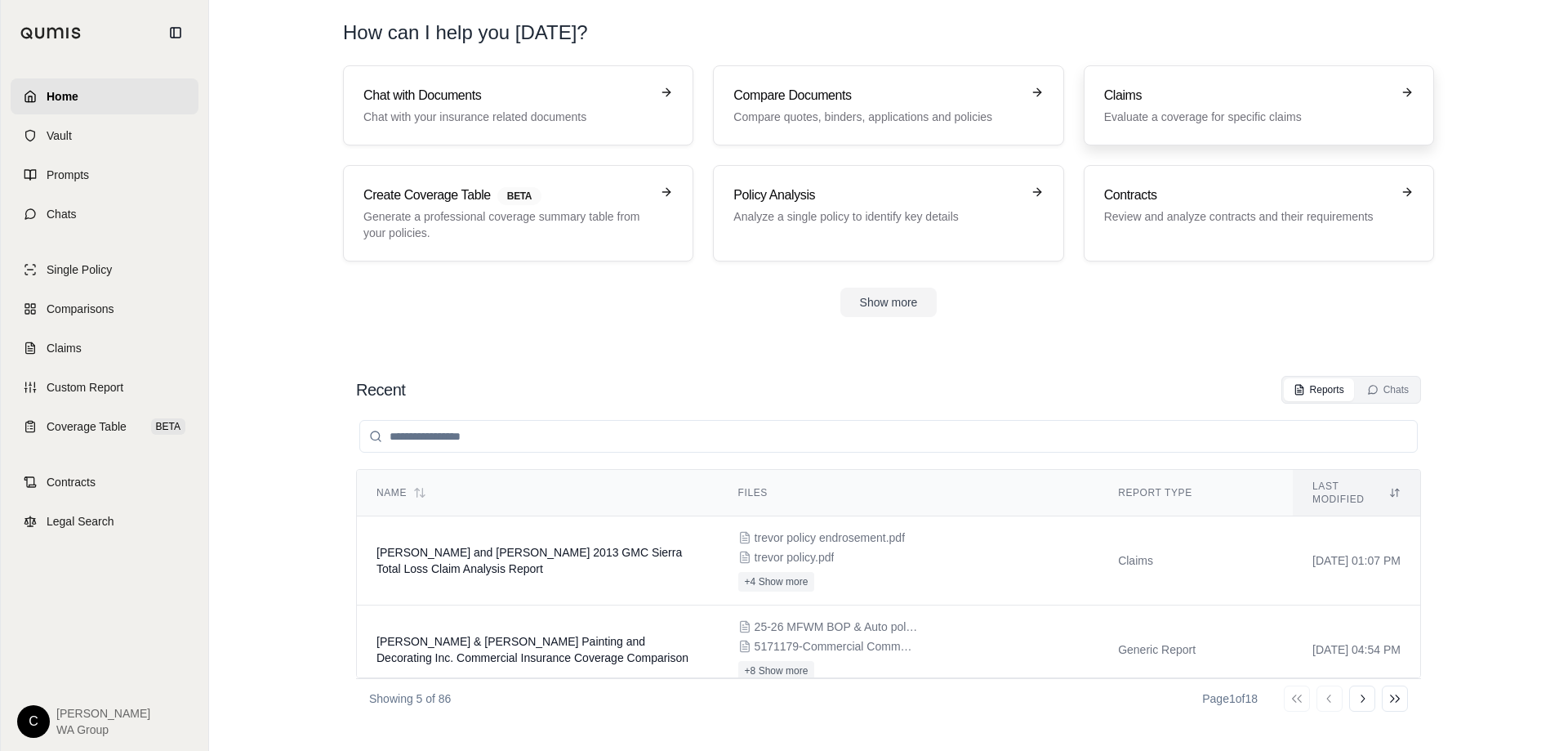 click on "Evaluate a coverage for specific claims" at bounding box center [1247, 117] 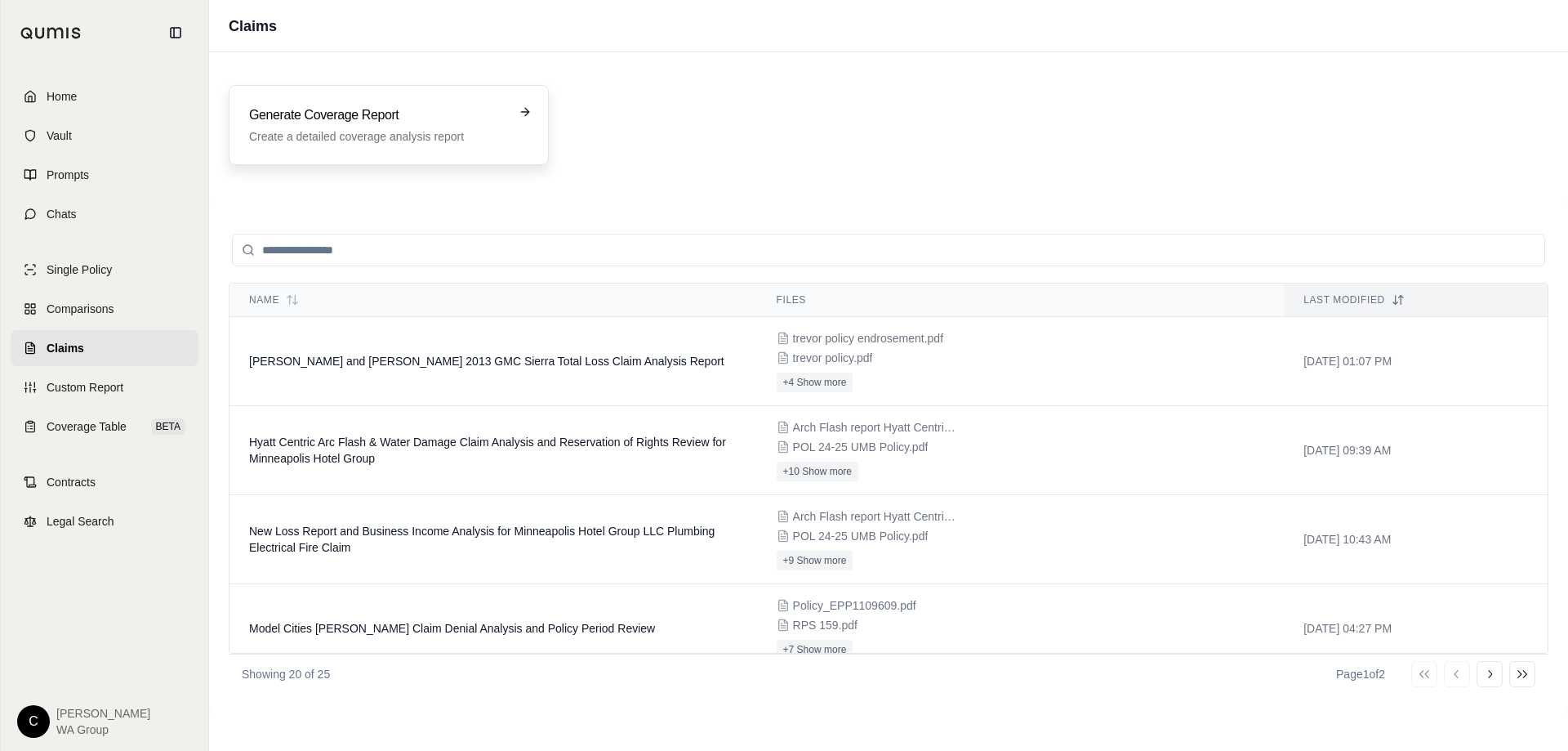 click on "Generate Coverage Report" at bounding box center [377, 115] 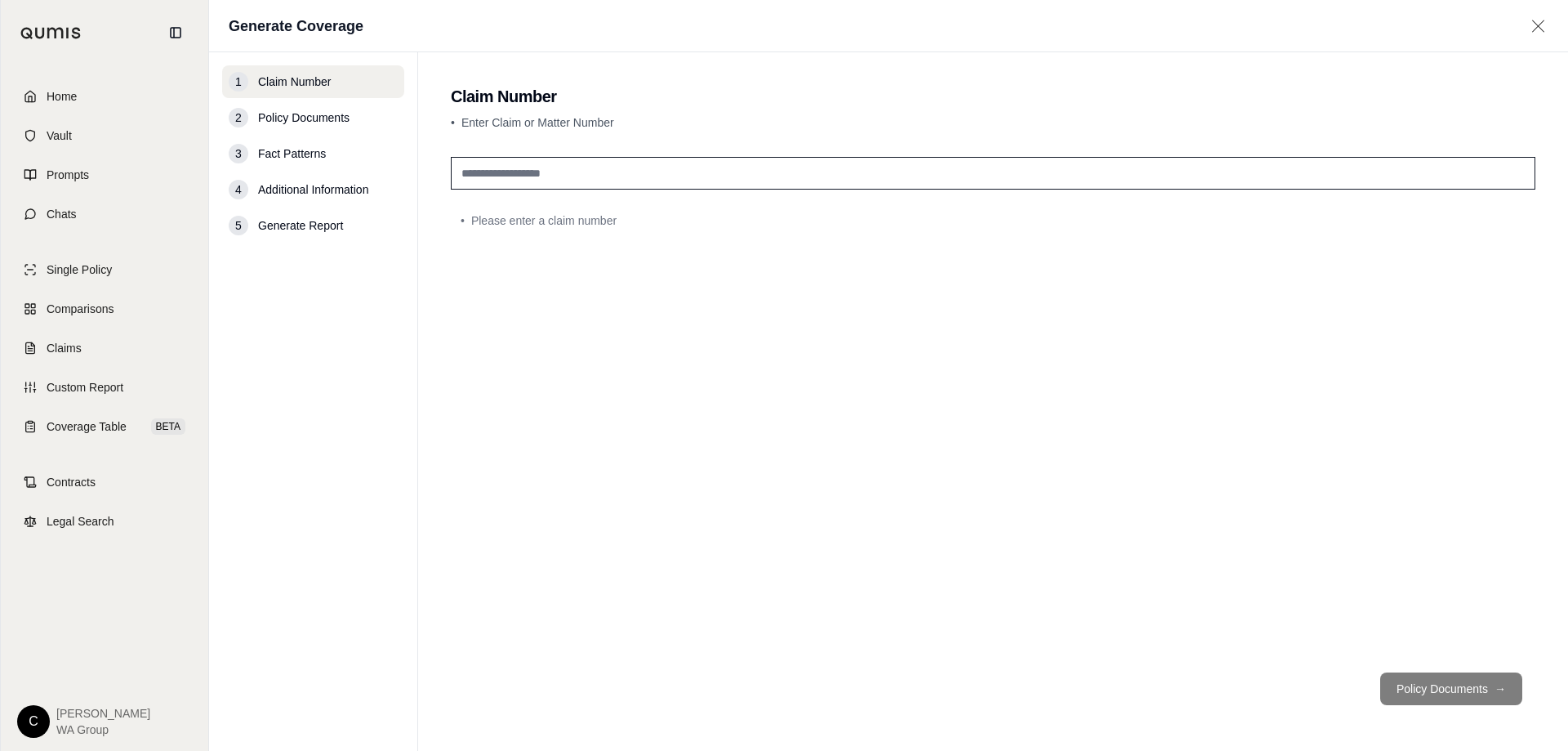 click at bounding box center [993, 173] 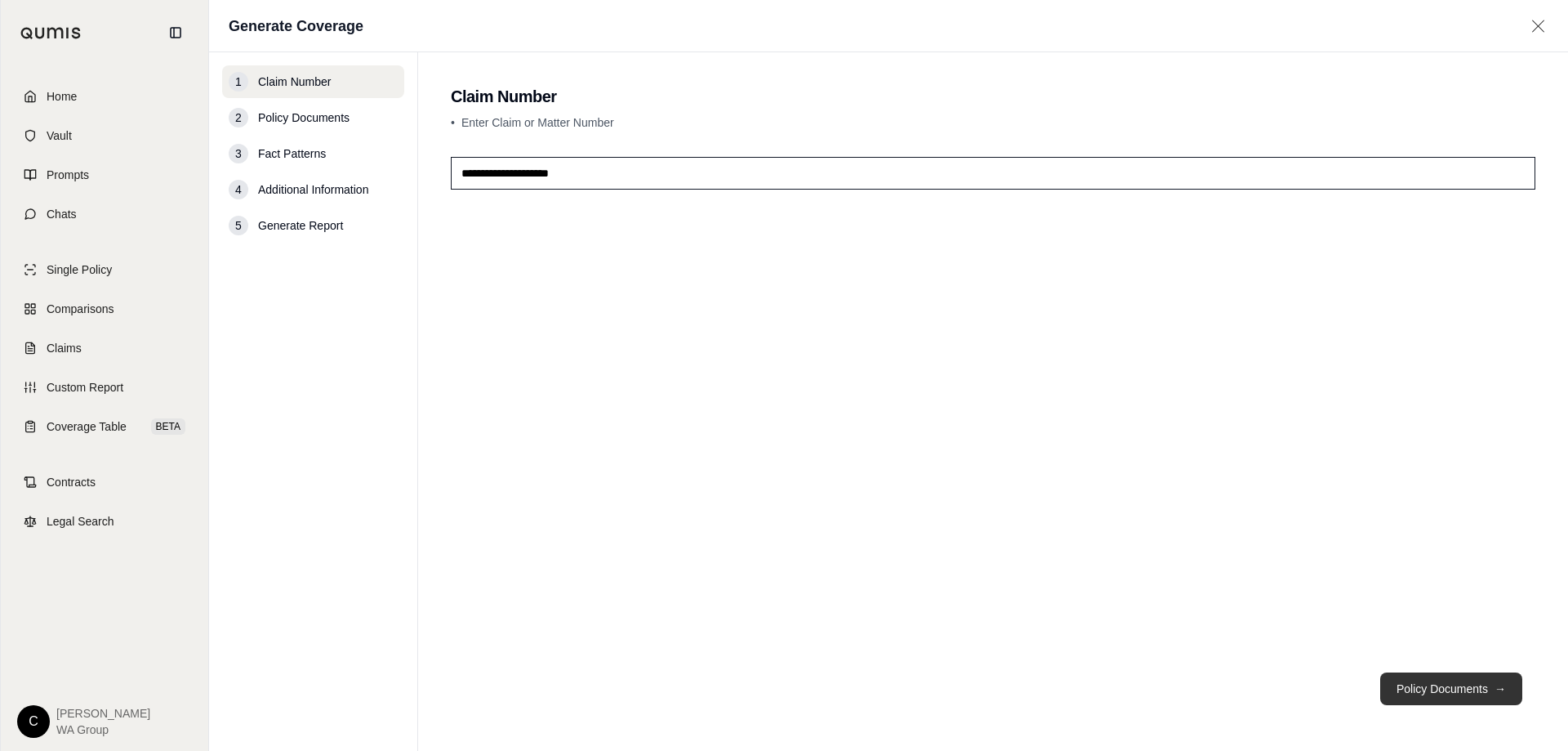 type on "**********" 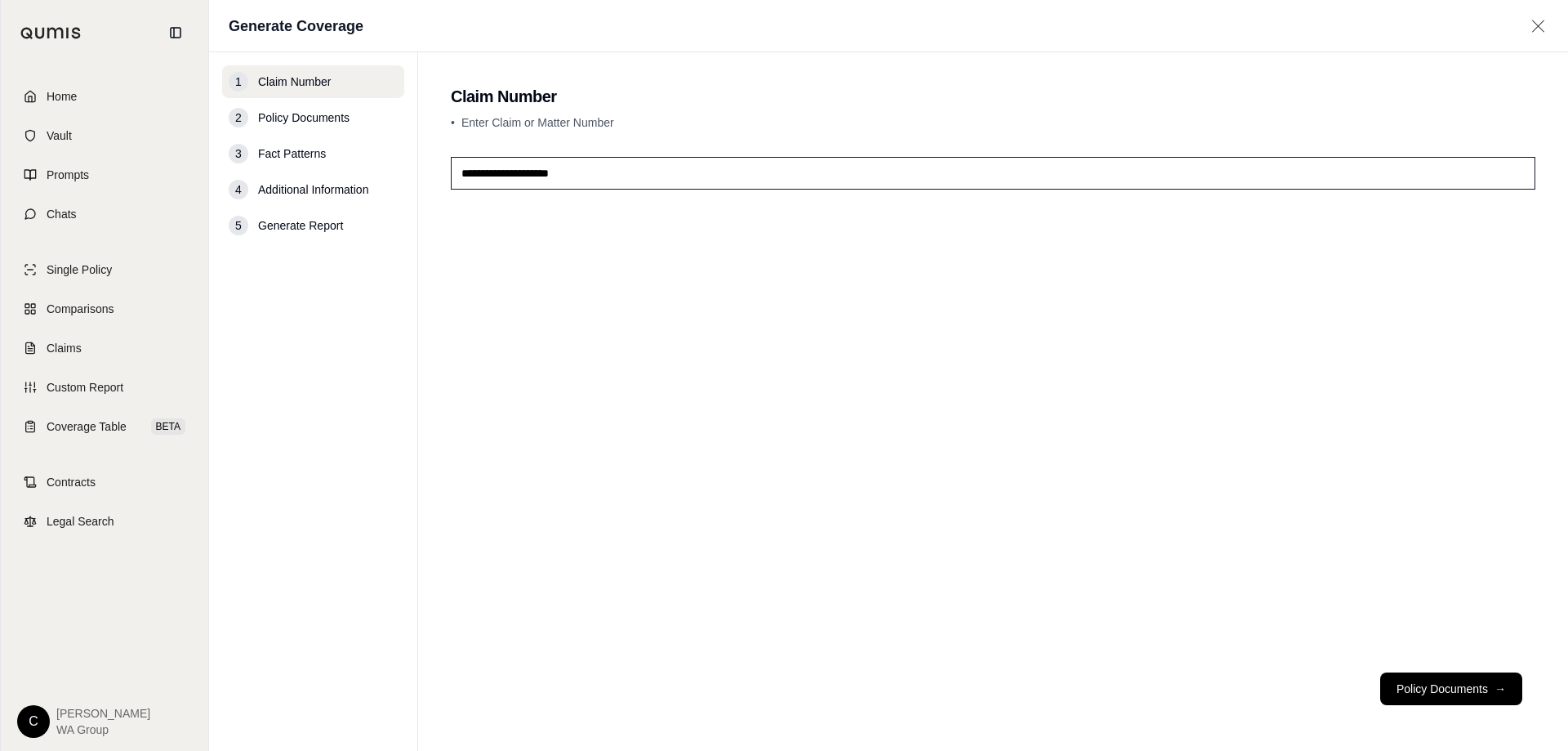 click on "Policy Documents →" at bounding box center (1451, 689) 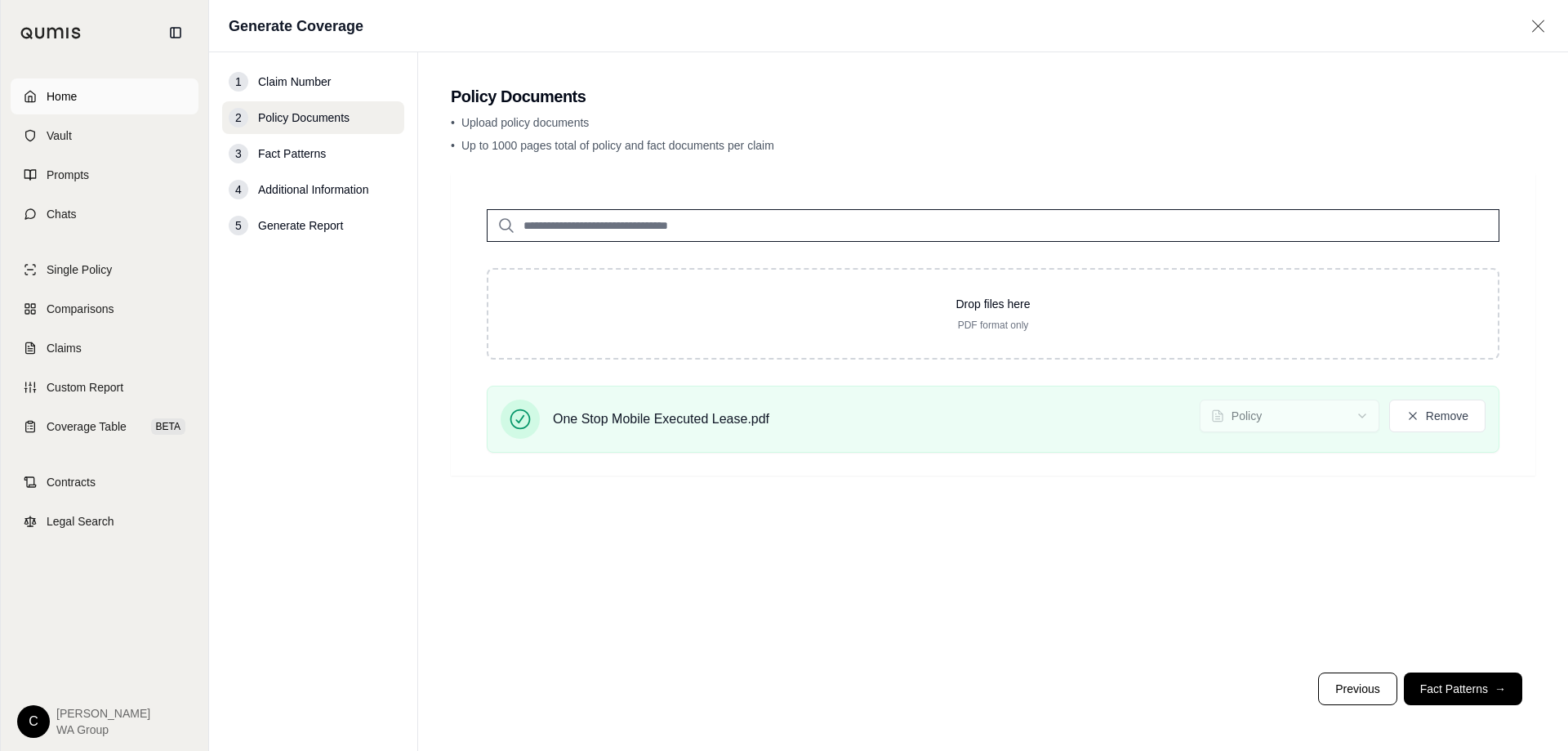 click on "Home" at bounding box center (105, 96) 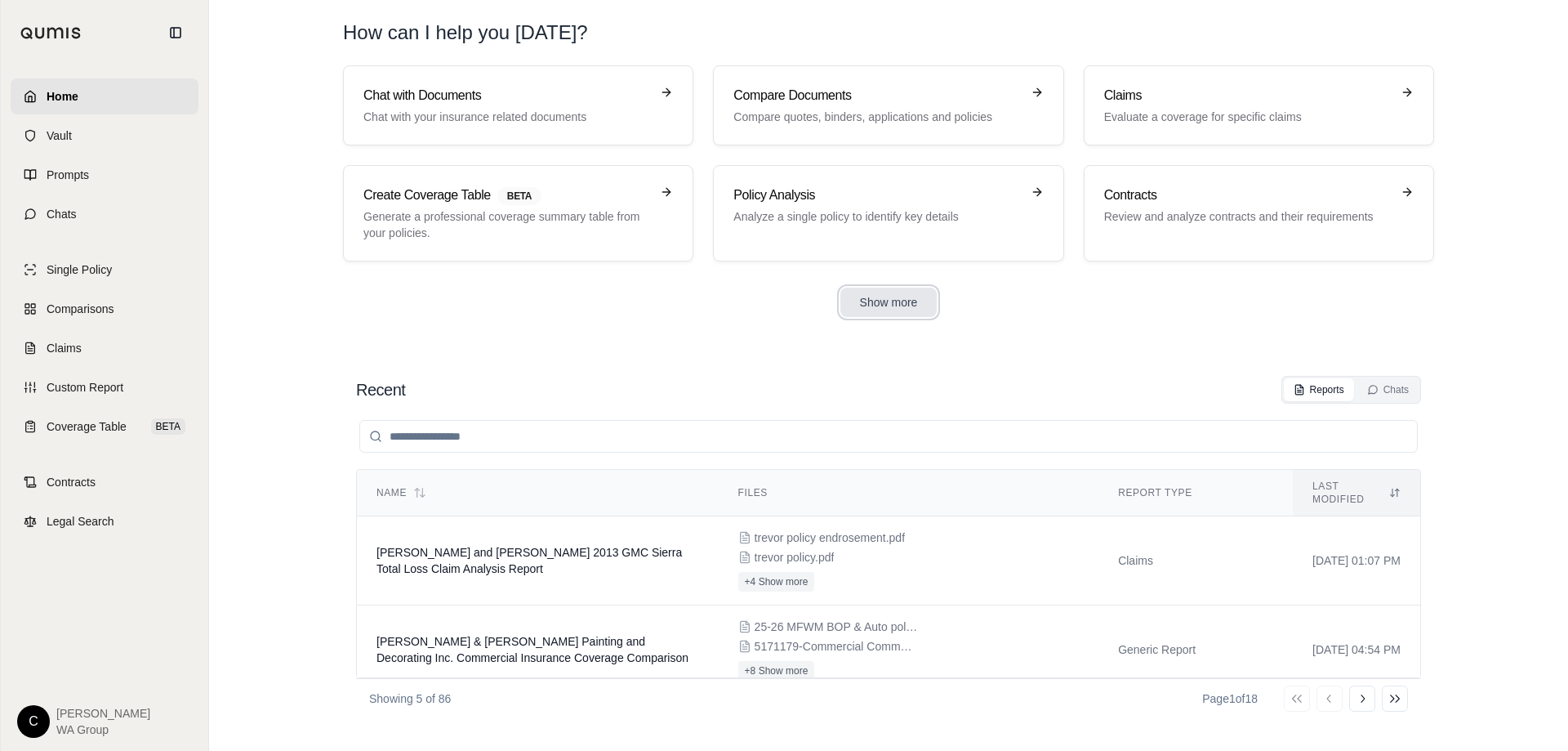 click on "Show more" at bounding box center [889, 302] 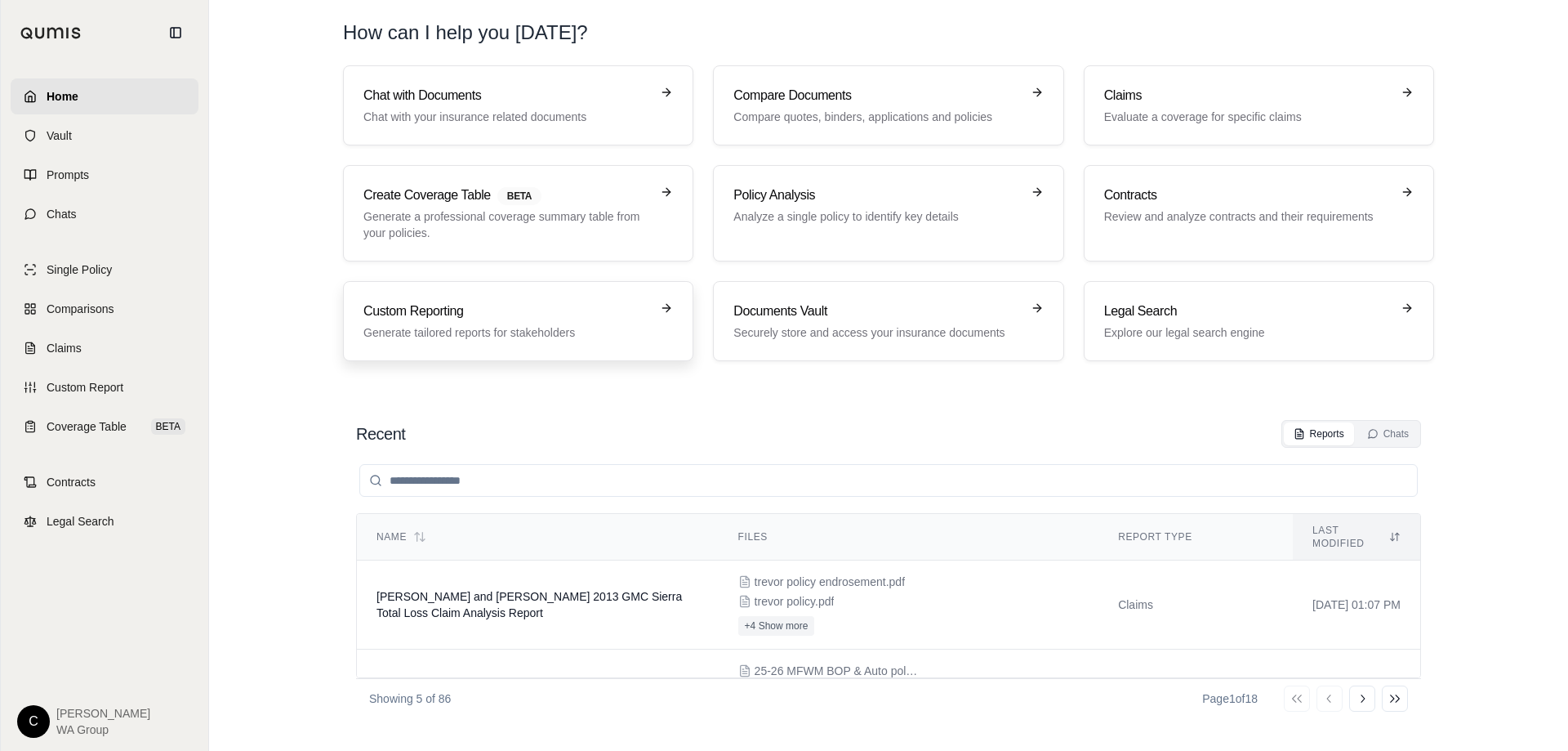 click on "Generate tailored reports for stakeholders" at bounding box center (506, 333) 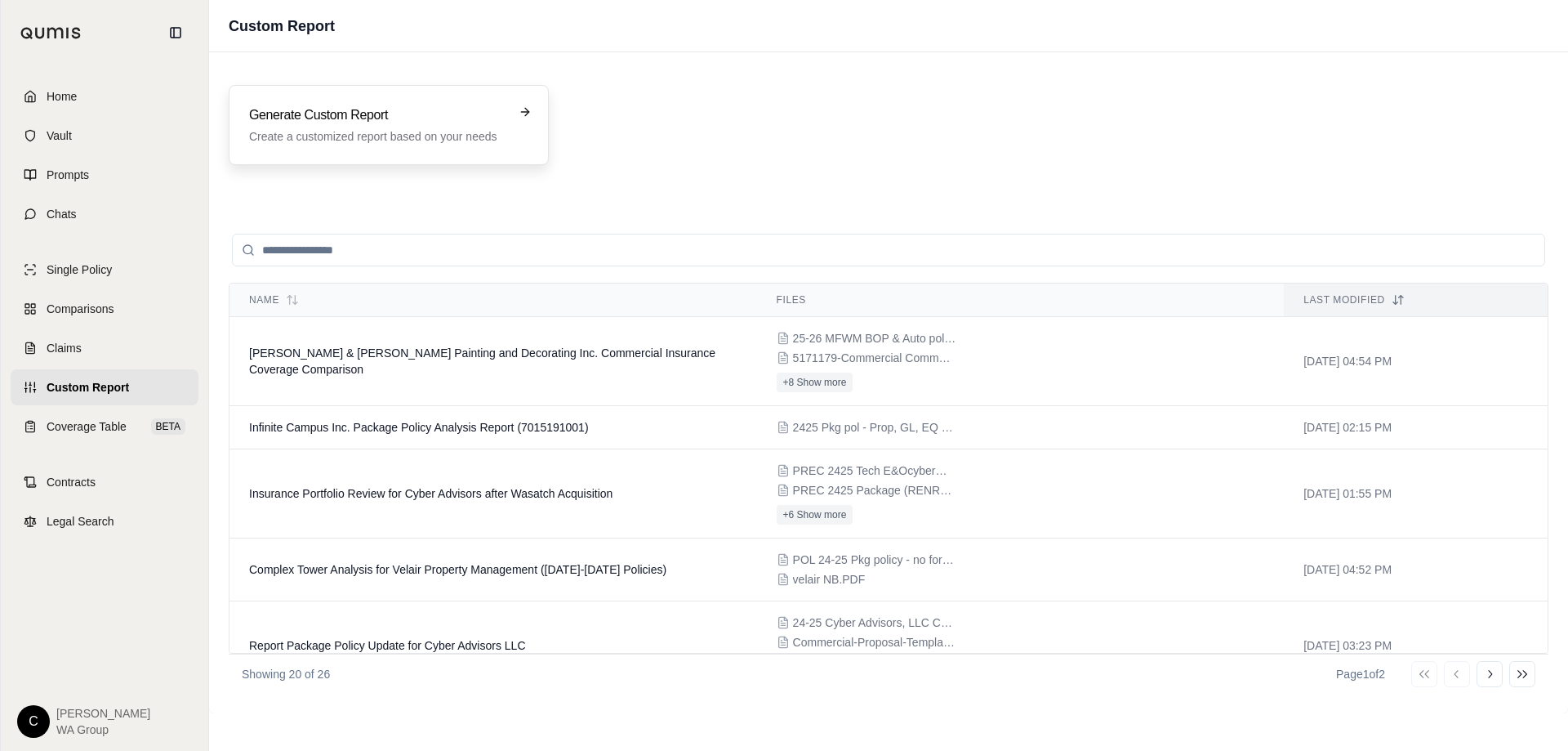 click on "Generate Custom Report Create a customized report based on your needs" at bounding box center (389, 125) 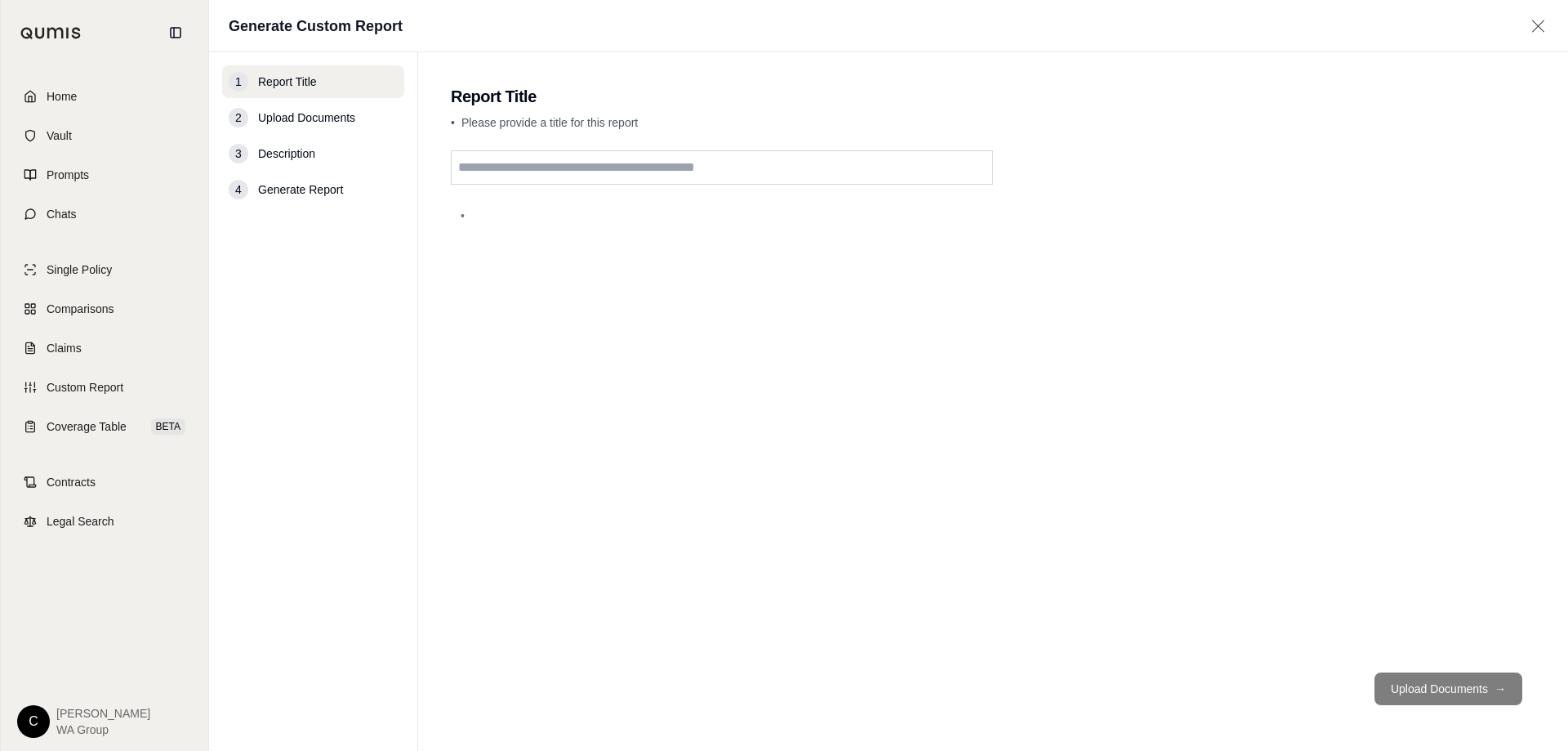 click at bounding box center [722, 168] 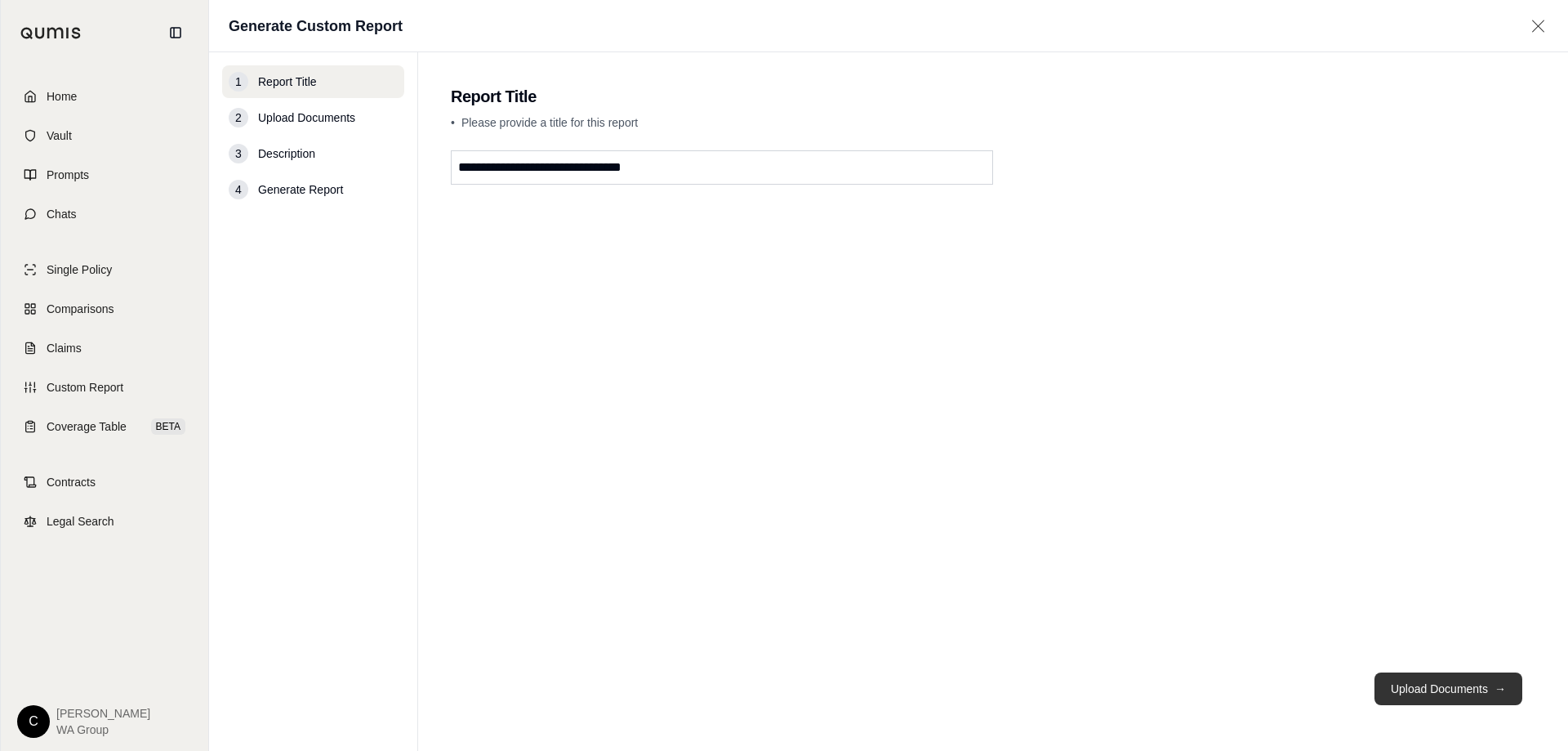 type on "**********" 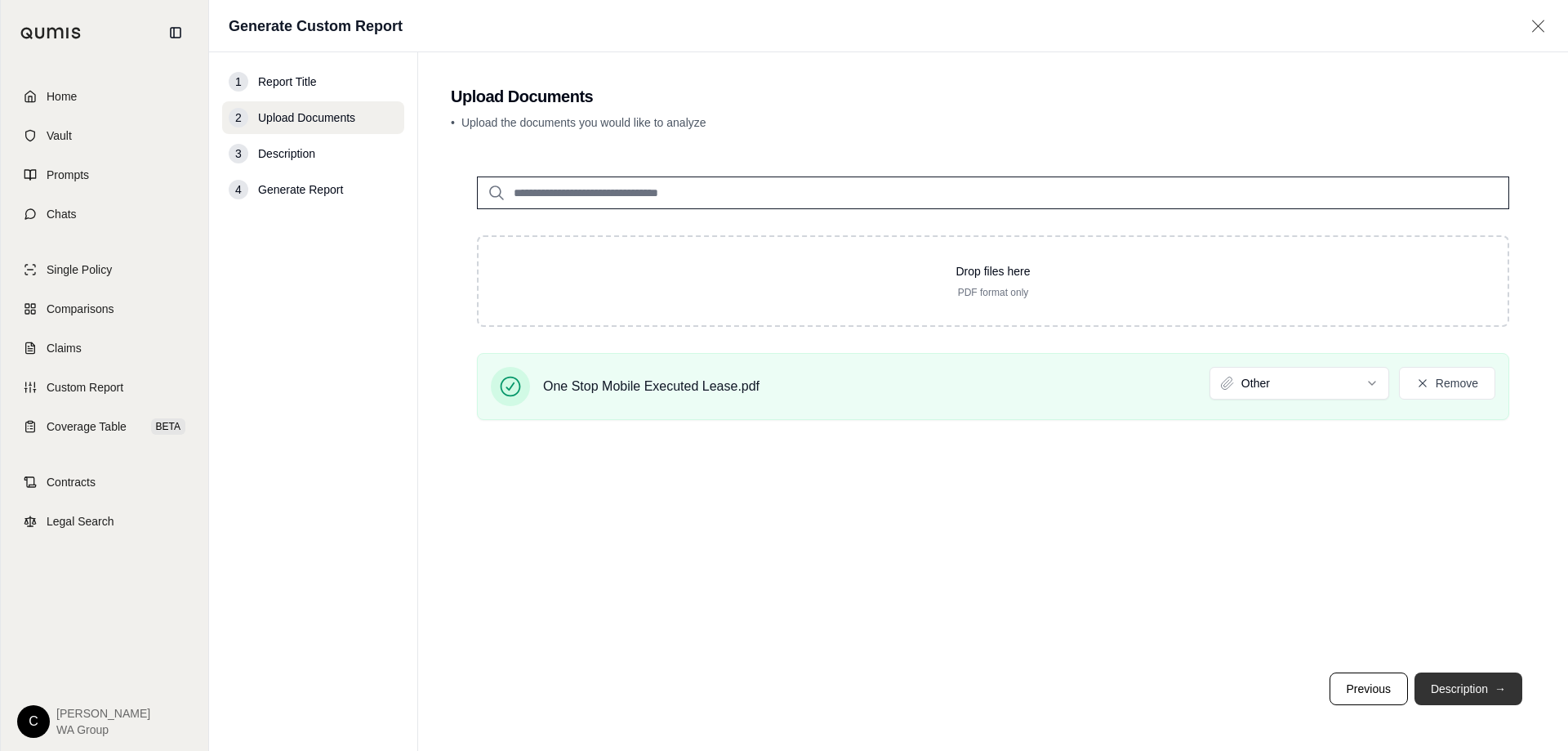 click on "Description →" at bounding box center [1468, 689] 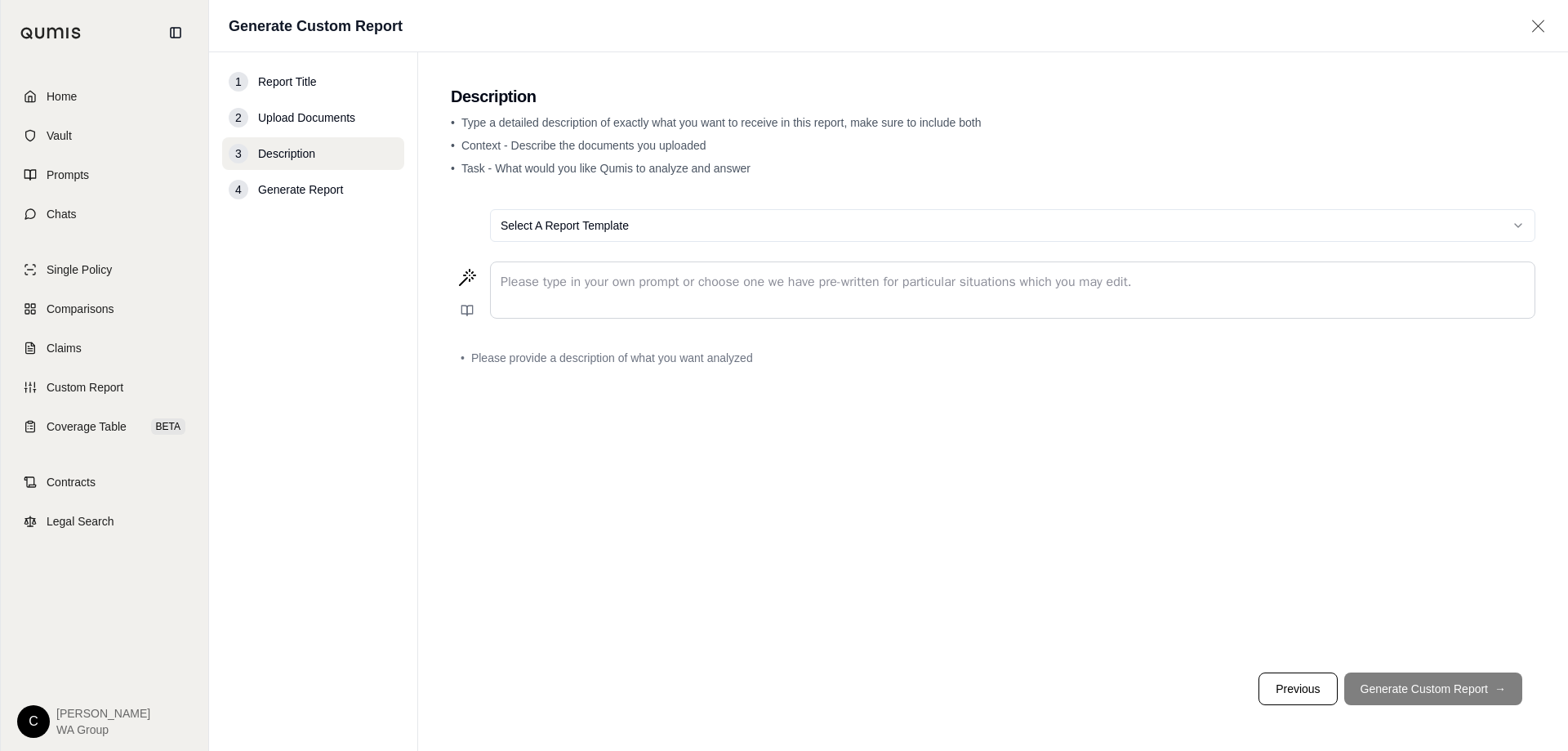 click at bounding box center (1013, 282) 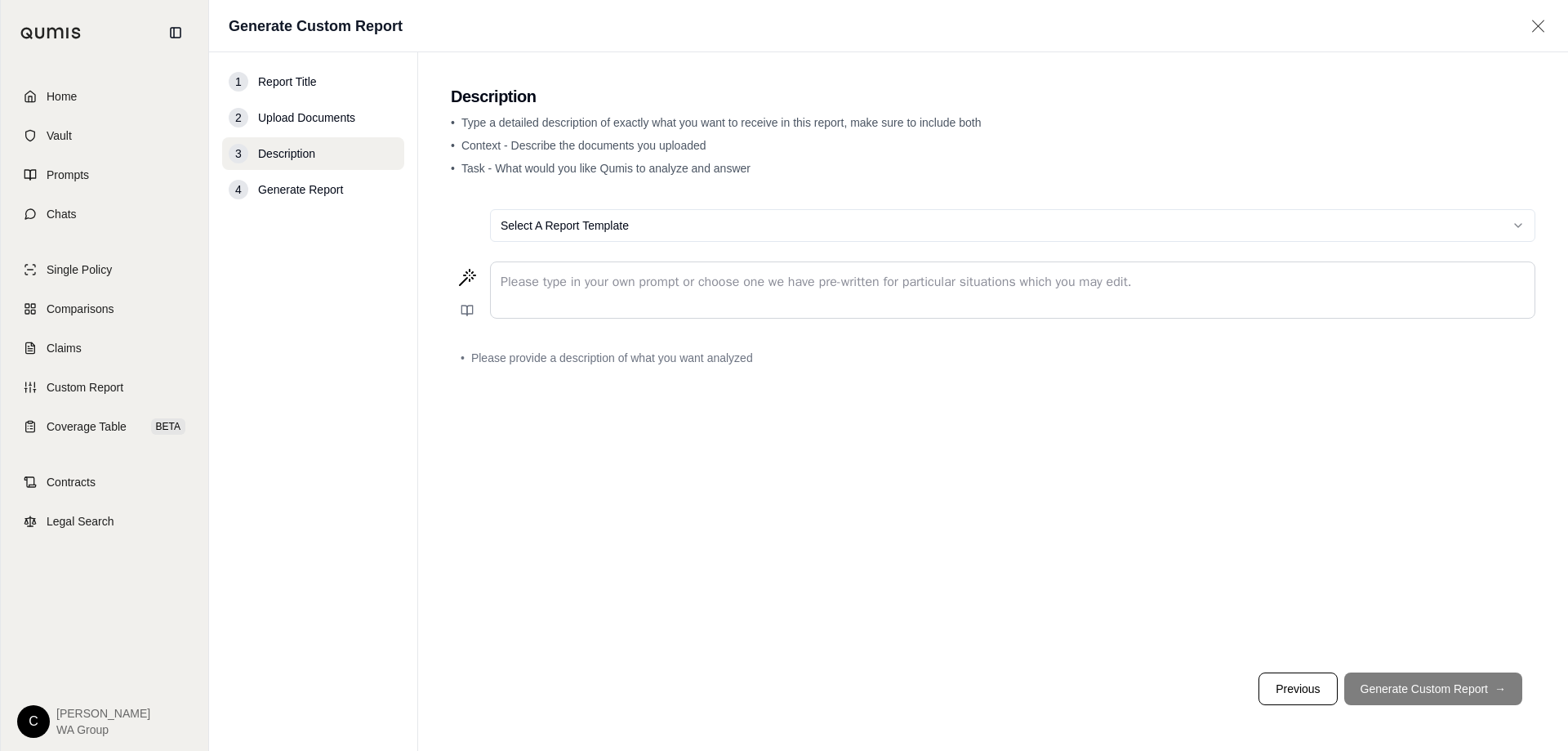 click at bounding box center (1013, 282) 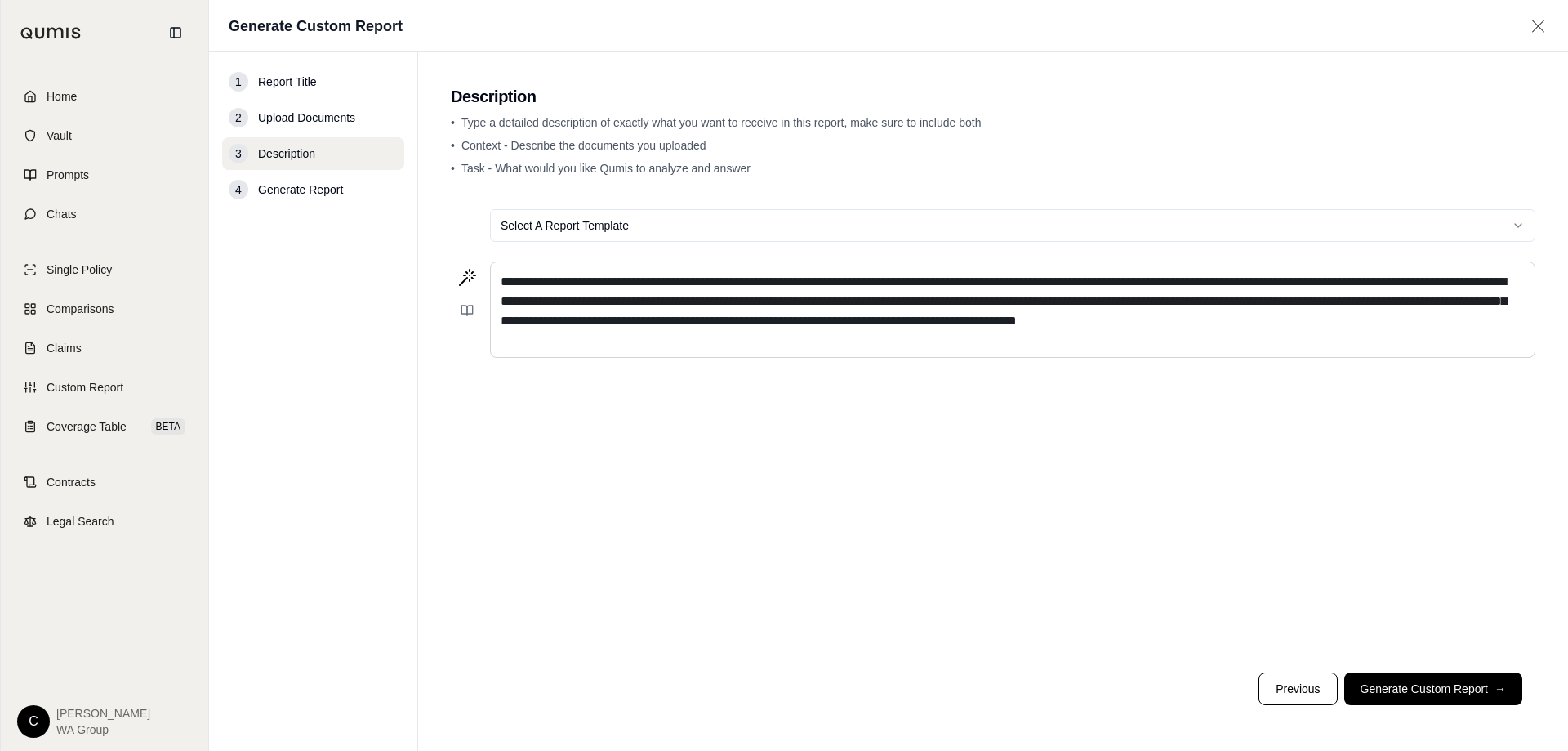 click on "**********" at bounding box center (1004, 301) 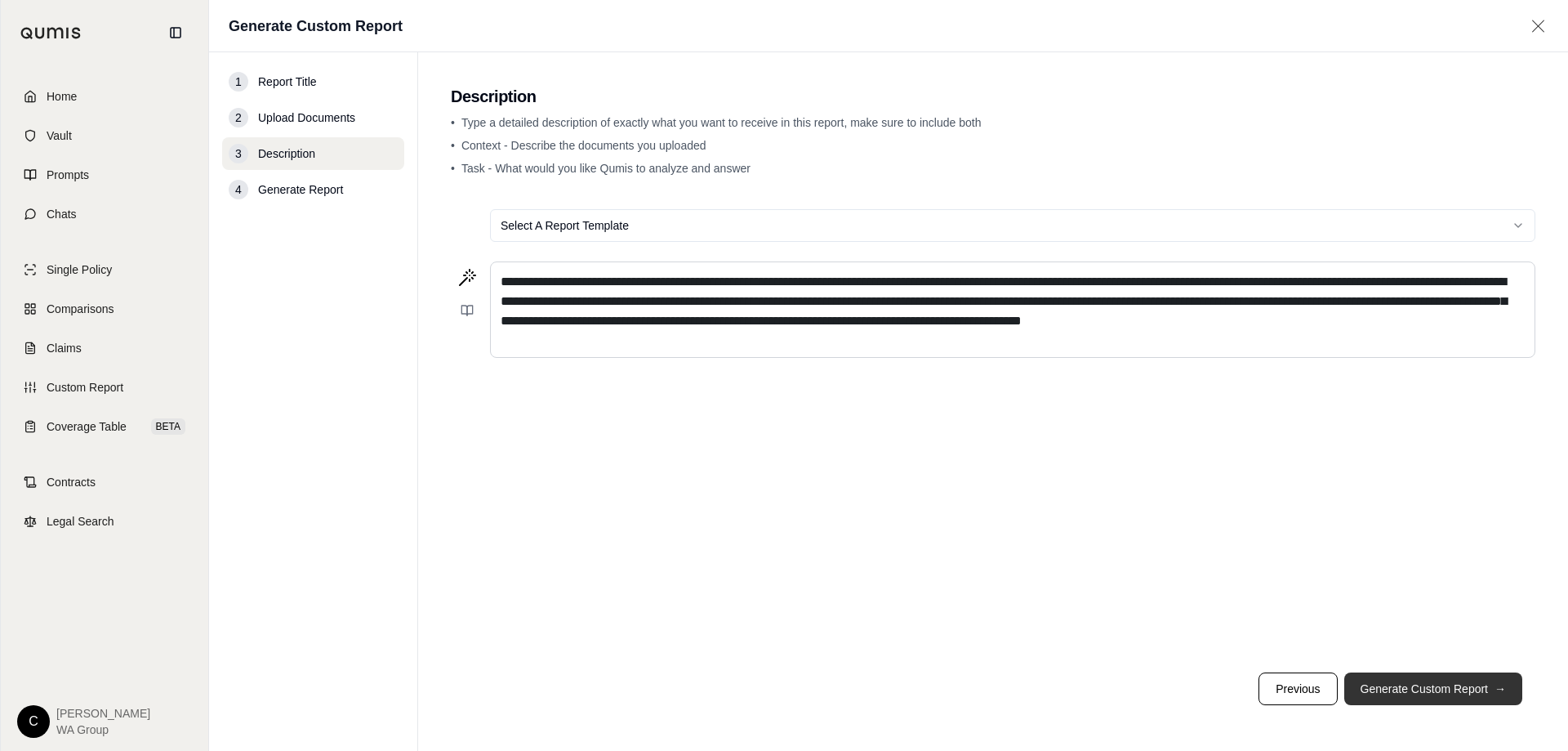click on "Generate Custom Report →" at bounding box center [1433, 689] 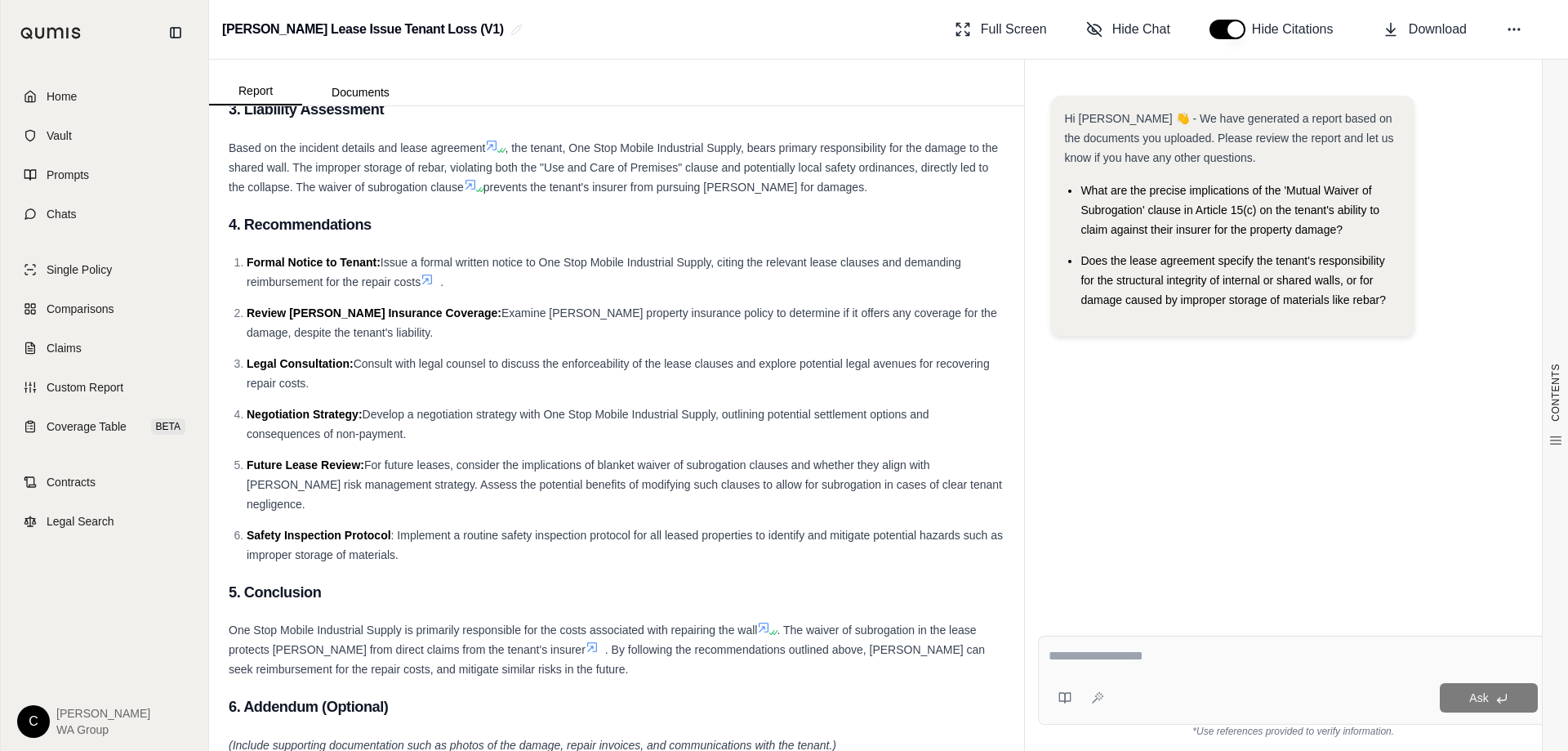 scroll, scrollTop: 2145, scrollLeft: 0, axis: vertical 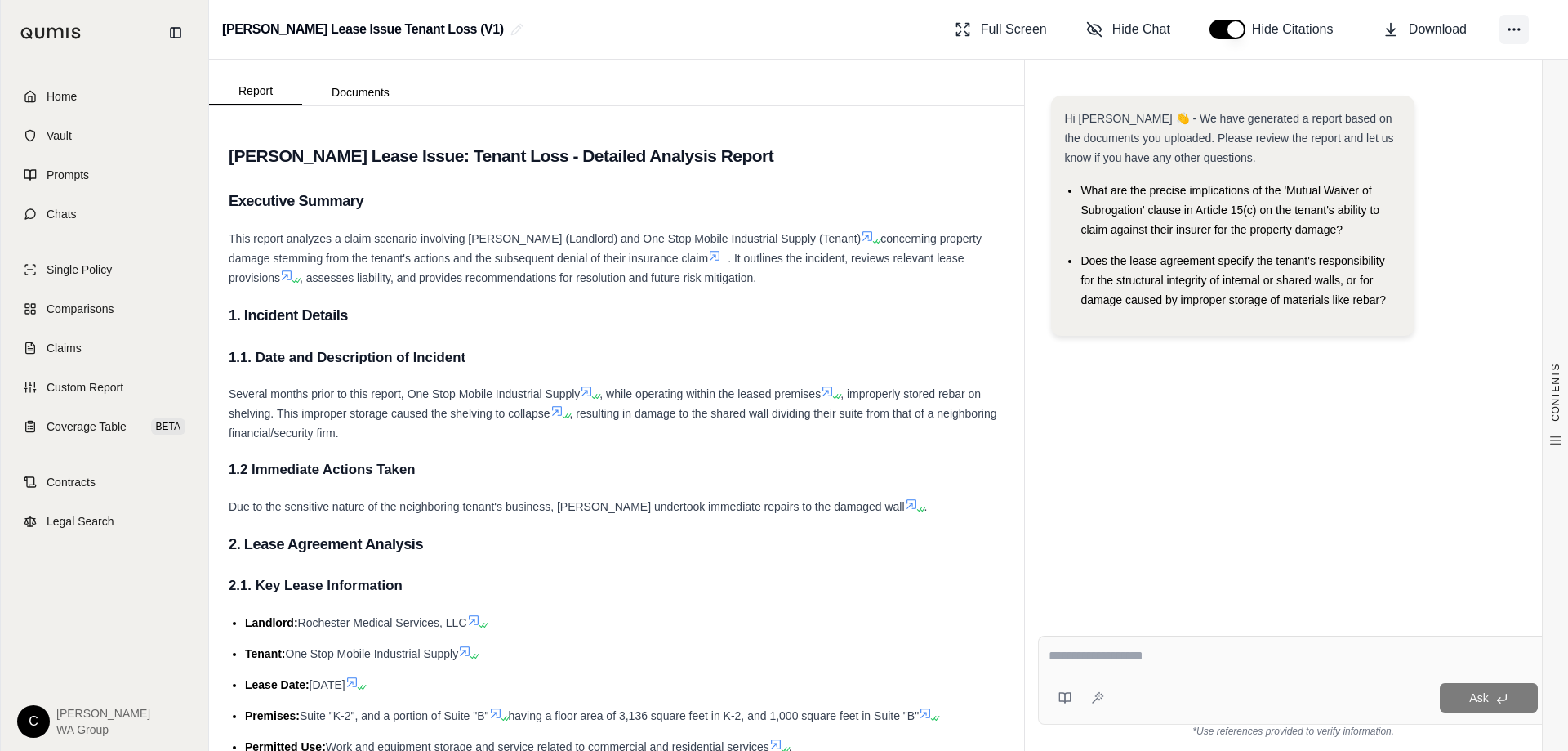 click 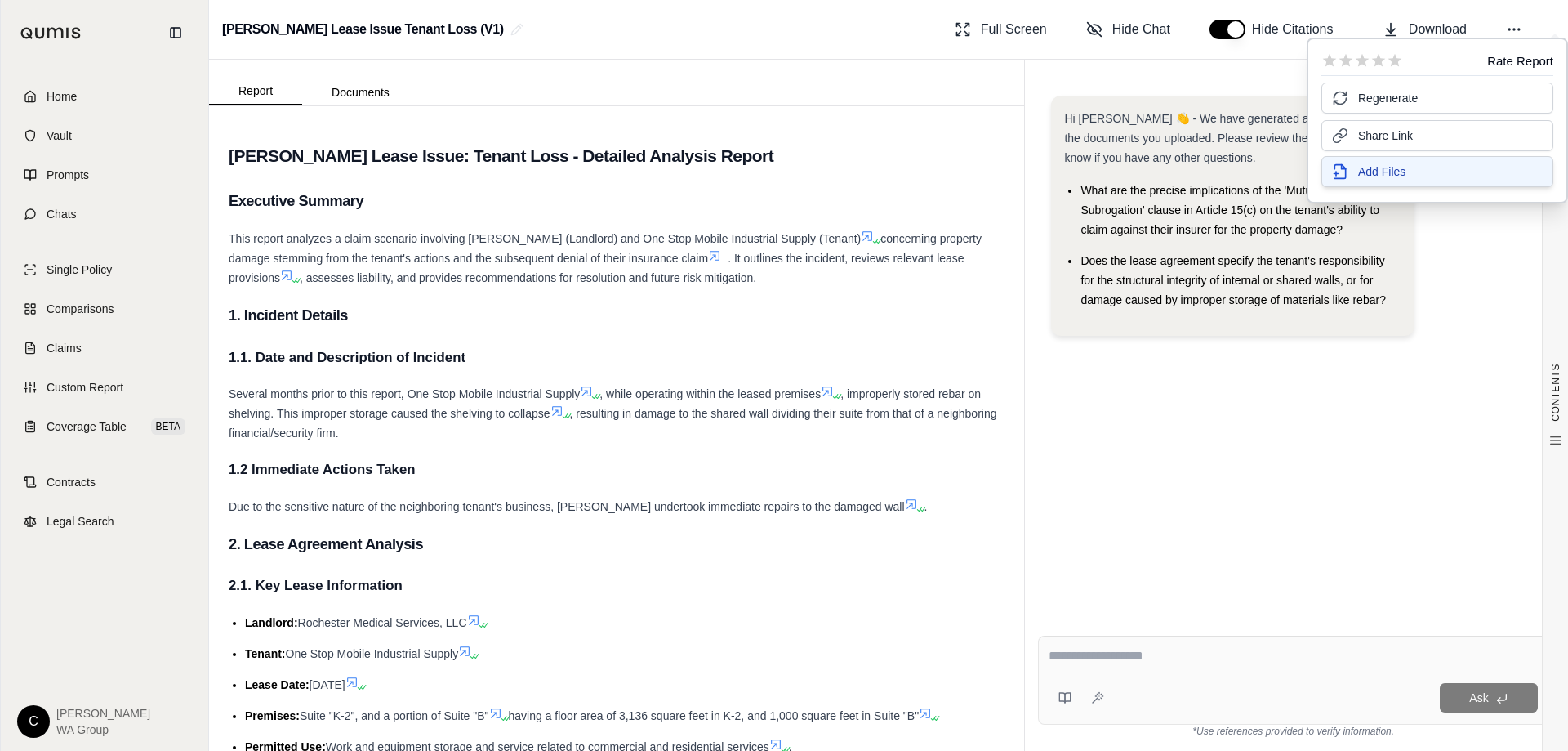 click on "Add Files" at bounding box center (1382, 172) 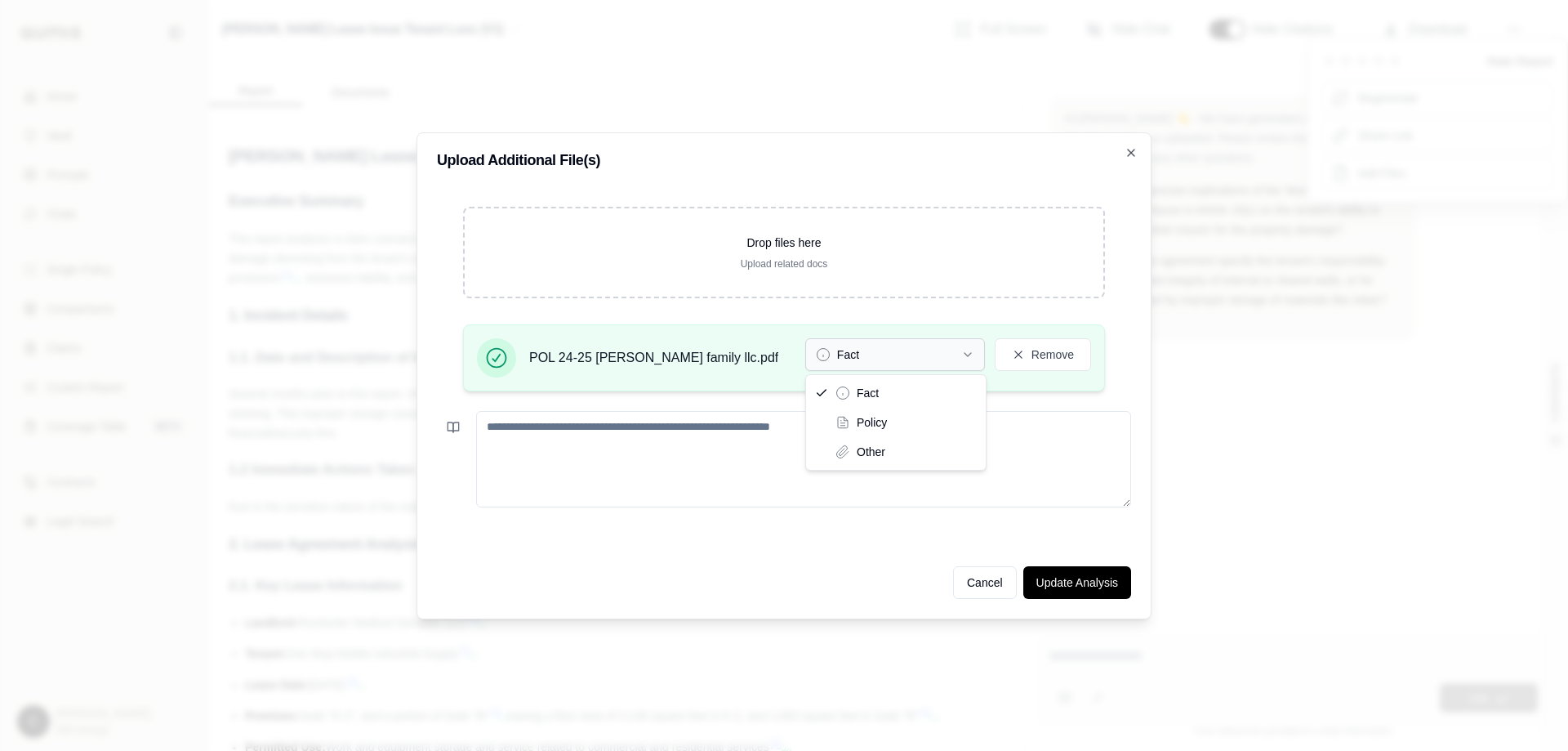 click on "Fact" at bounding box center (895, 355) 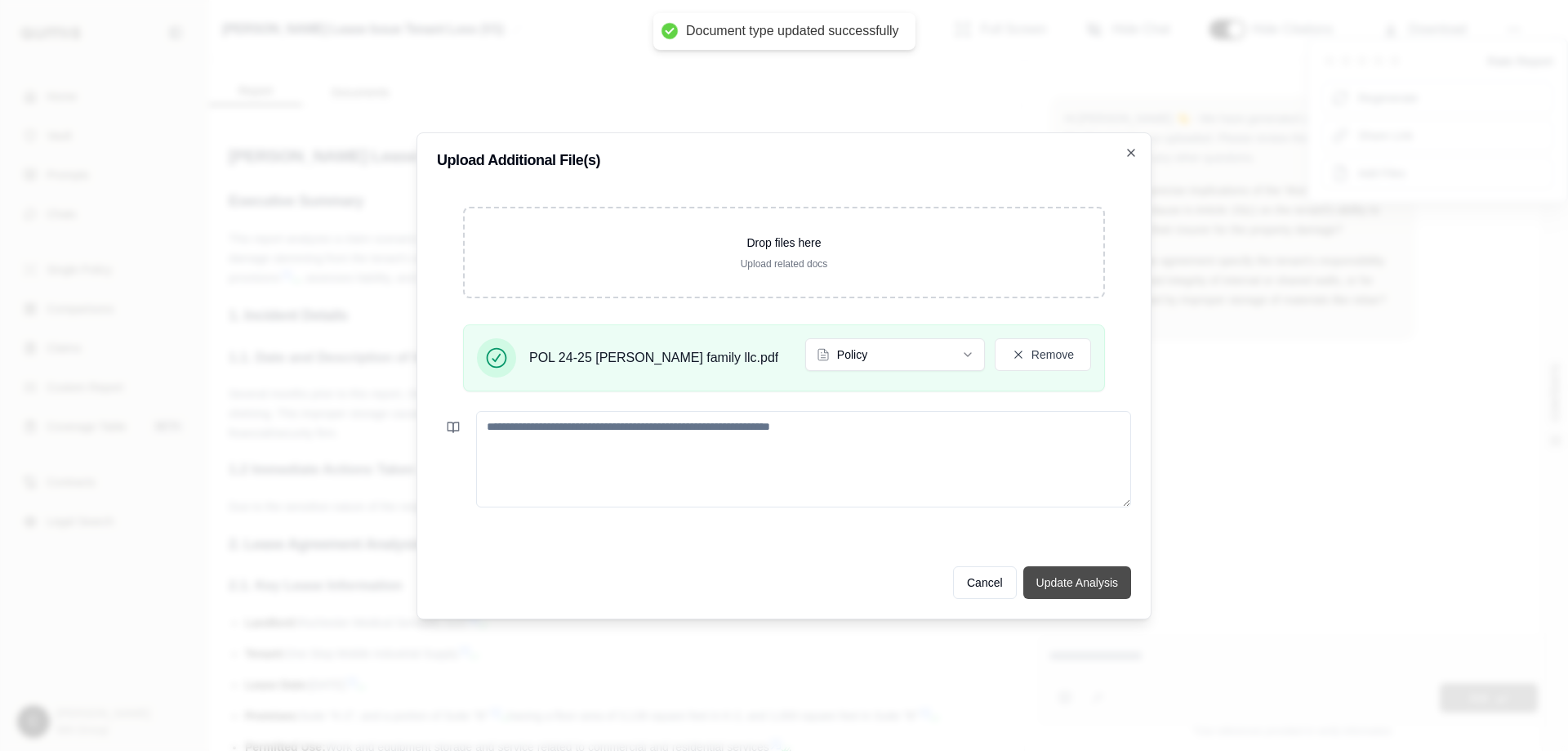 click on "Update Analysis" at bounding box center [1077, 583] 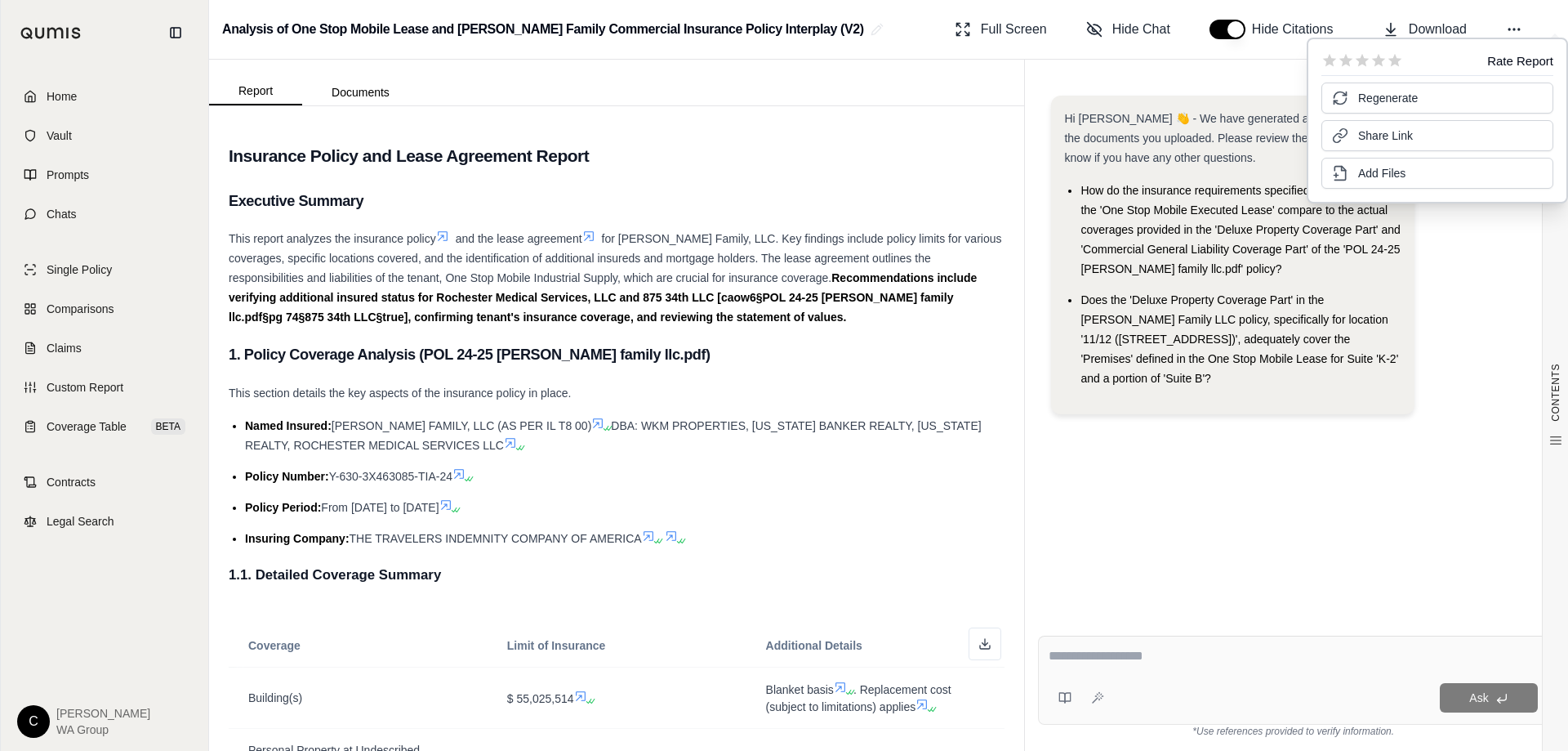 scroll, scrollTop: 0, scrollLeft: 0, axis: both 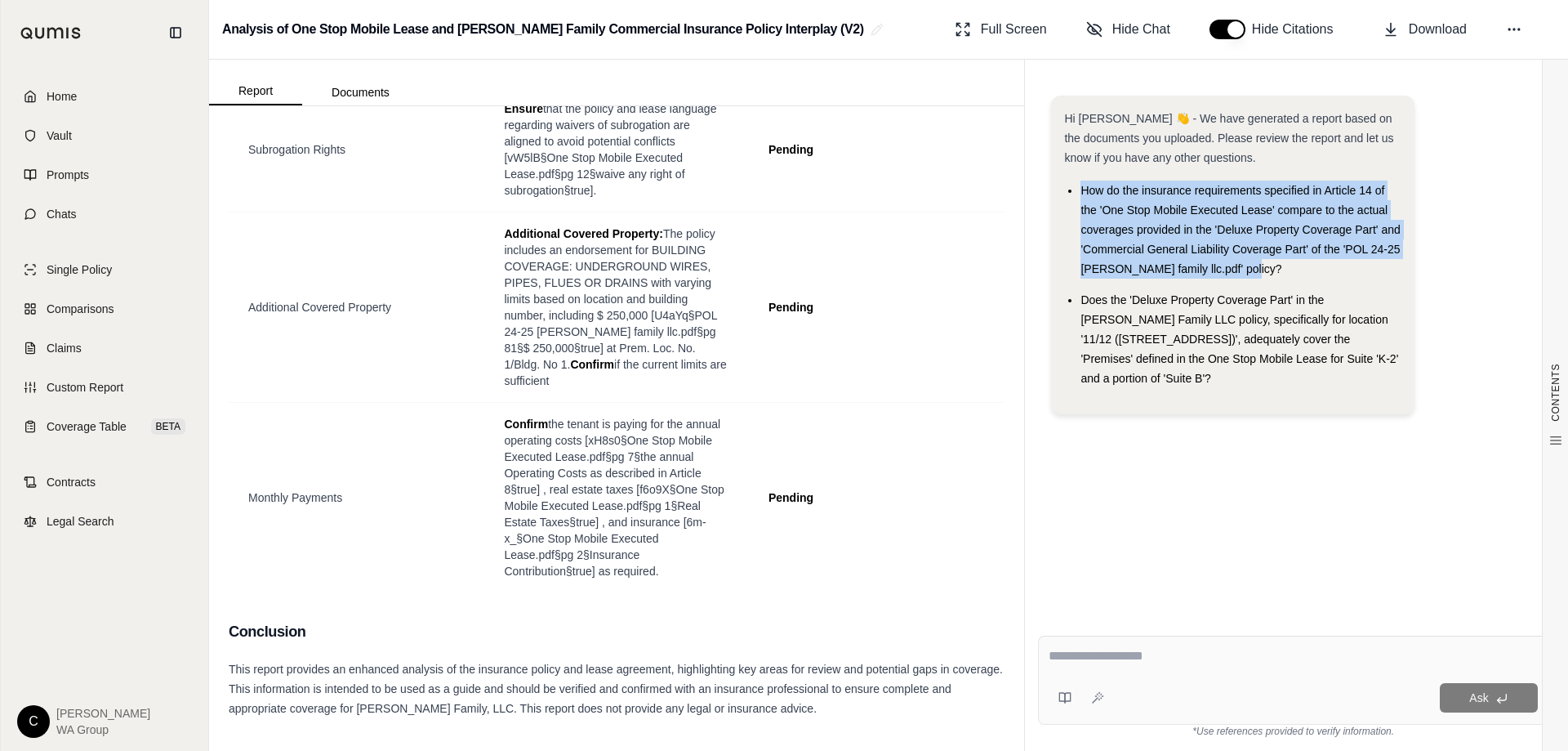 drag, startPoint x: 1249, startPoint y: 271, endPoint x: 1077, endPoint y: 188, distance: 190.97906 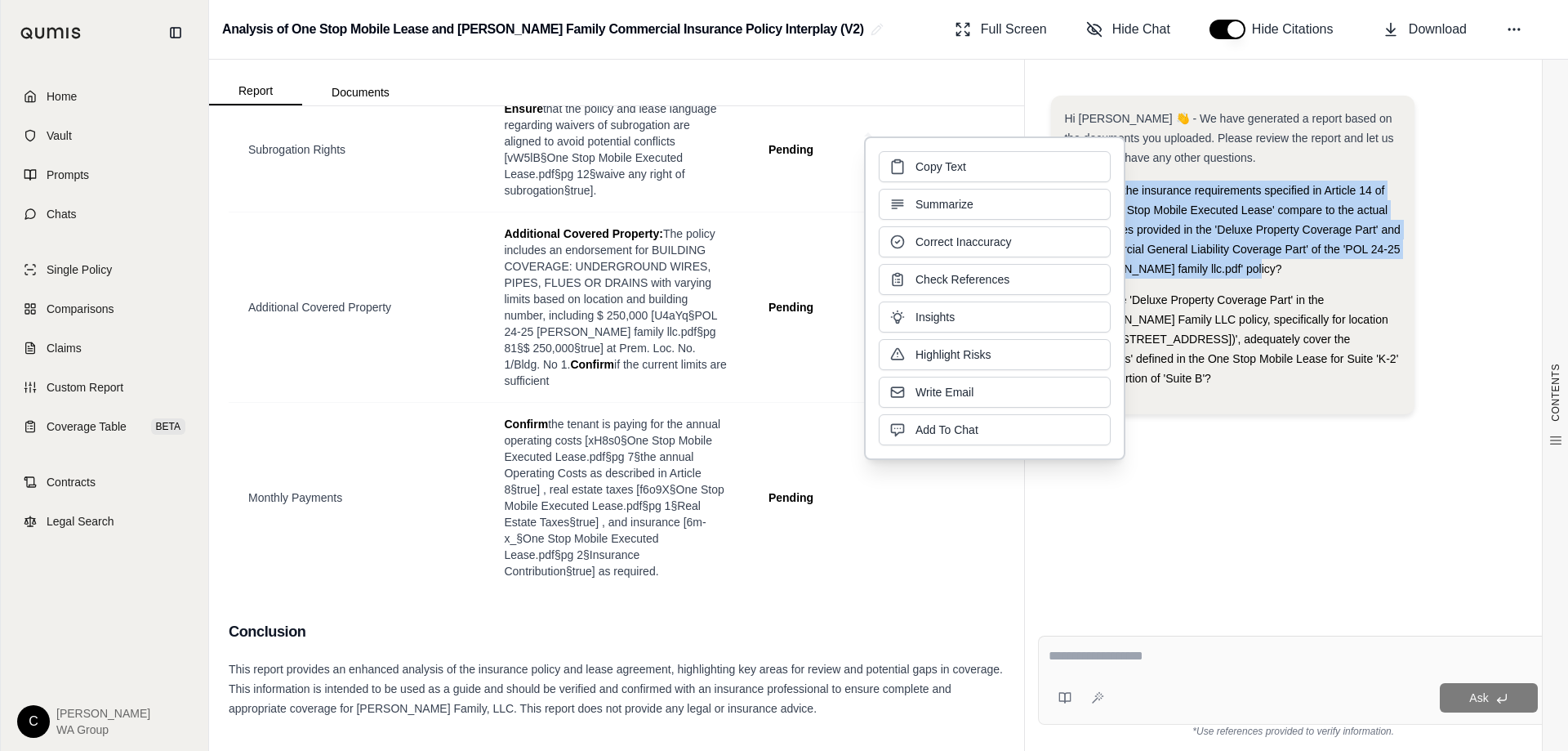 type 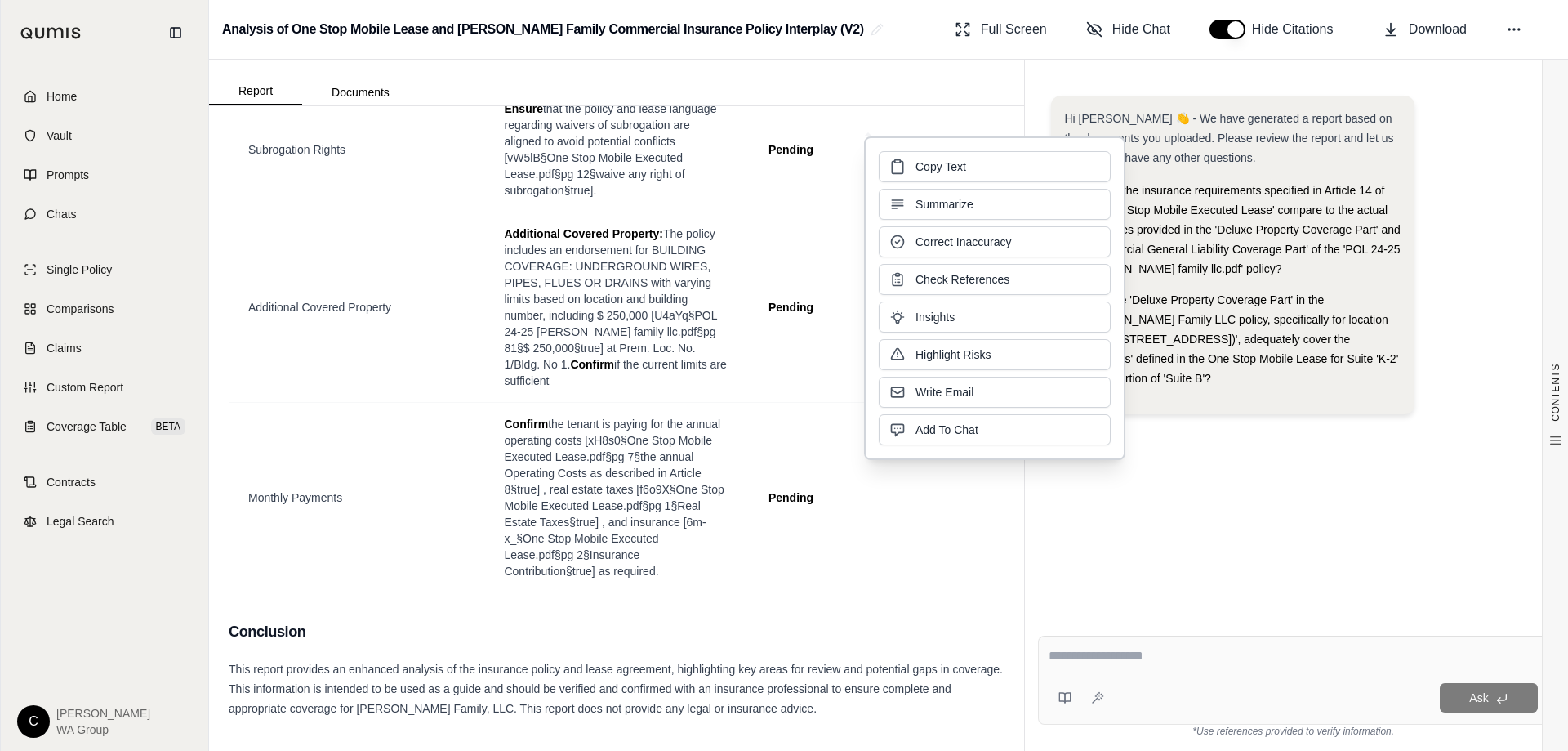 click at bounding box center (1293, 656) 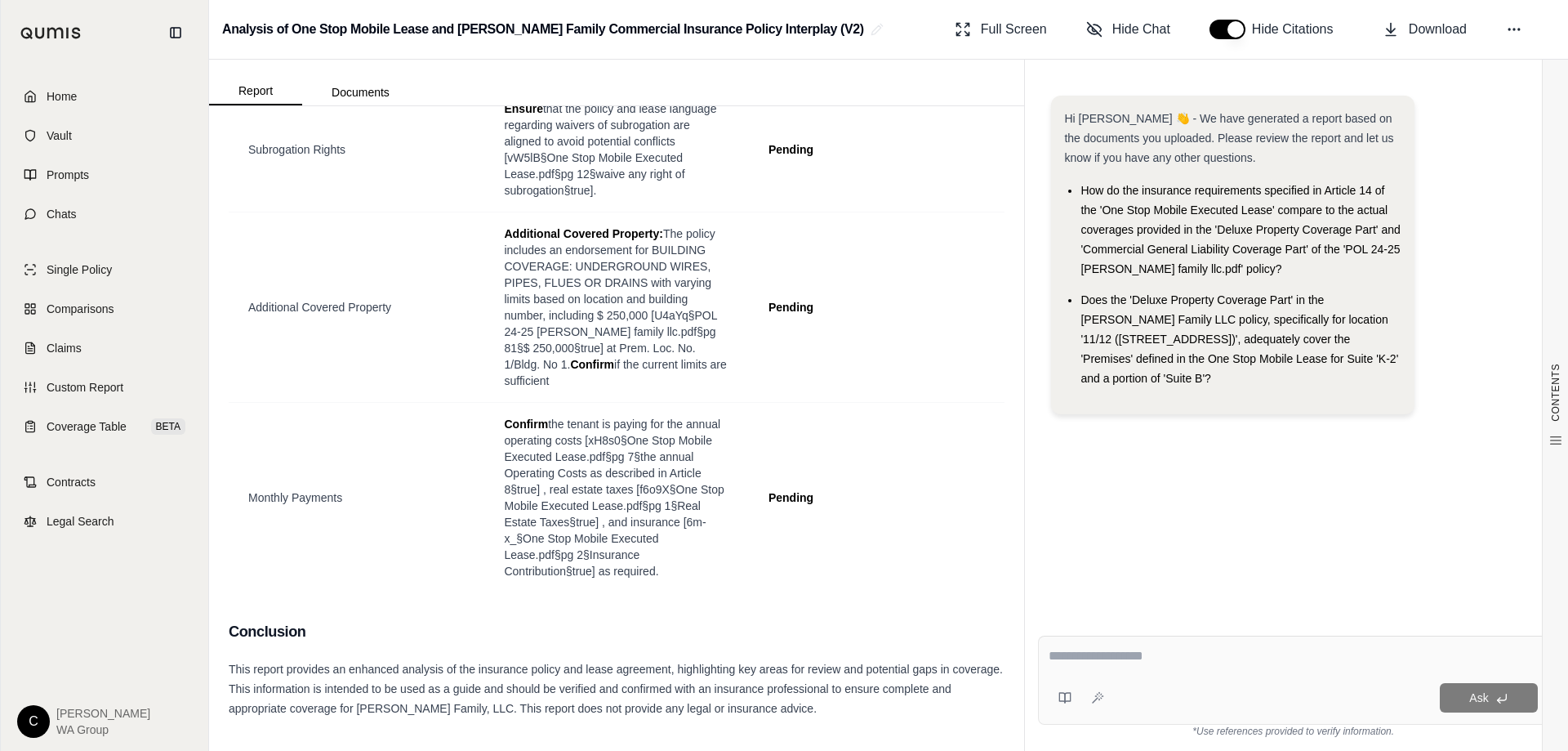 paste on "**********" 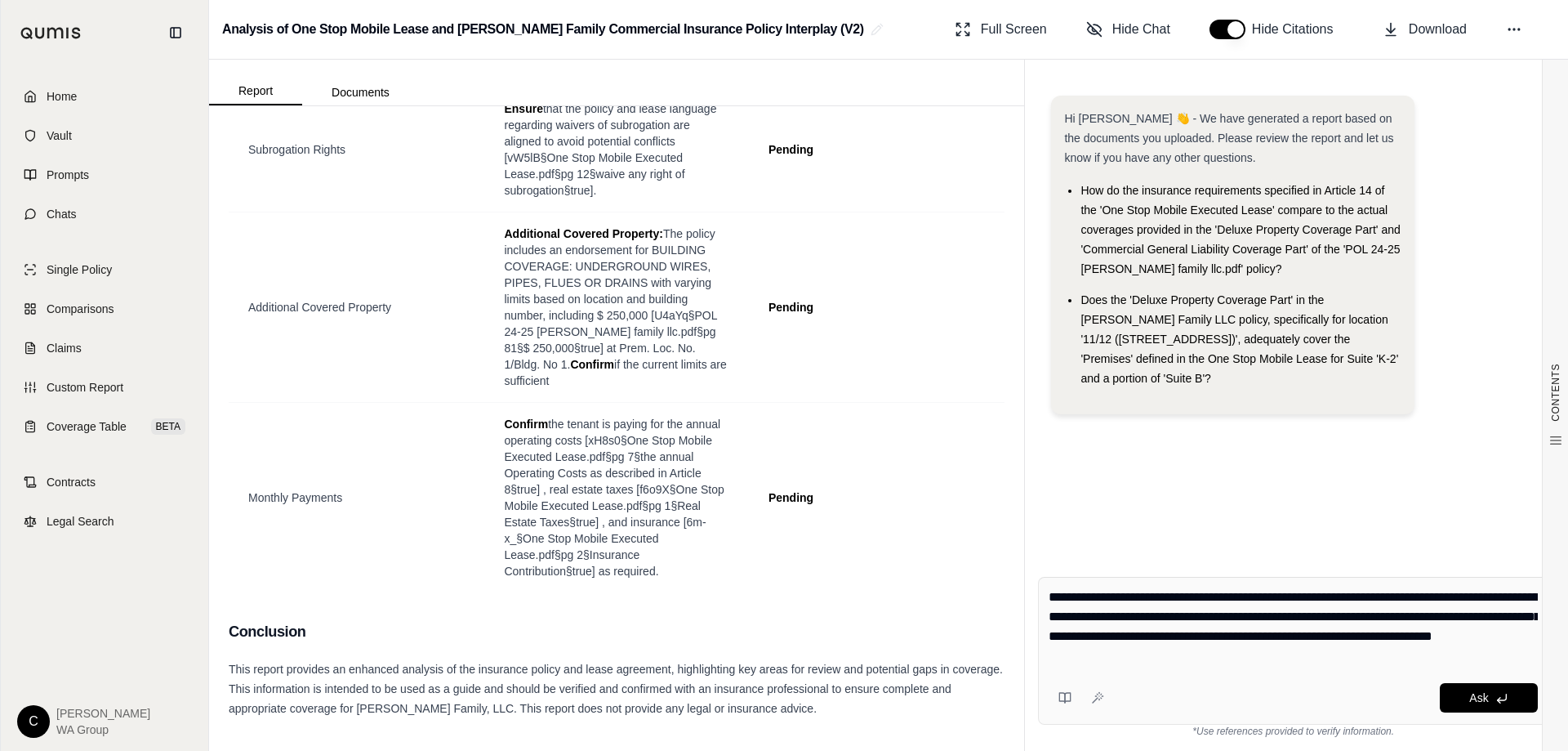 drag, startPoint x: 1304, startPoint y: 653, endPoint x: 1040, endPoint y: 573, distance: 275.85503 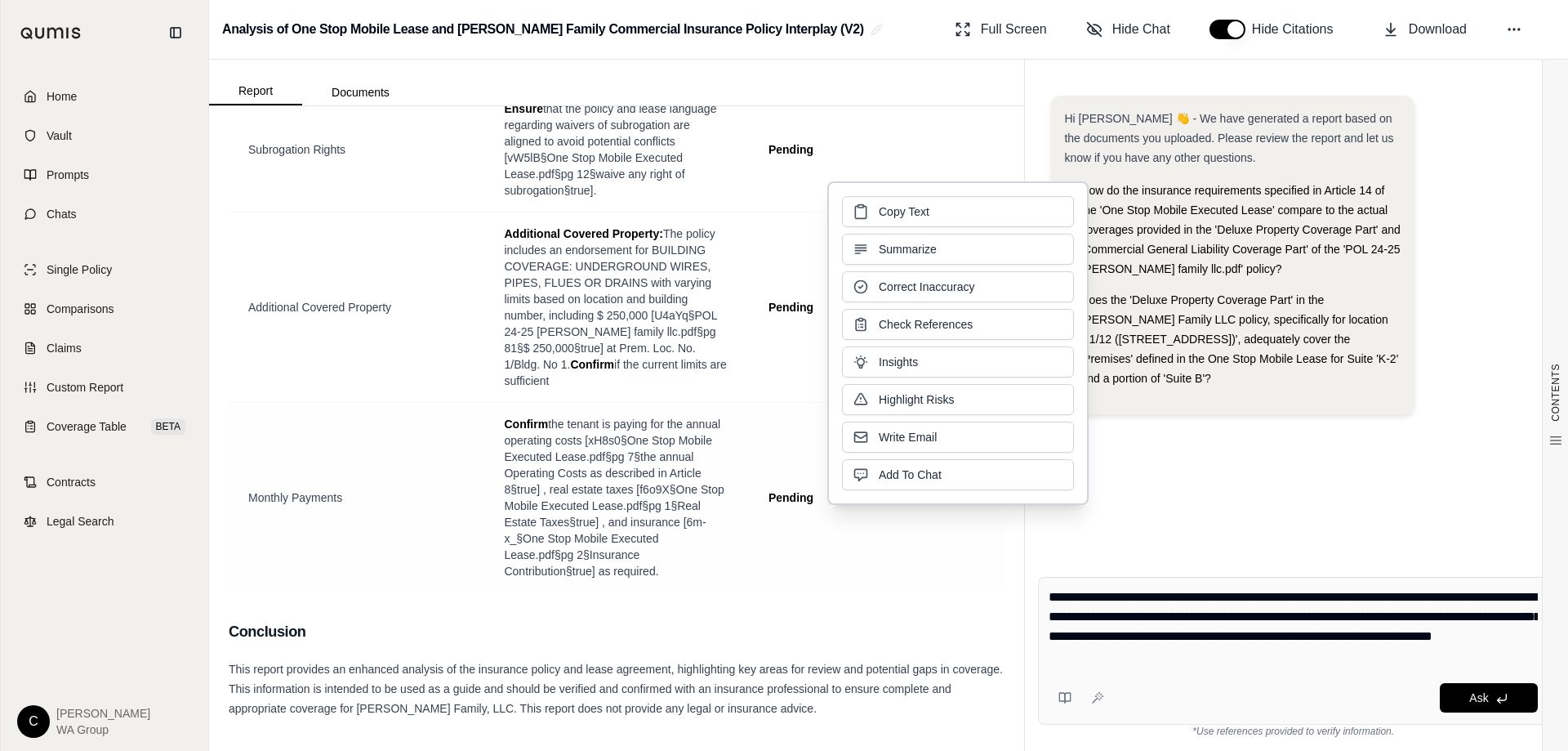 click on "Pending" at bounding box center [876, 497] 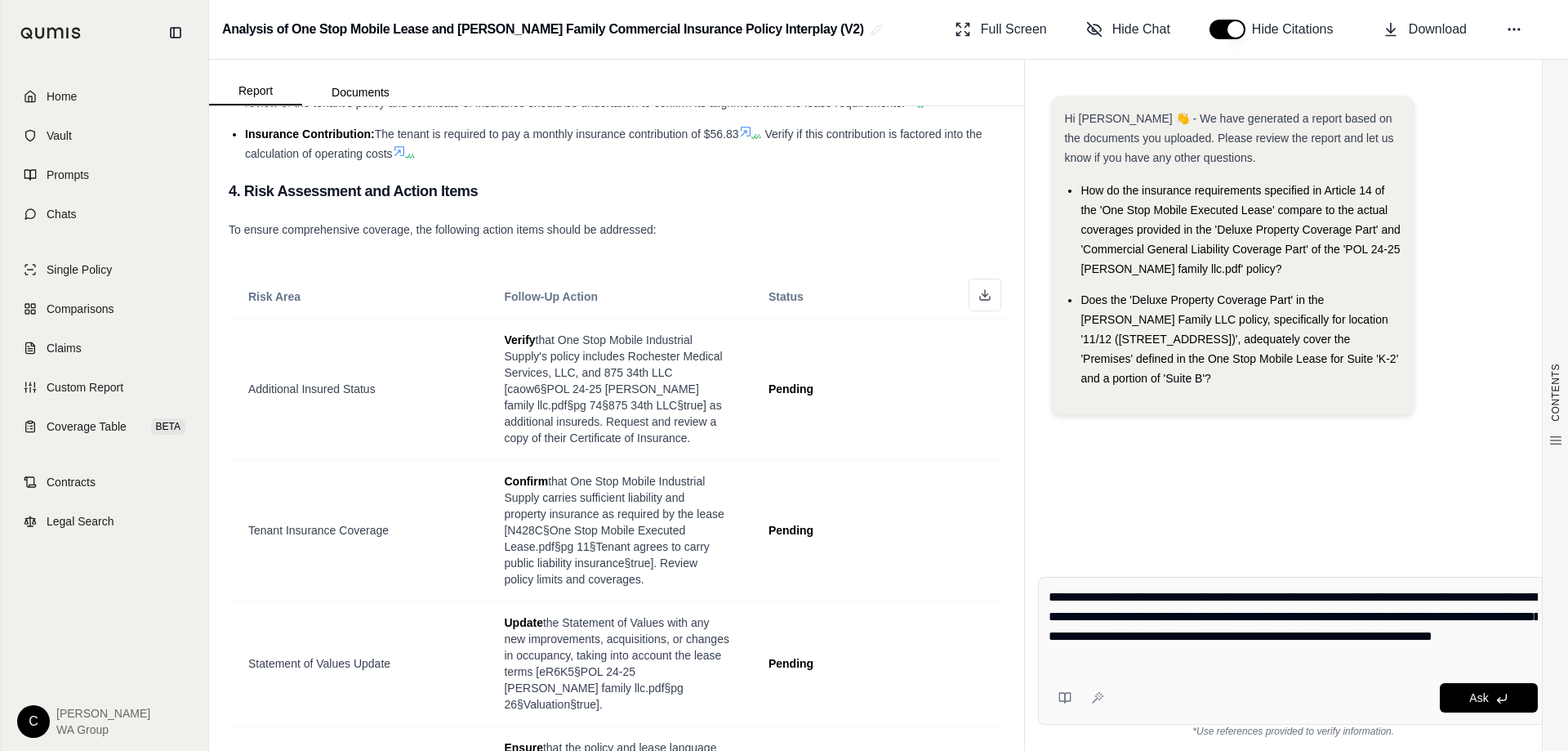 scroll, scrollTop: 2700, scrollLeft: 0, axis: vertical 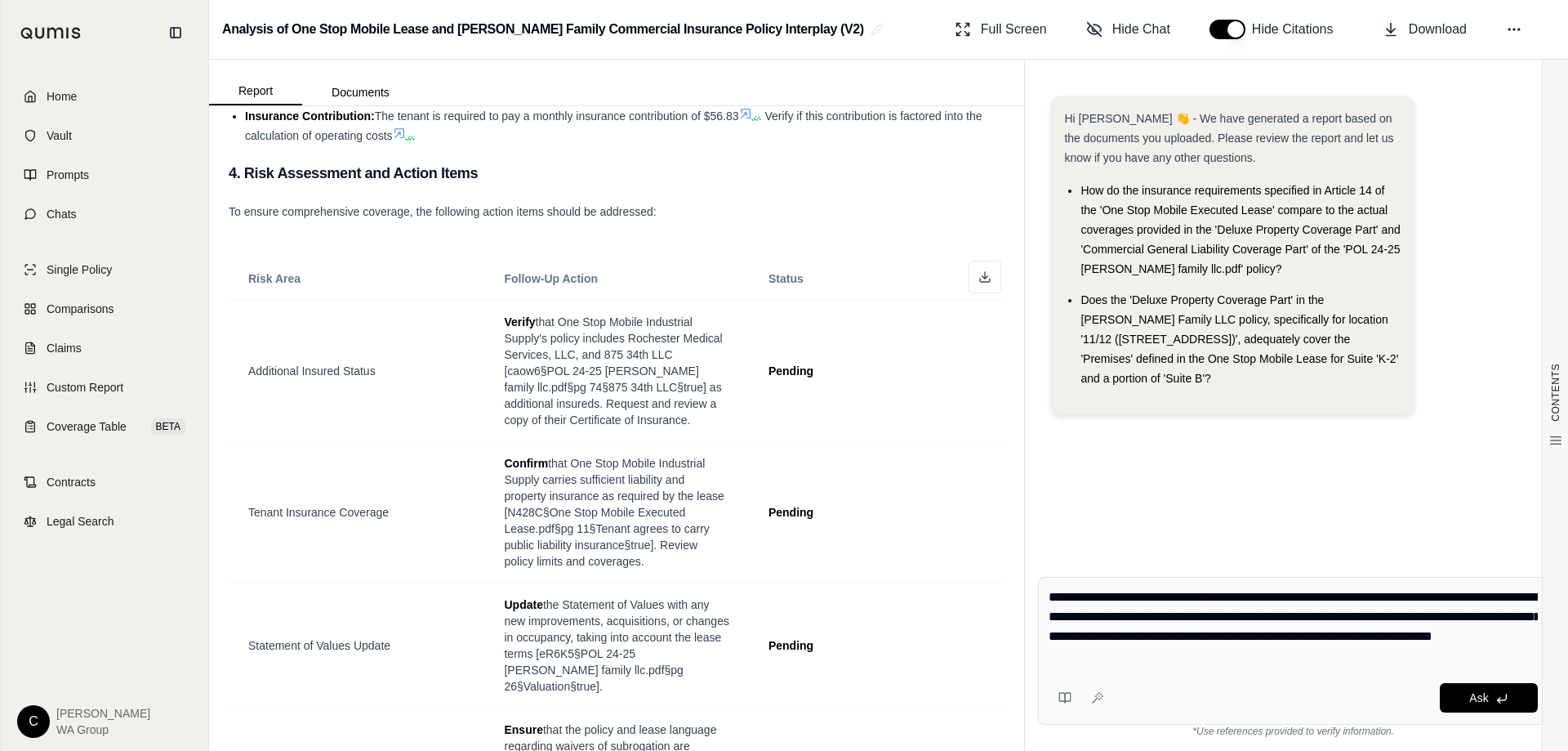 drag, startPoint x: 1263, startPoint y: 650, endPoint x: 1019, endPoint y: 572, distance: 256.16401 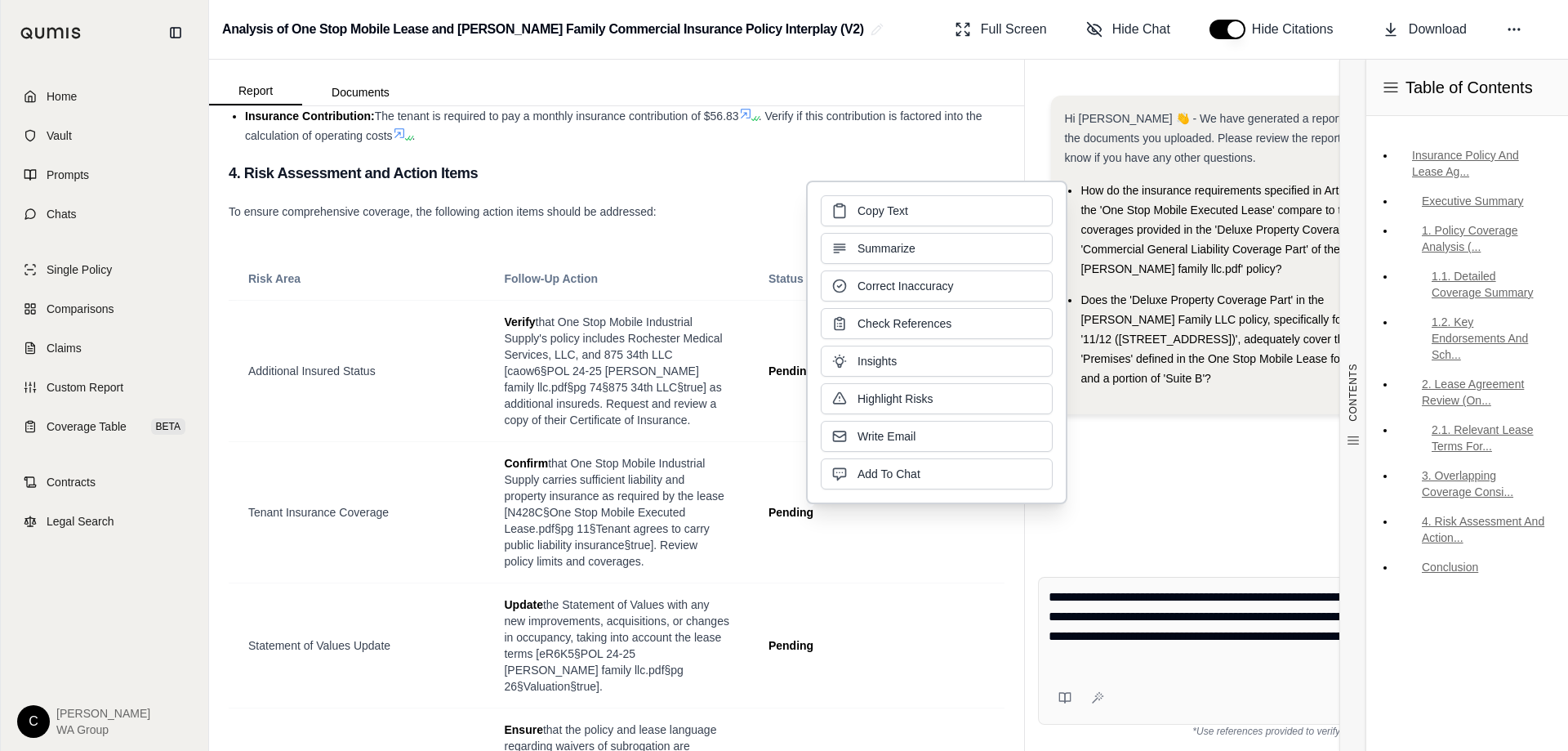 click on "**********" at bounding box center [1293, 627] 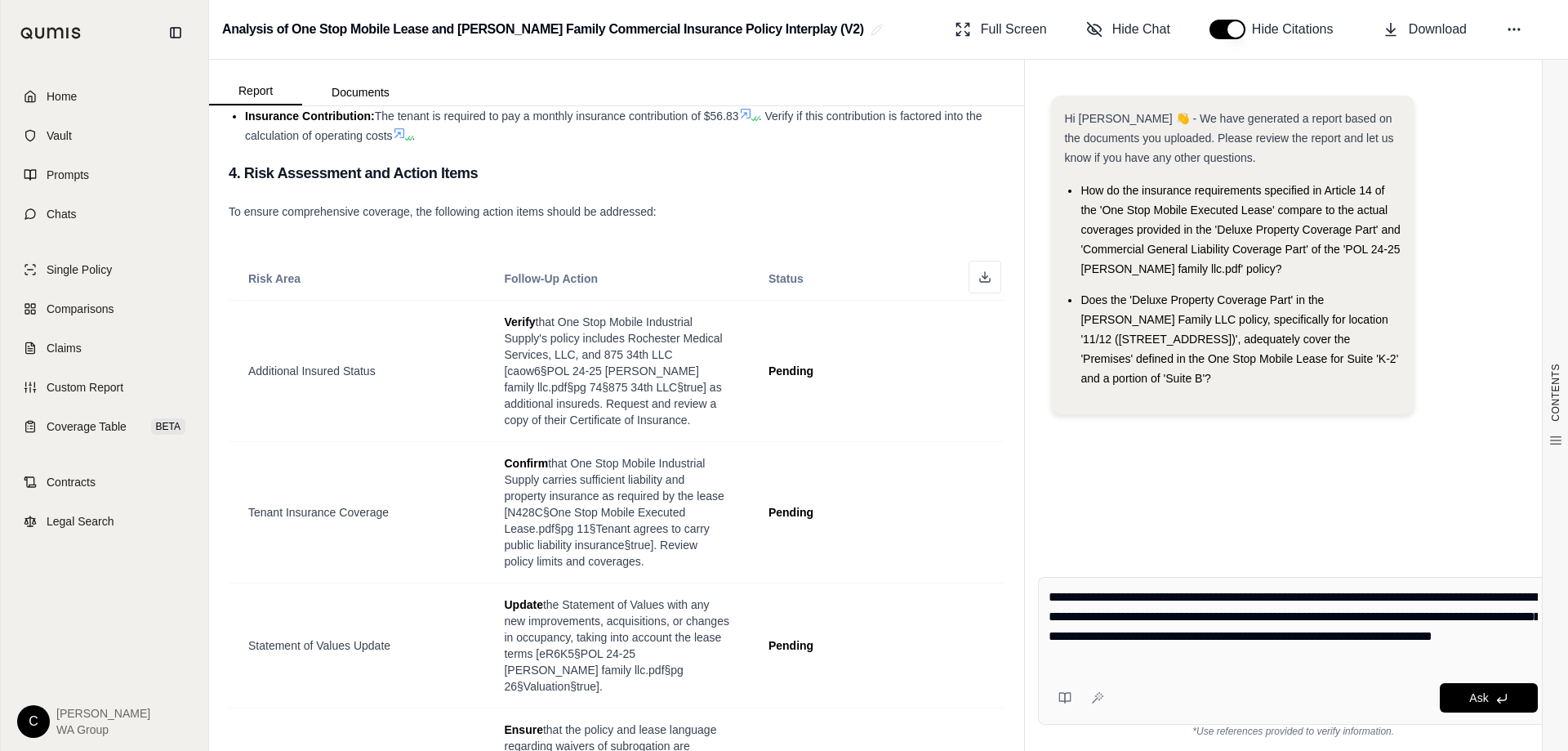 drag, startPoint x: 1296, startPoint y: 662, endPoint x: 1064, endPoint y: 522, distance: 270.96863 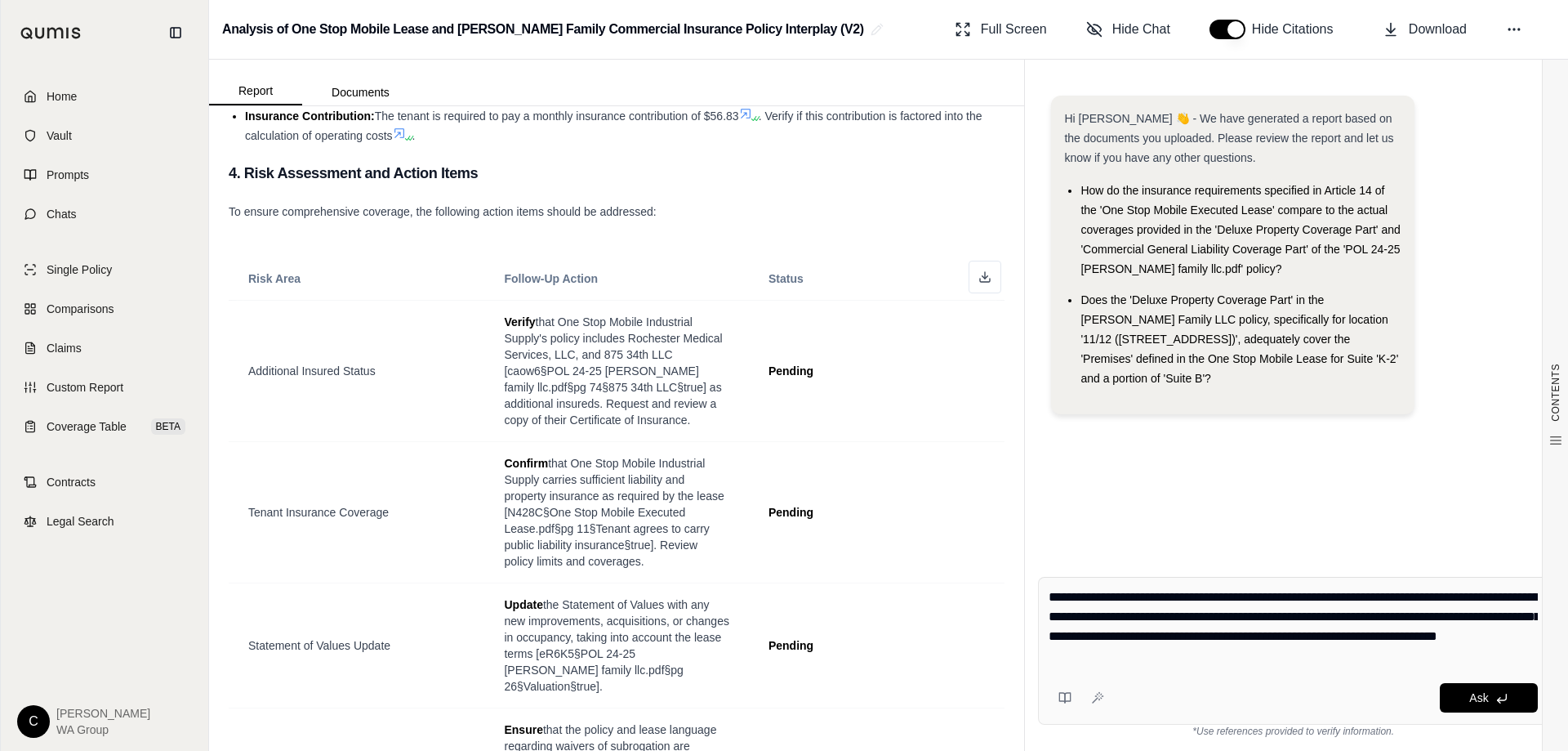 paste on "**********" 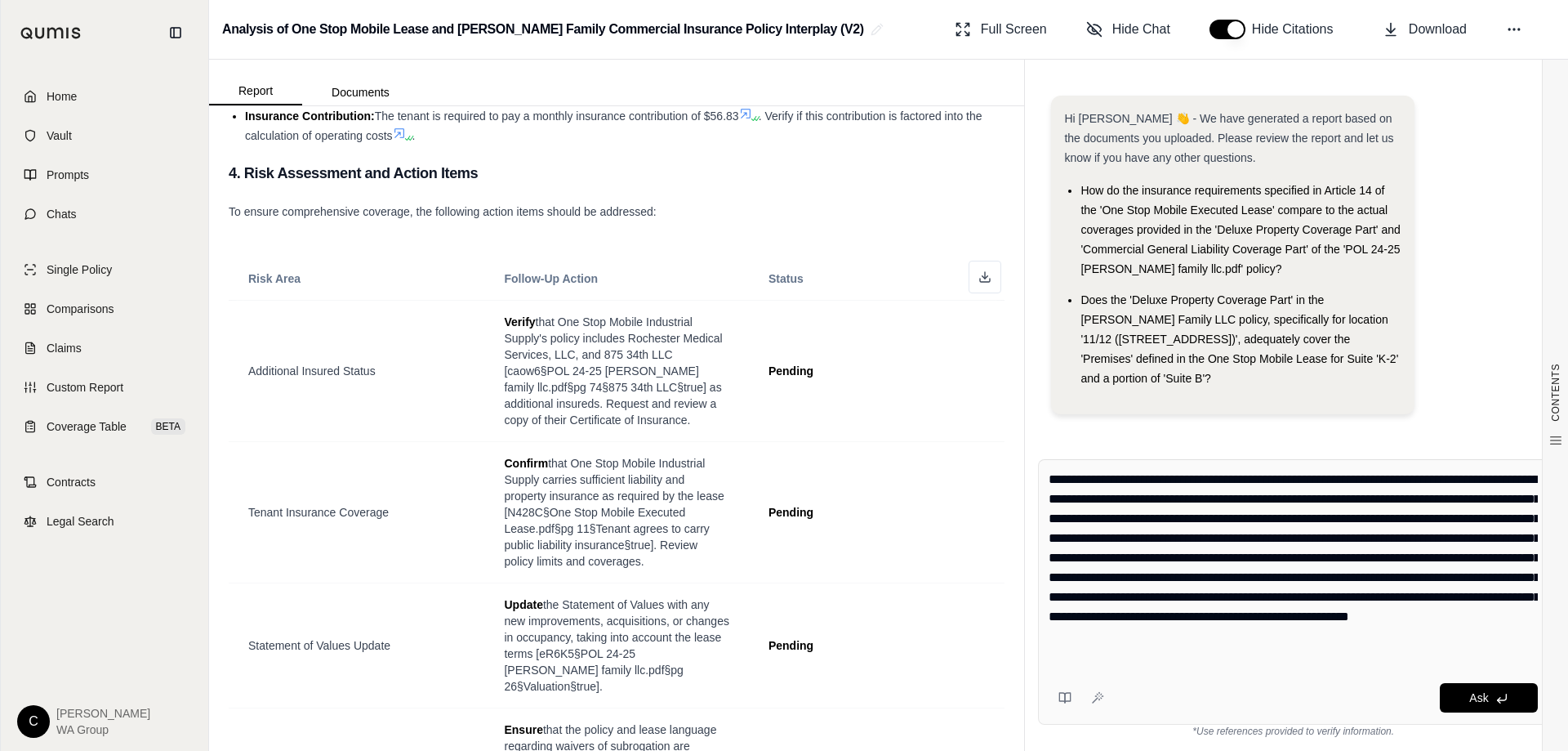 drag, startPoint x: 1233, startPoint y: 538, endPoint x: 1022, endPoint y: 463, distance: 223.933 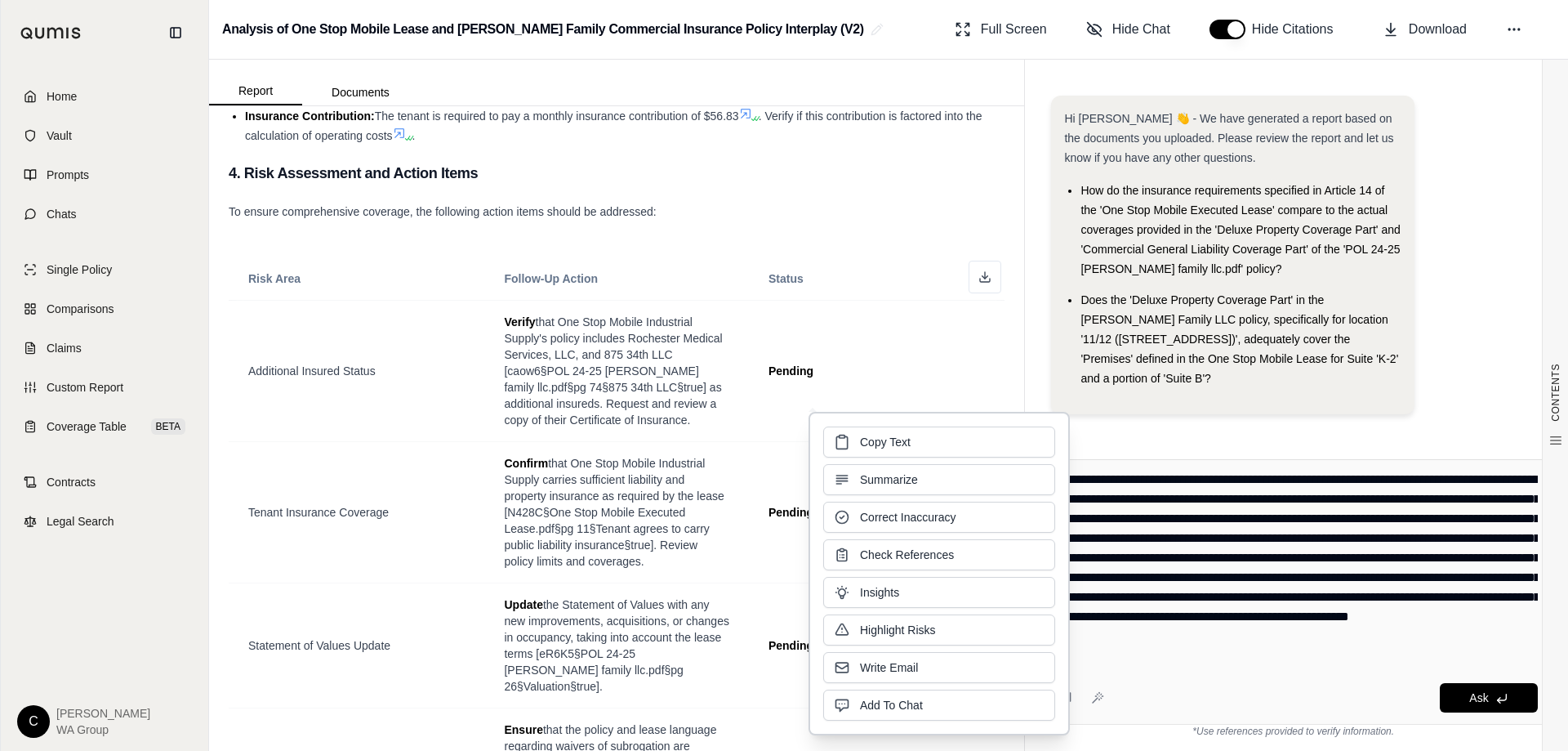 type 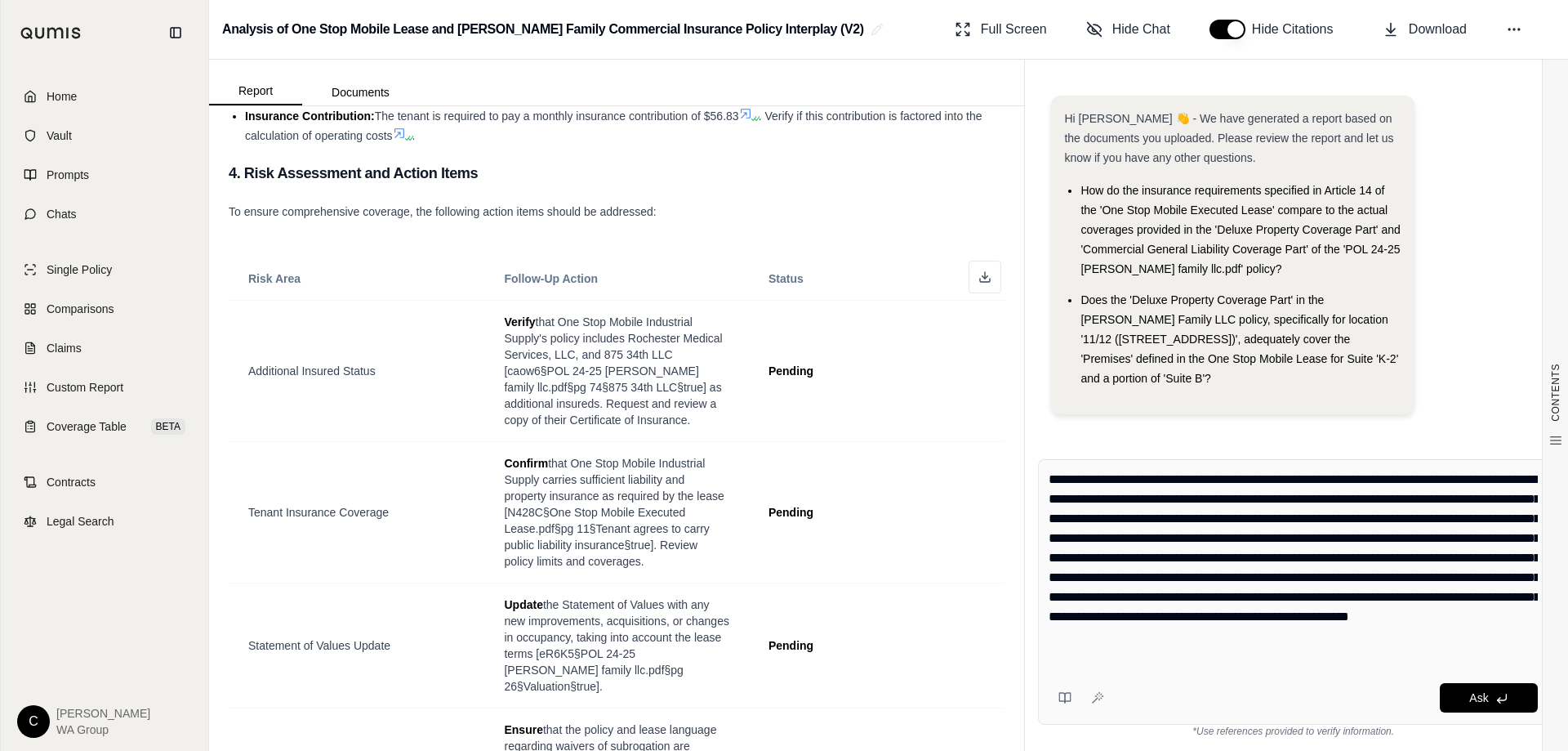 click on "**********" at bounding box center (1293, 568) 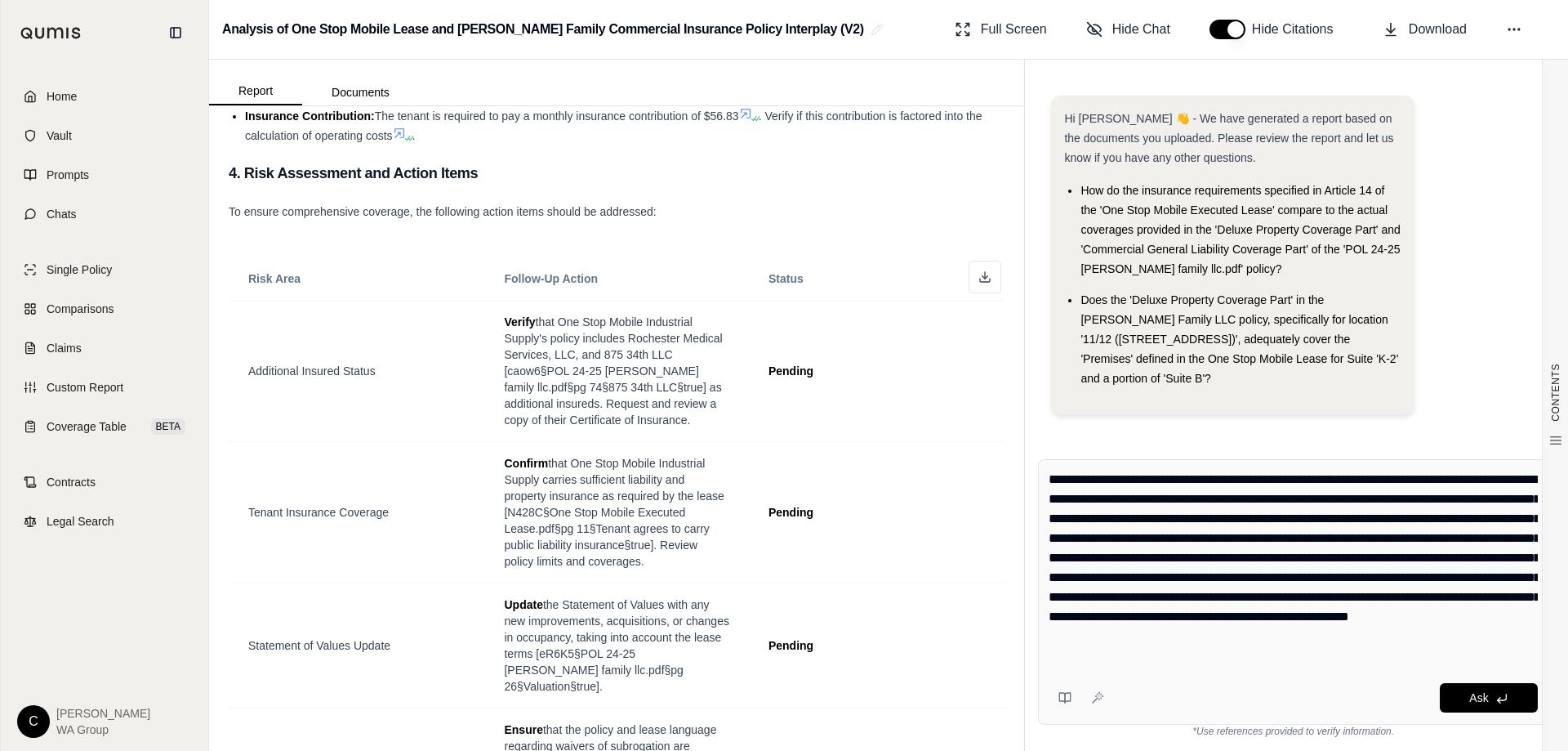 click on "**********" at bounding box center [1293, 568] 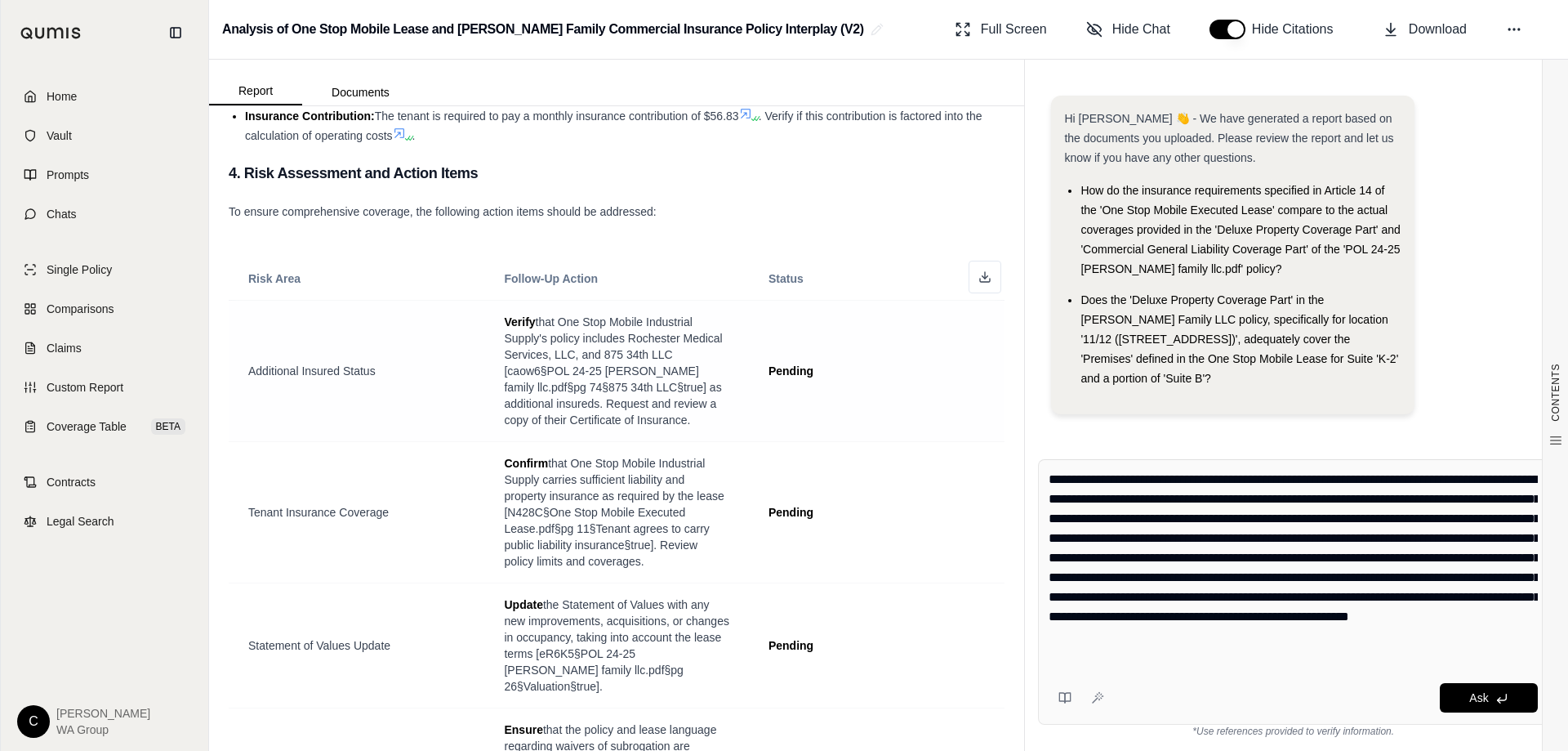 drag, startPoint x: 1235, startPoint y: 534, endPoint x: 975, endPoint y: 460, distance: 270.32573 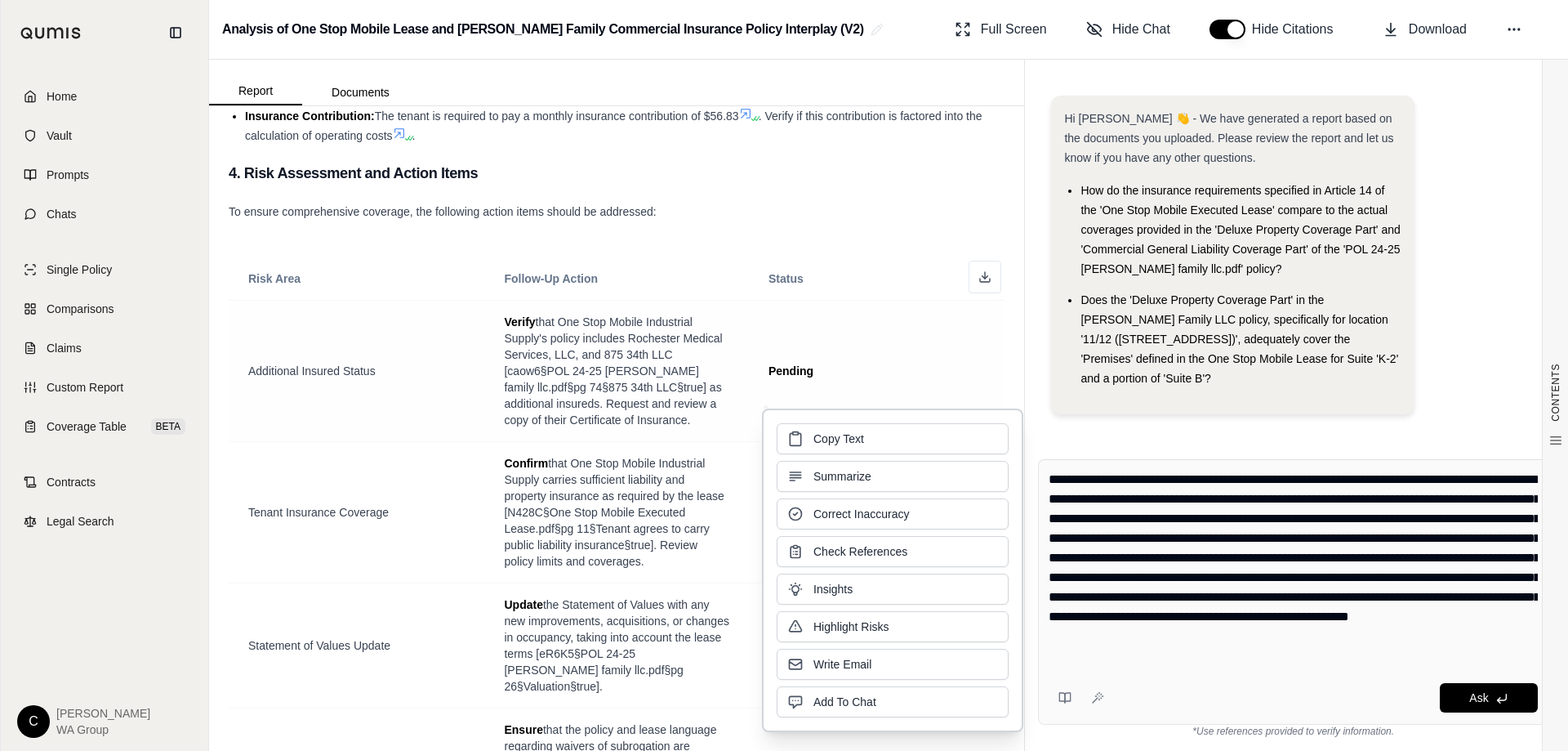 type 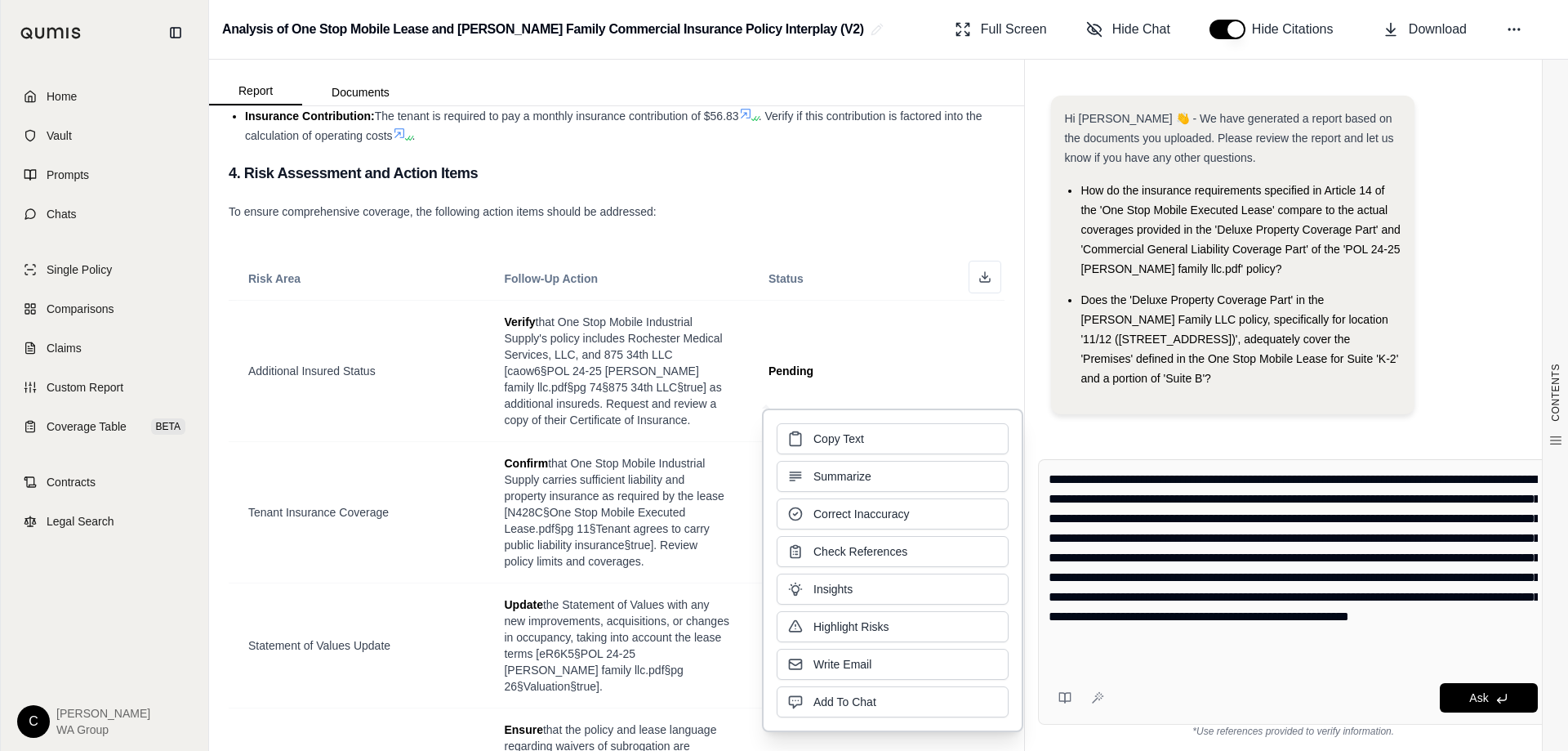click on "**********" at bounding box center [1293, 568] 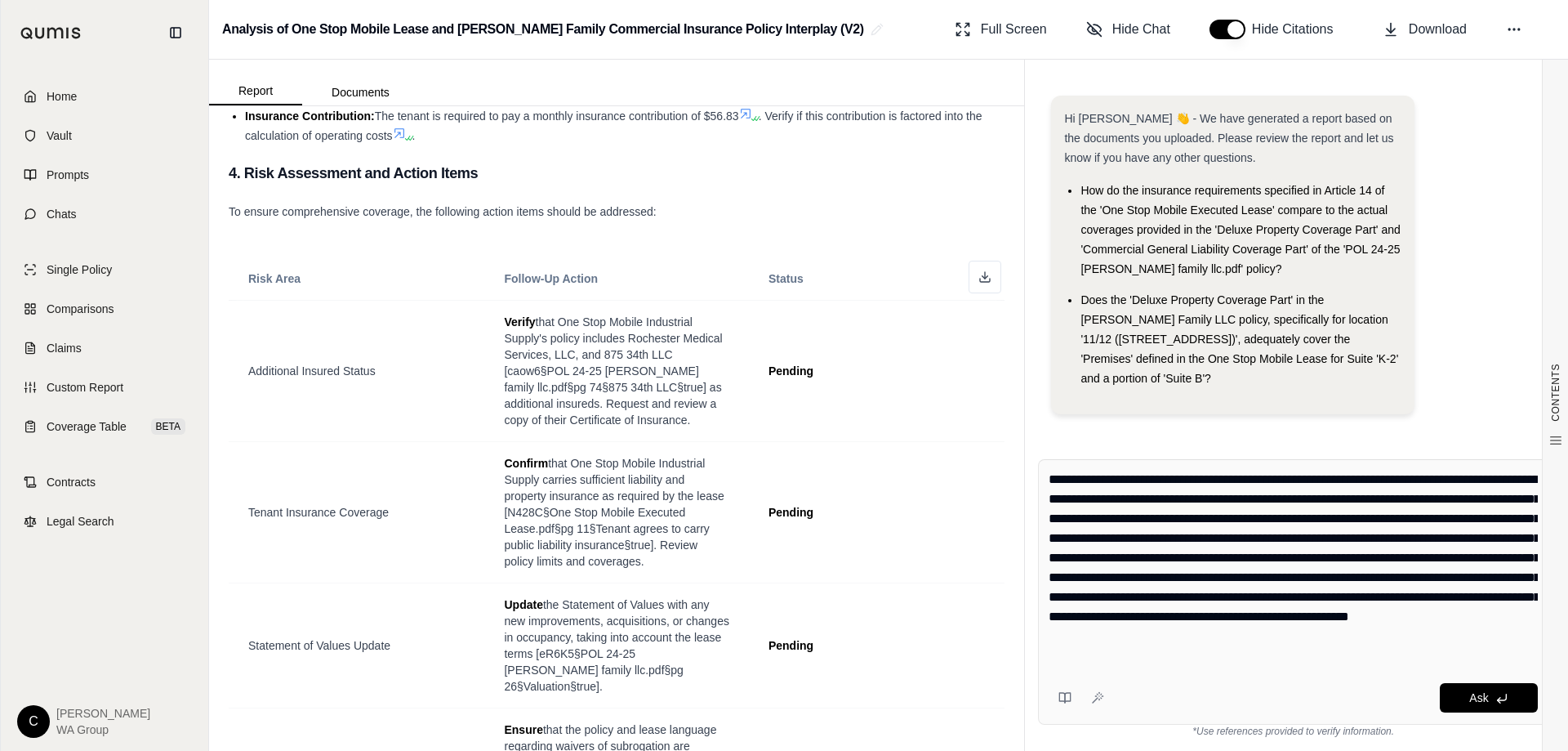 click on "**********" at bounding box center [1293, 568] 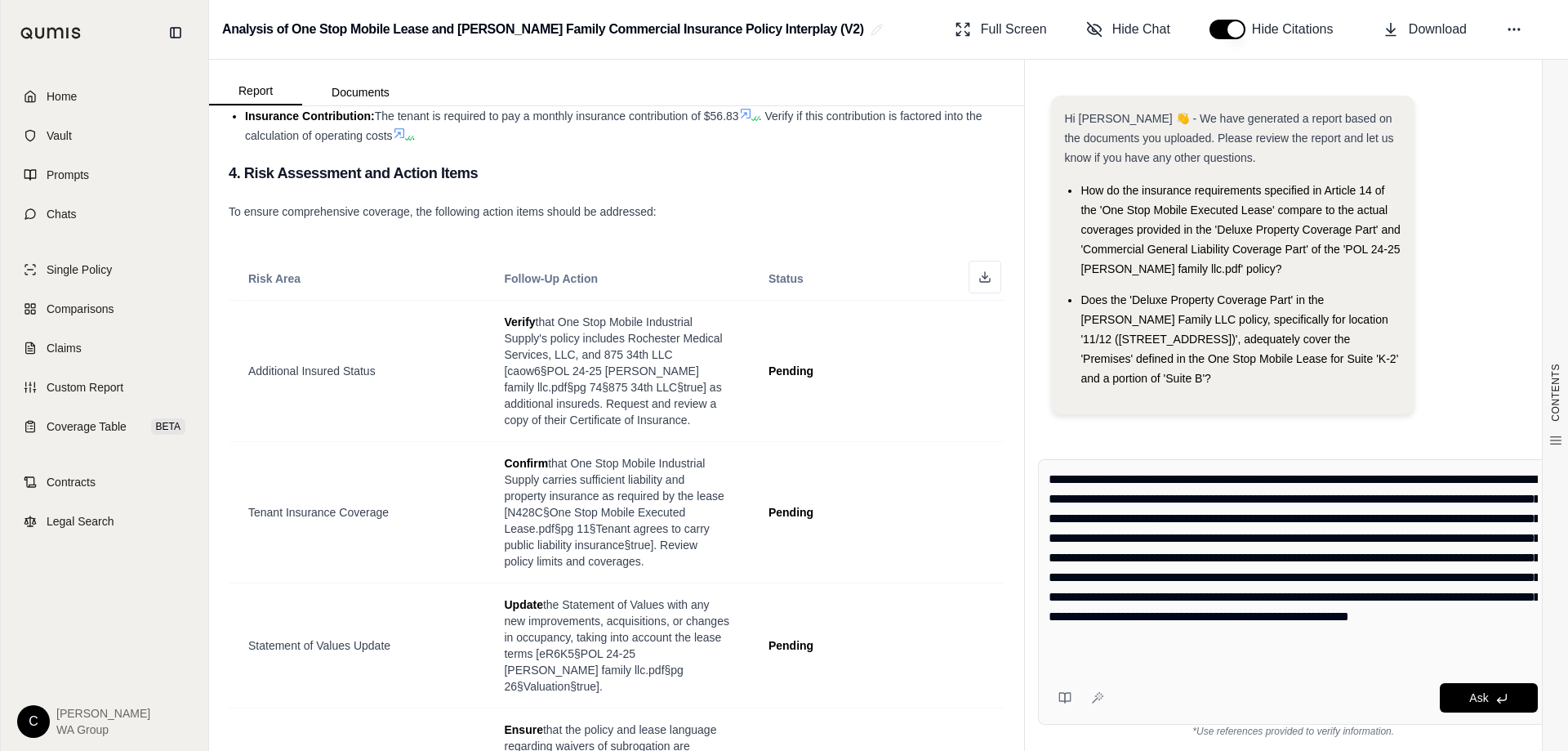click on "**********" at bounding box center (1293, 568) 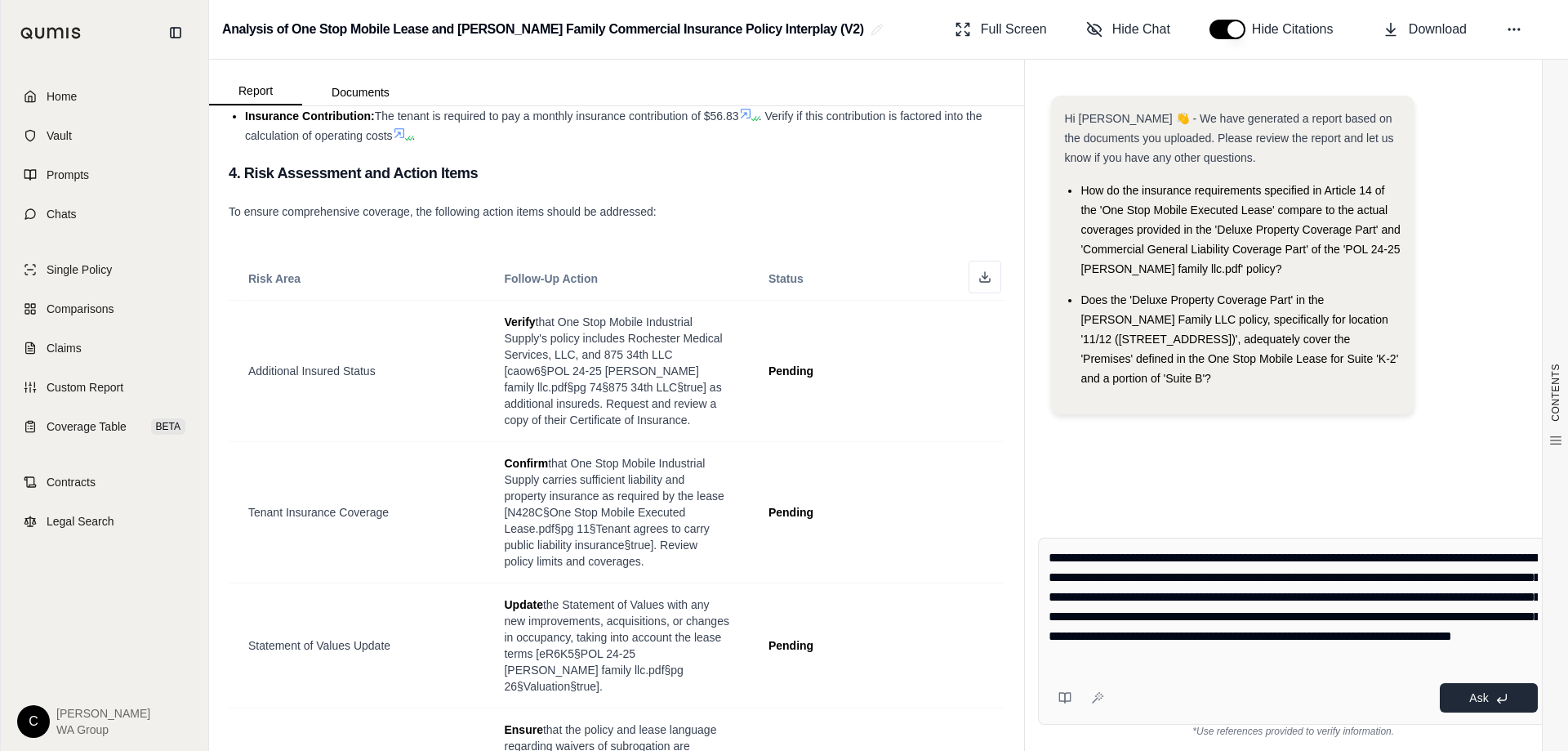 type on "**********" 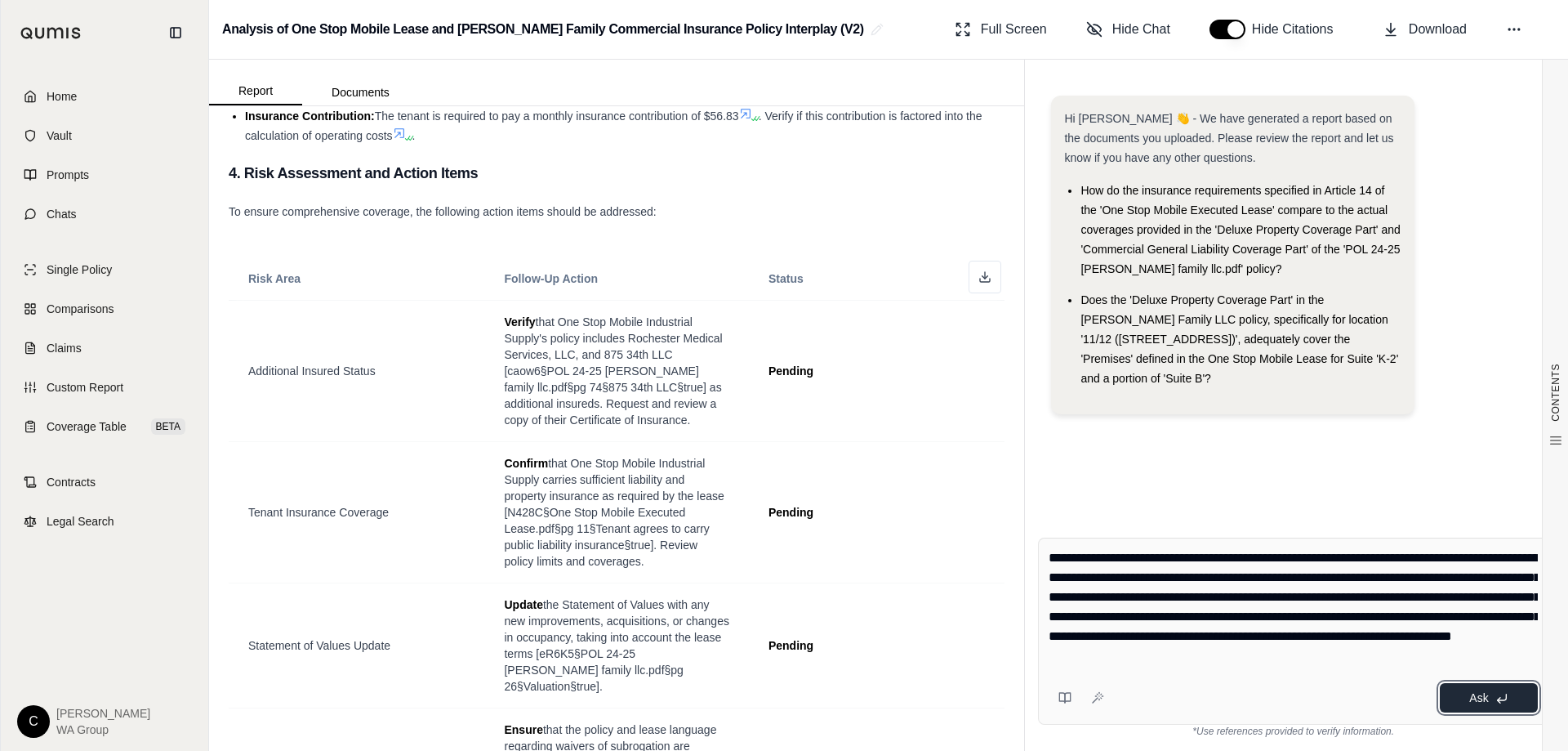 click on "Ask" at bounding box center (1489, 698) 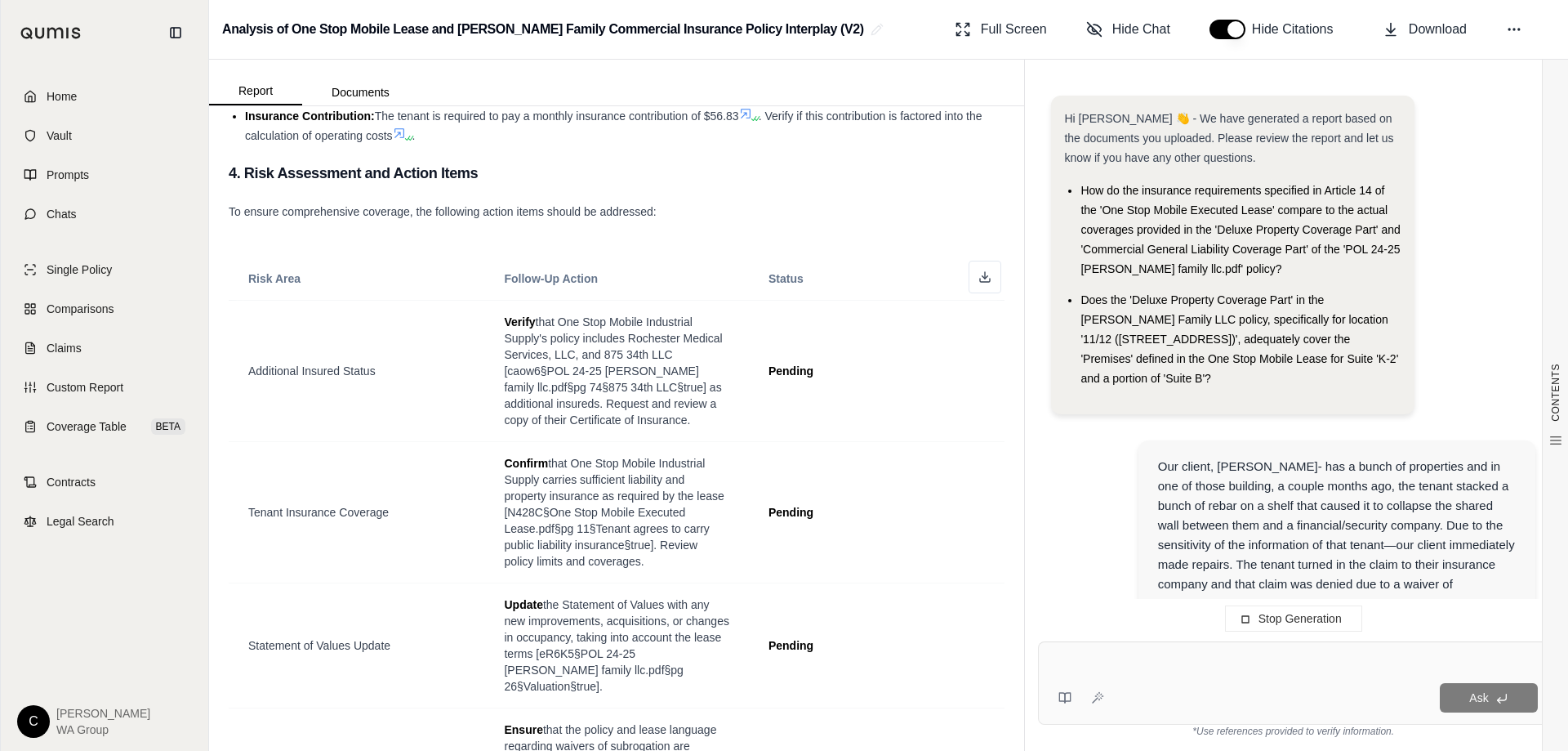 scroll, scrollTop: 145, scrollLeft: 0, axis: vertical 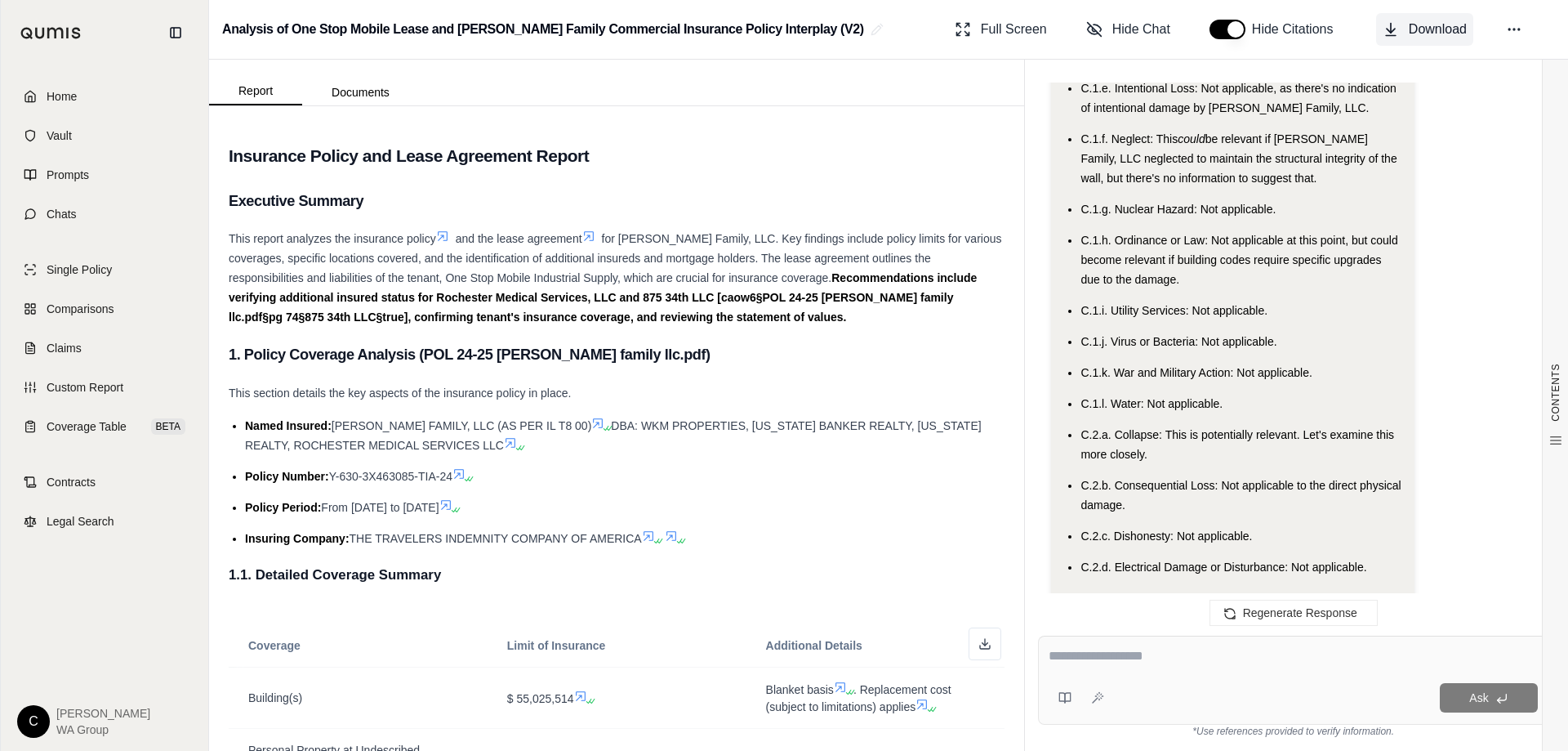 click on "Download" at bounding box center (1437, 29) 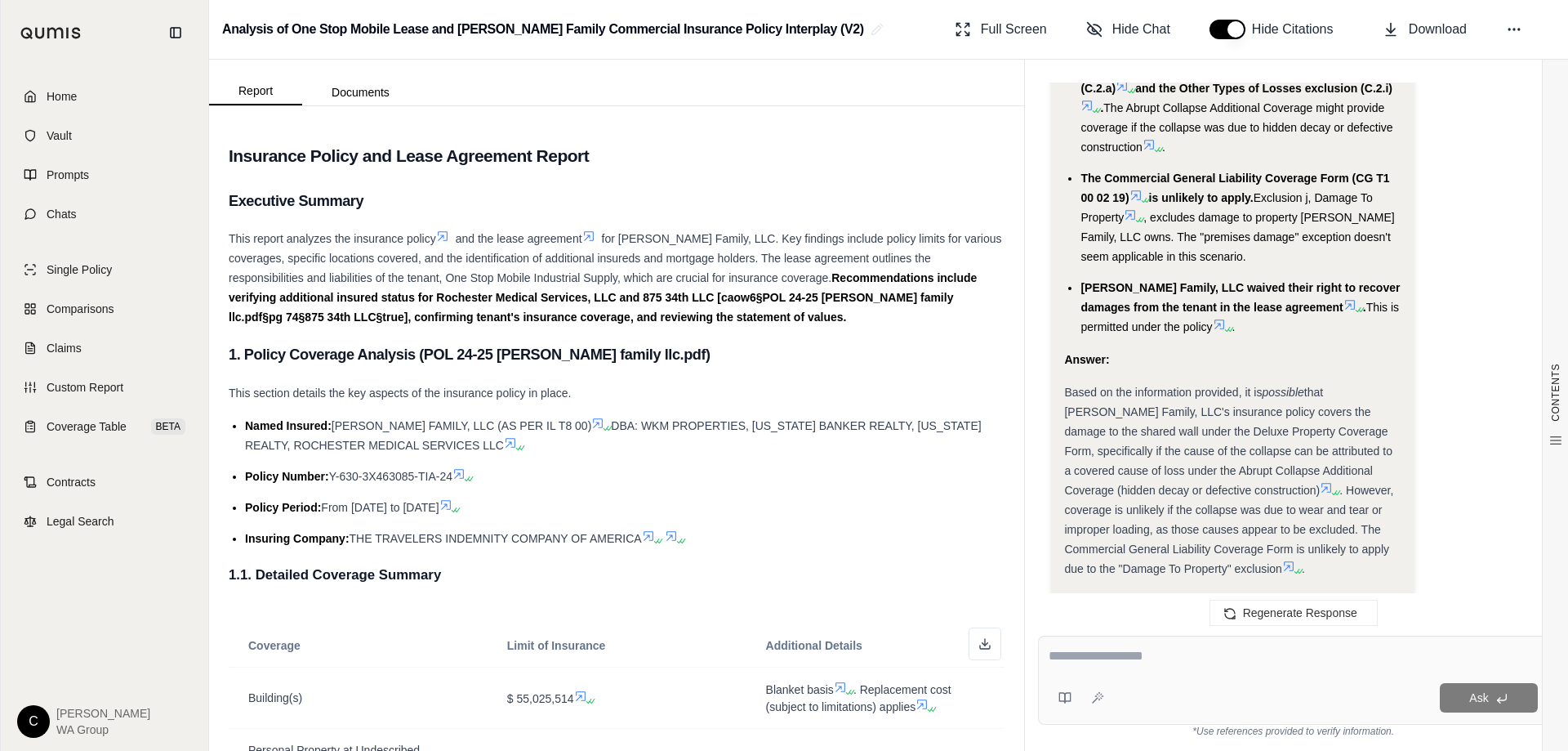 scroll, scrollTop: 7264, scrollLeft: 0, axis: vertical 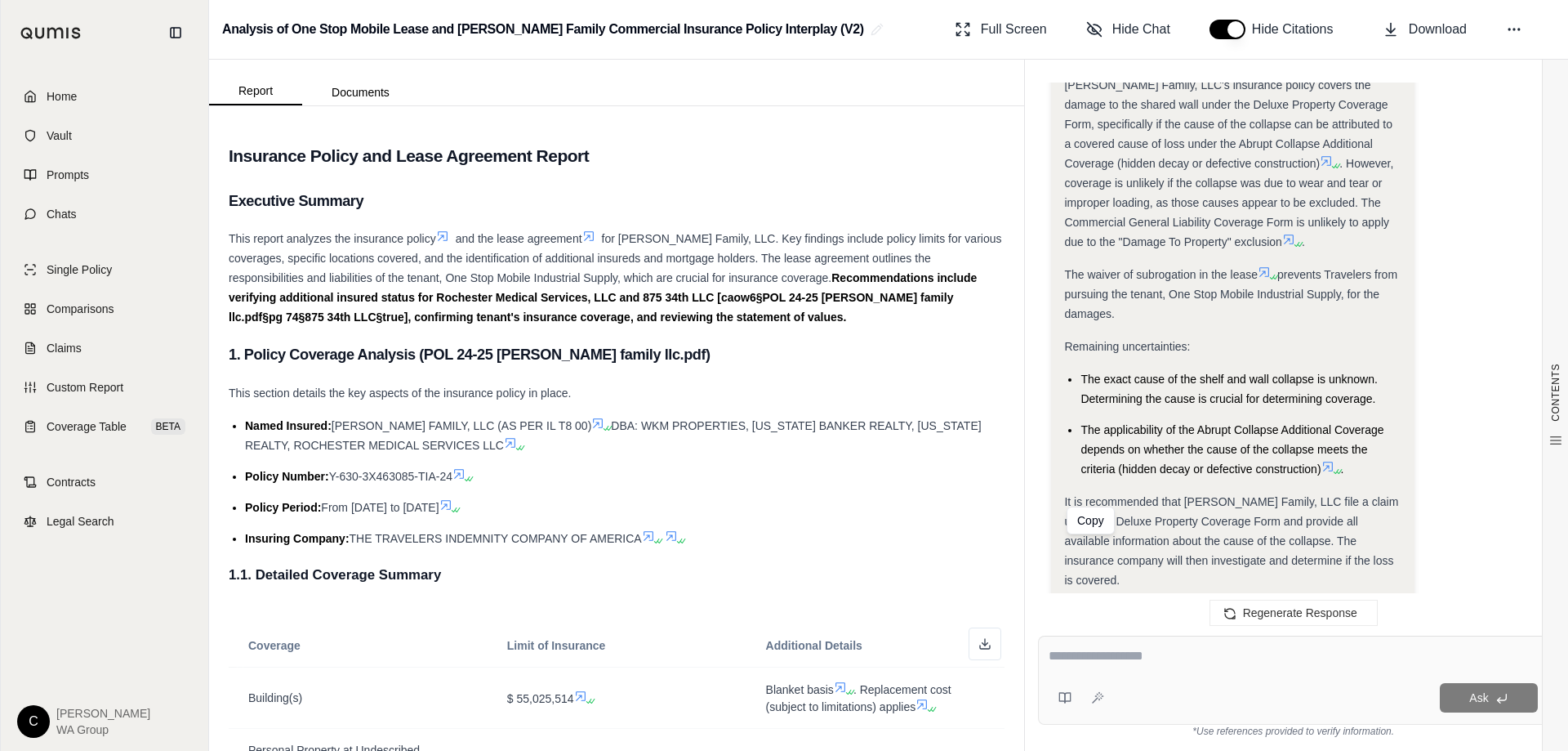 click 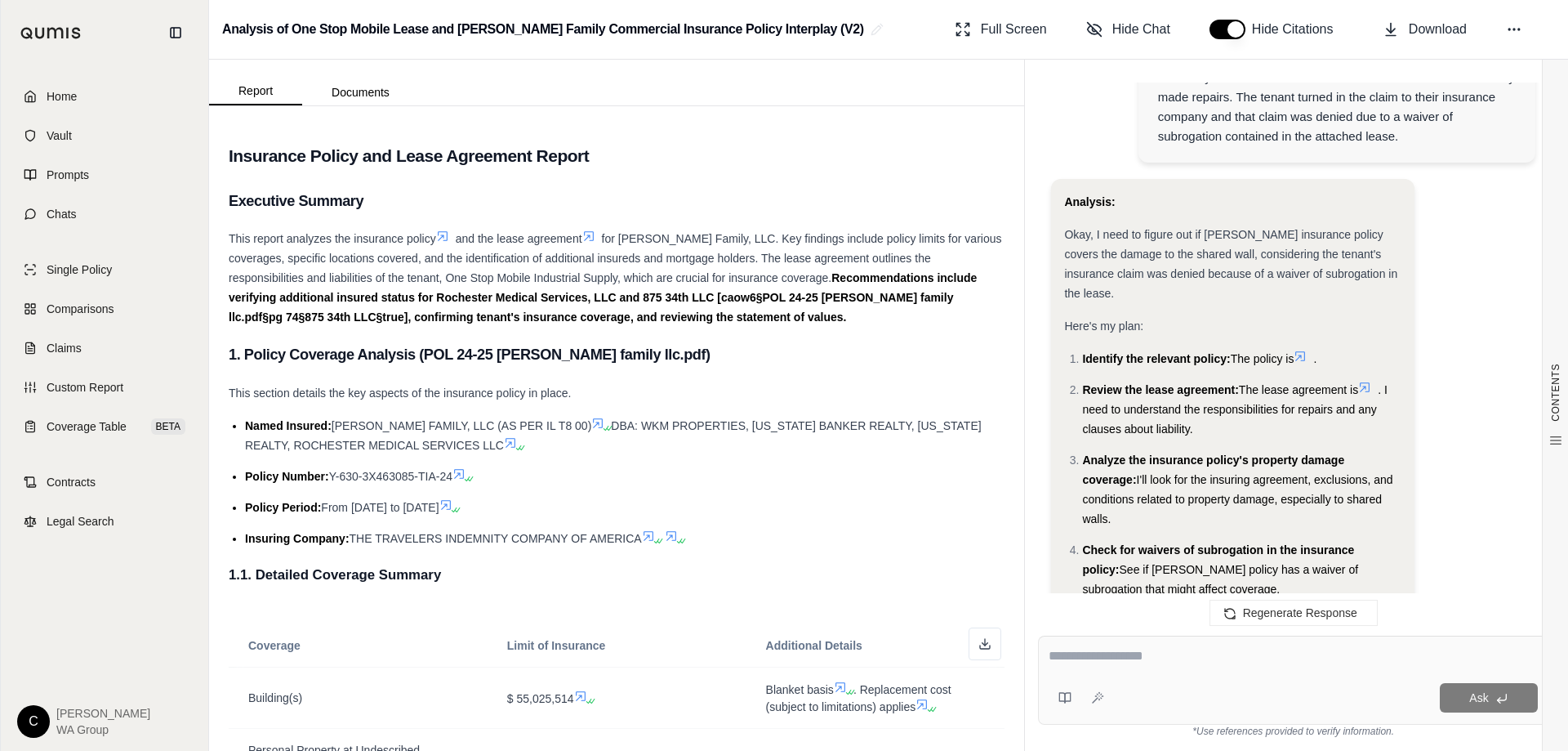 scroll, scrollTop: 236, scrollLeft: 0, axis: vertical 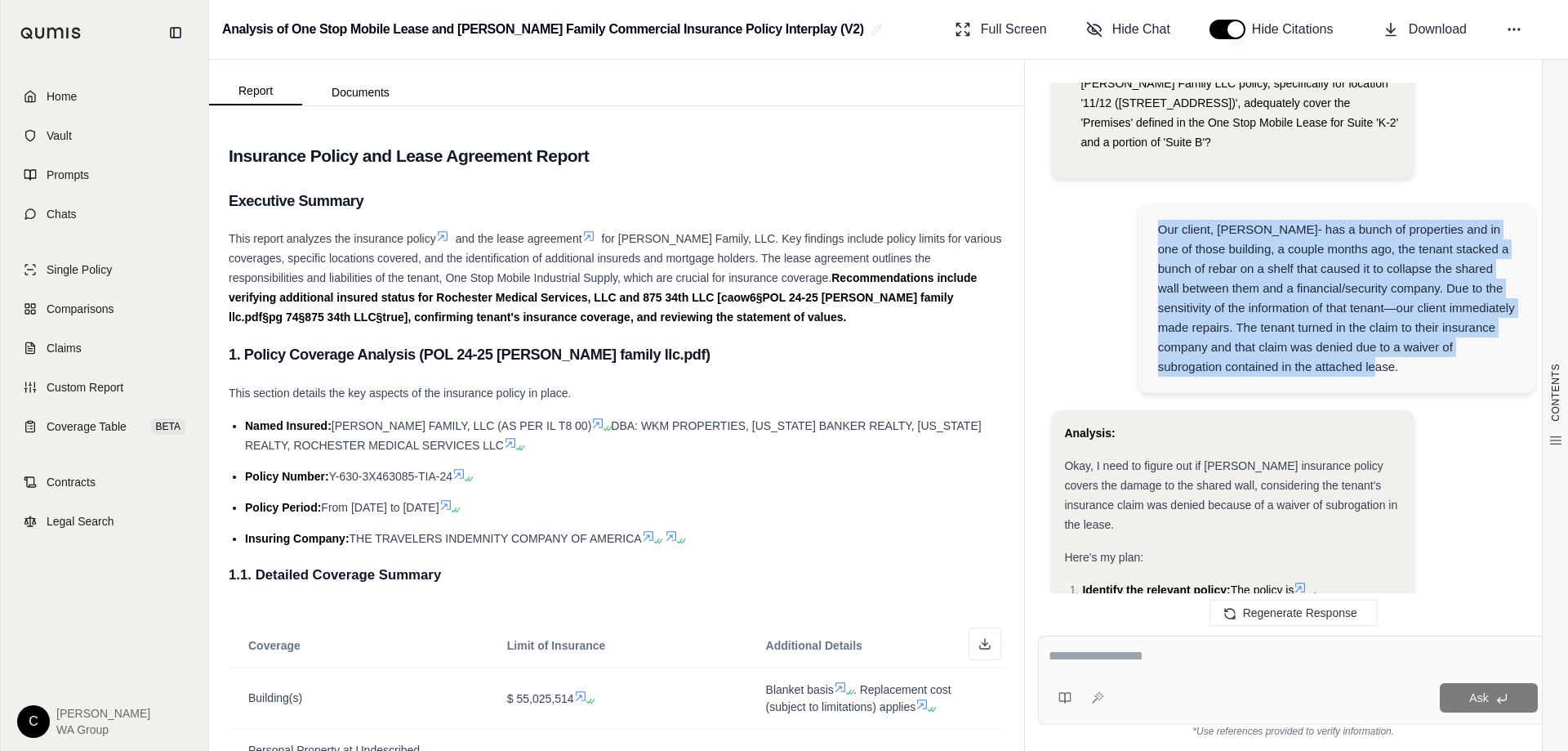 drag, startPoint x: 1410, startPoint y: 368, endPoint x: 1160, endPoint y: 221, distance: 290.01552 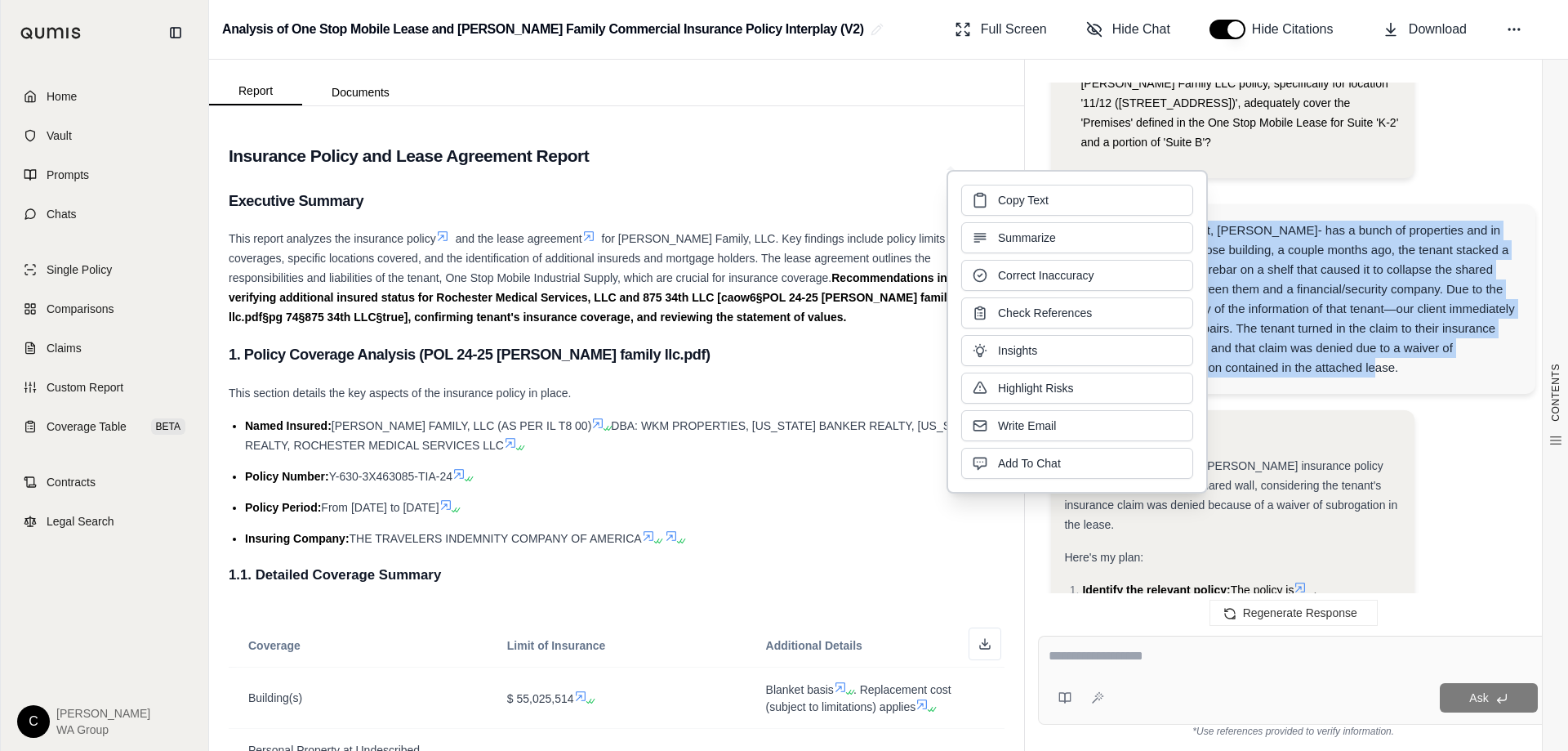 type 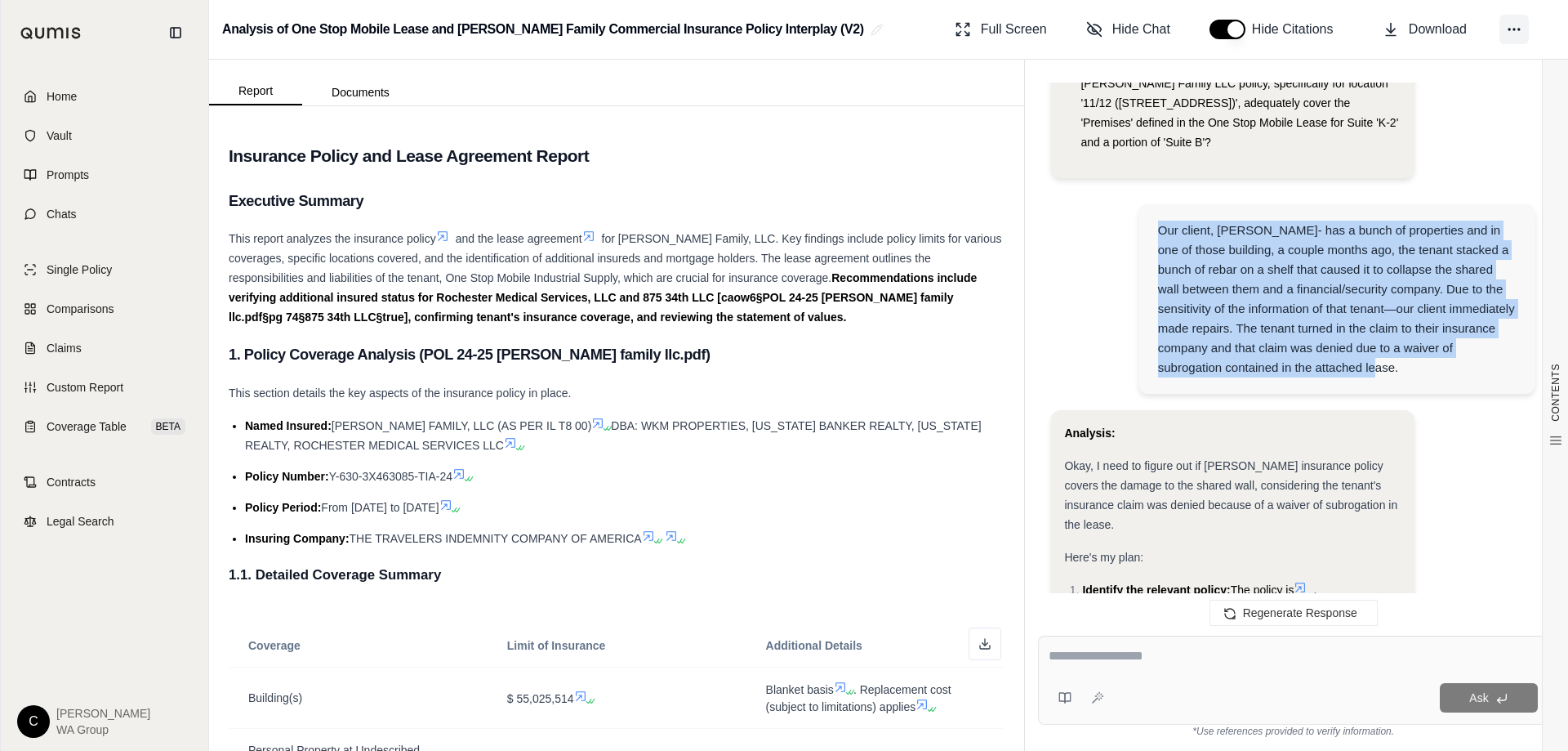 click at bounding box center (1514, 29) 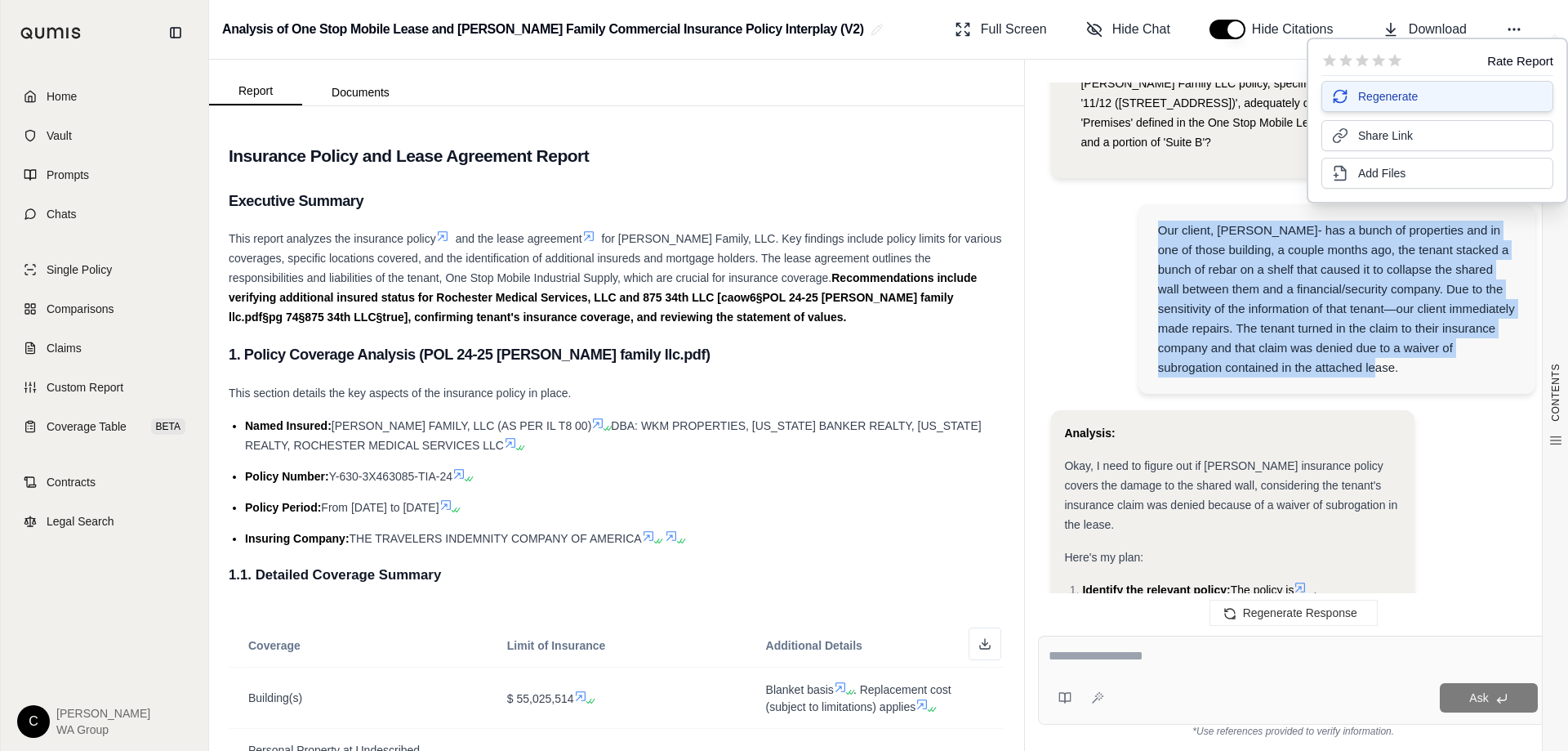 click on "Regenerate" at bounding box center (1388, 96) 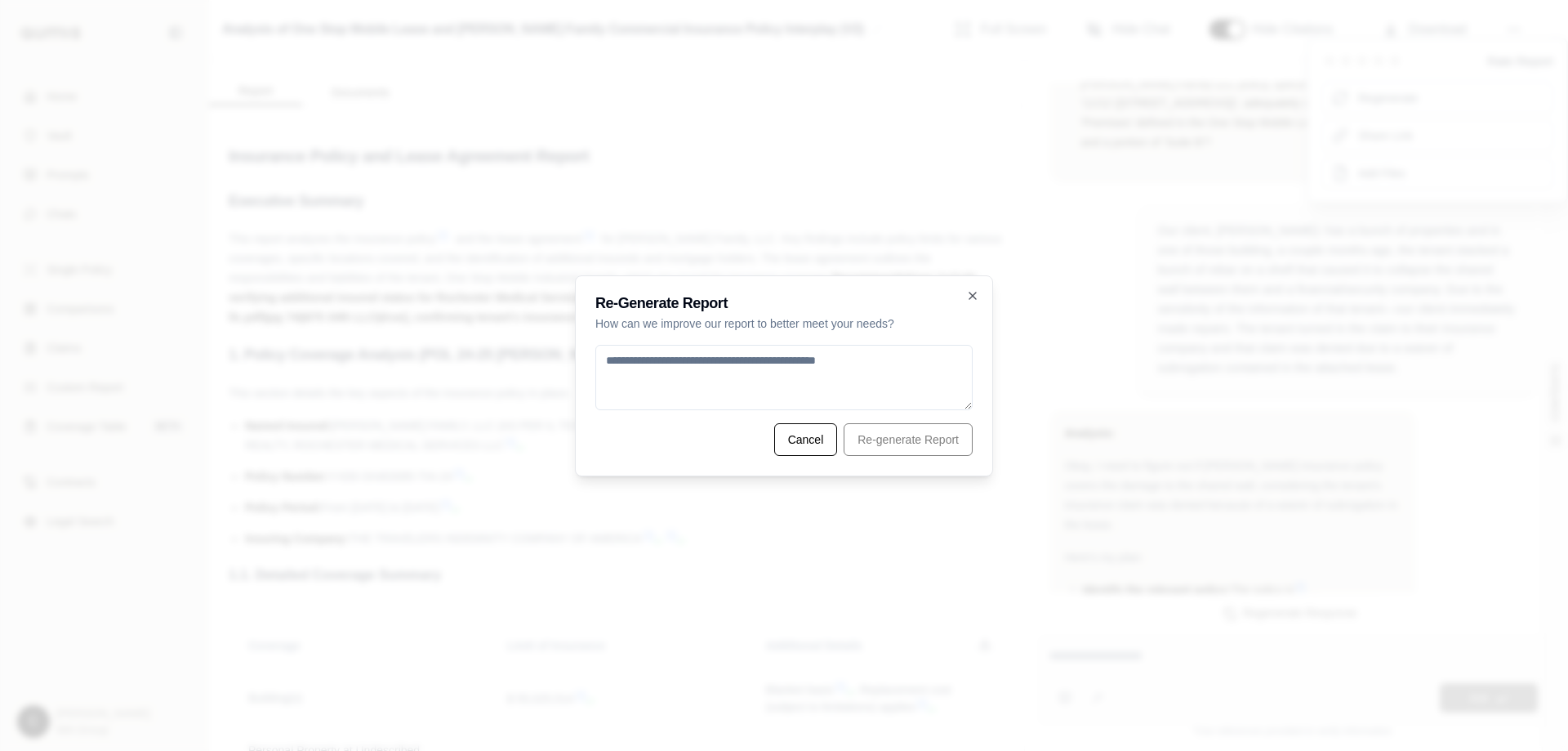 click at bounding box center (784, 378) 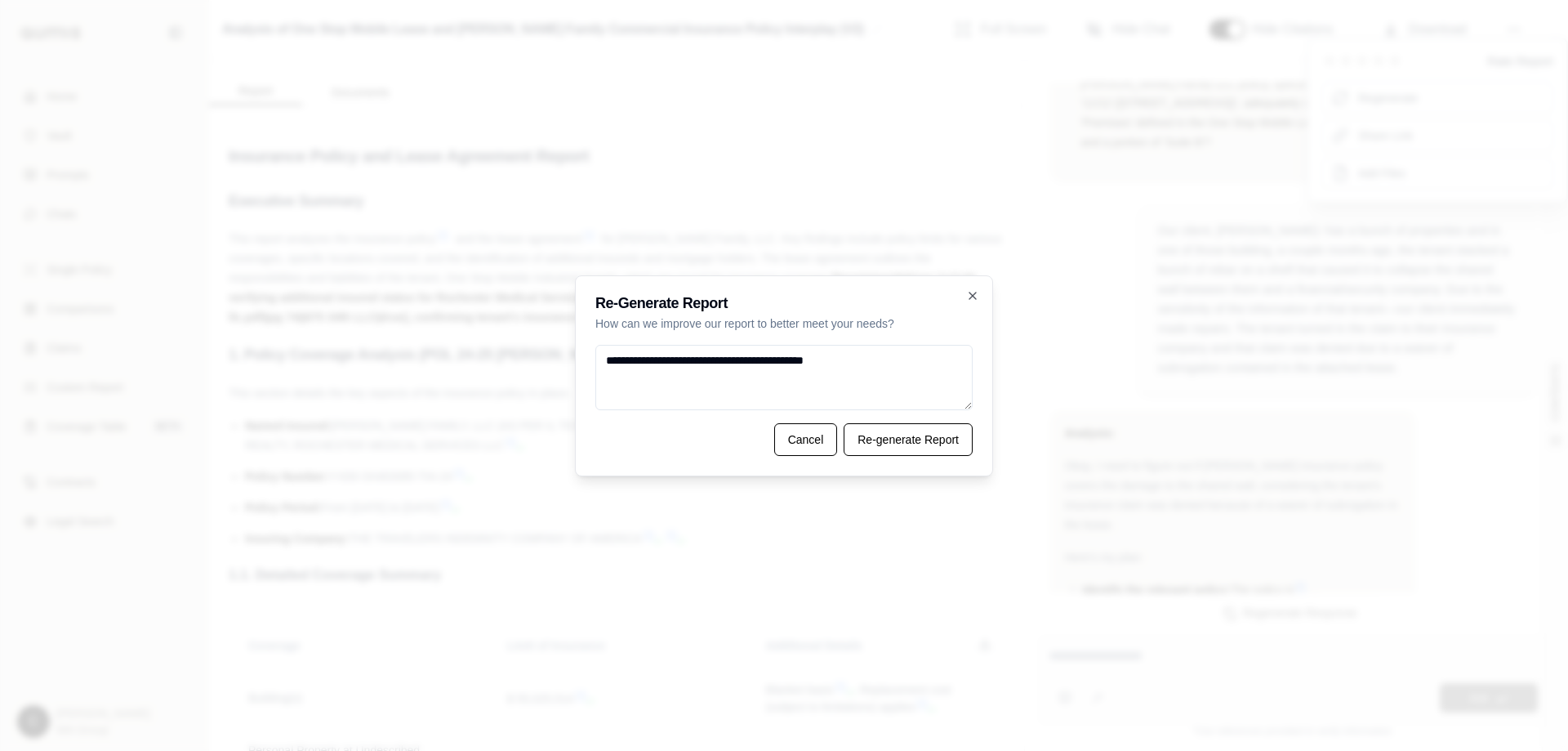 click on "**********" at bounding box center [784, 378] 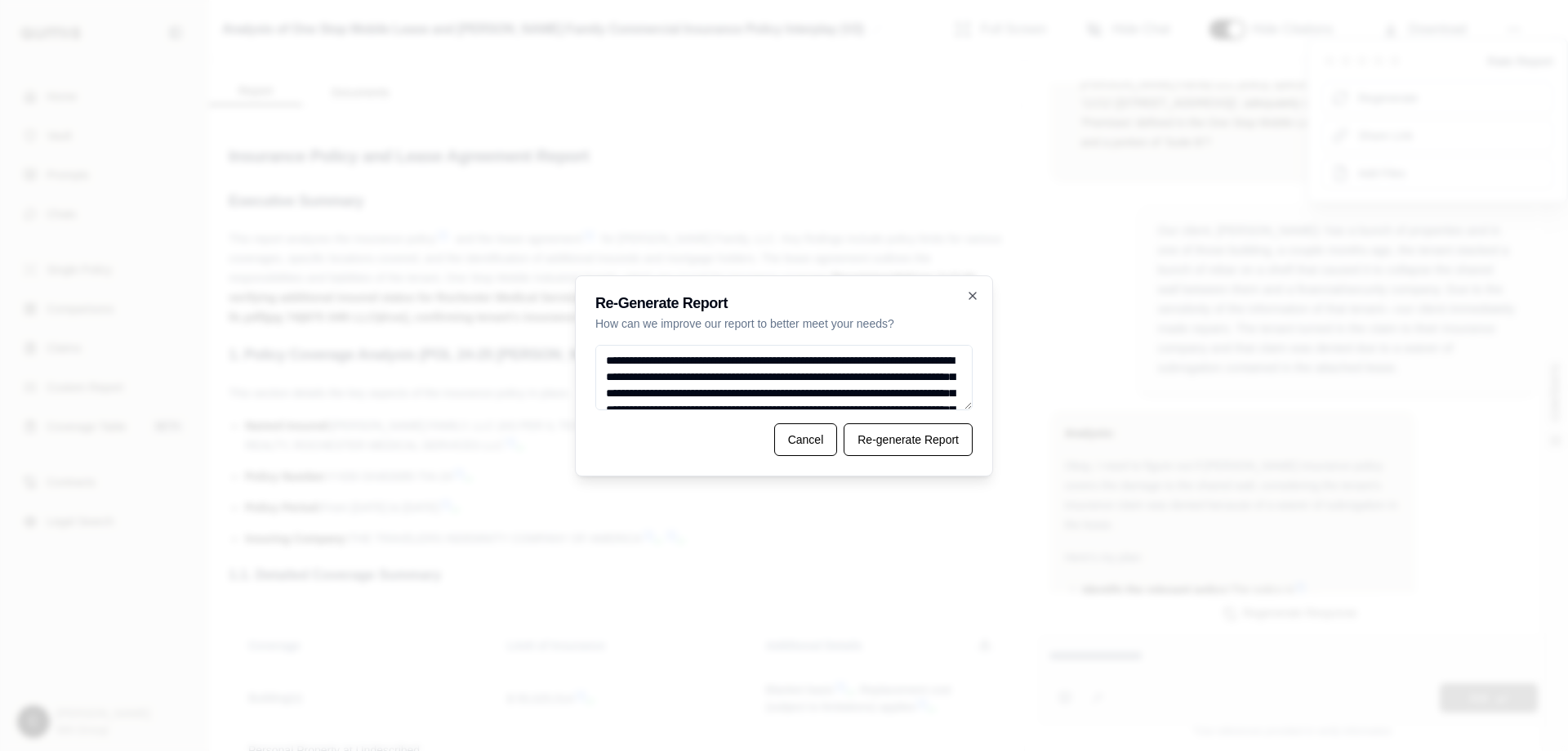 scroll, scrollTop: 89, scrollLeft: 0, axis: vertical 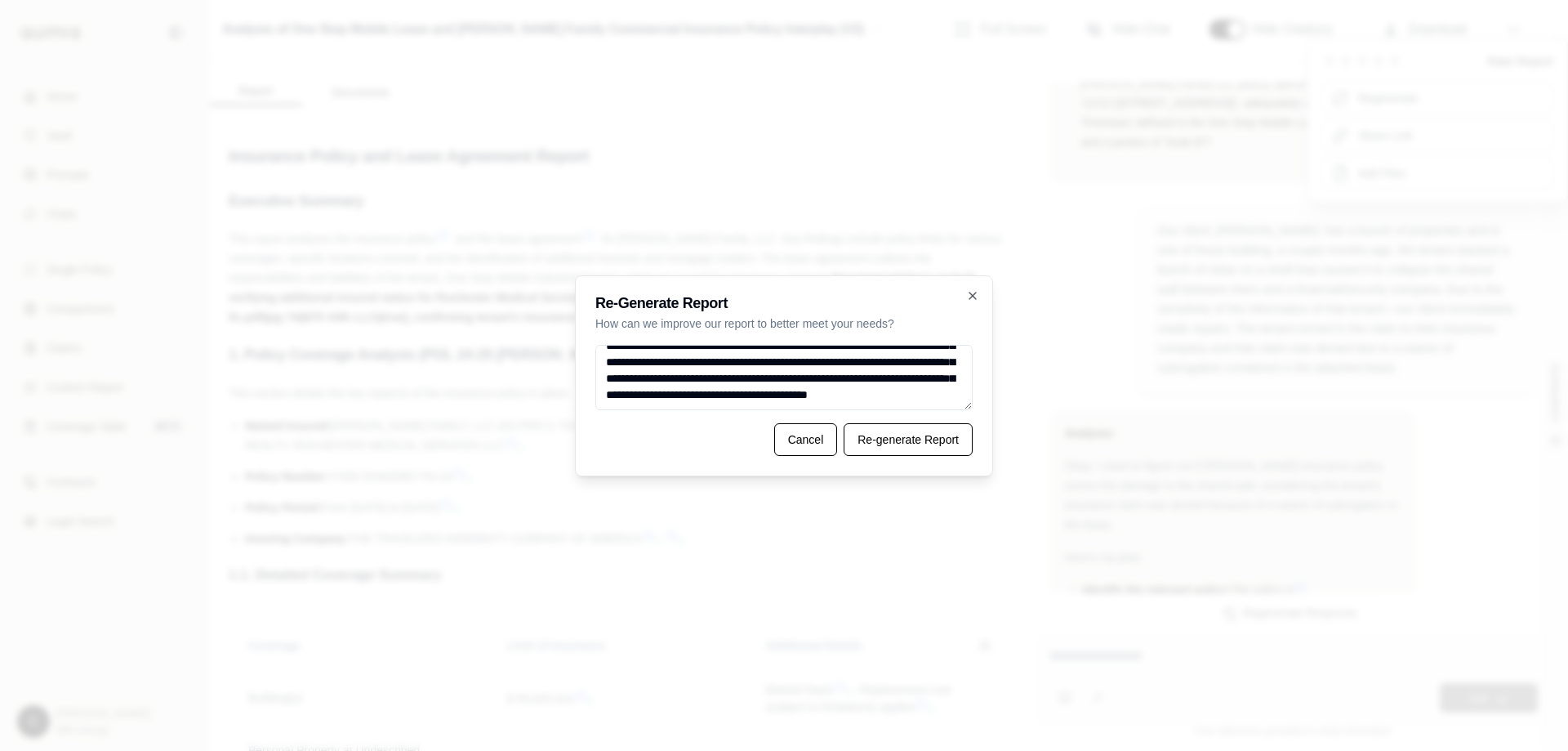 click on "**********" at bounding box center (784, 378) 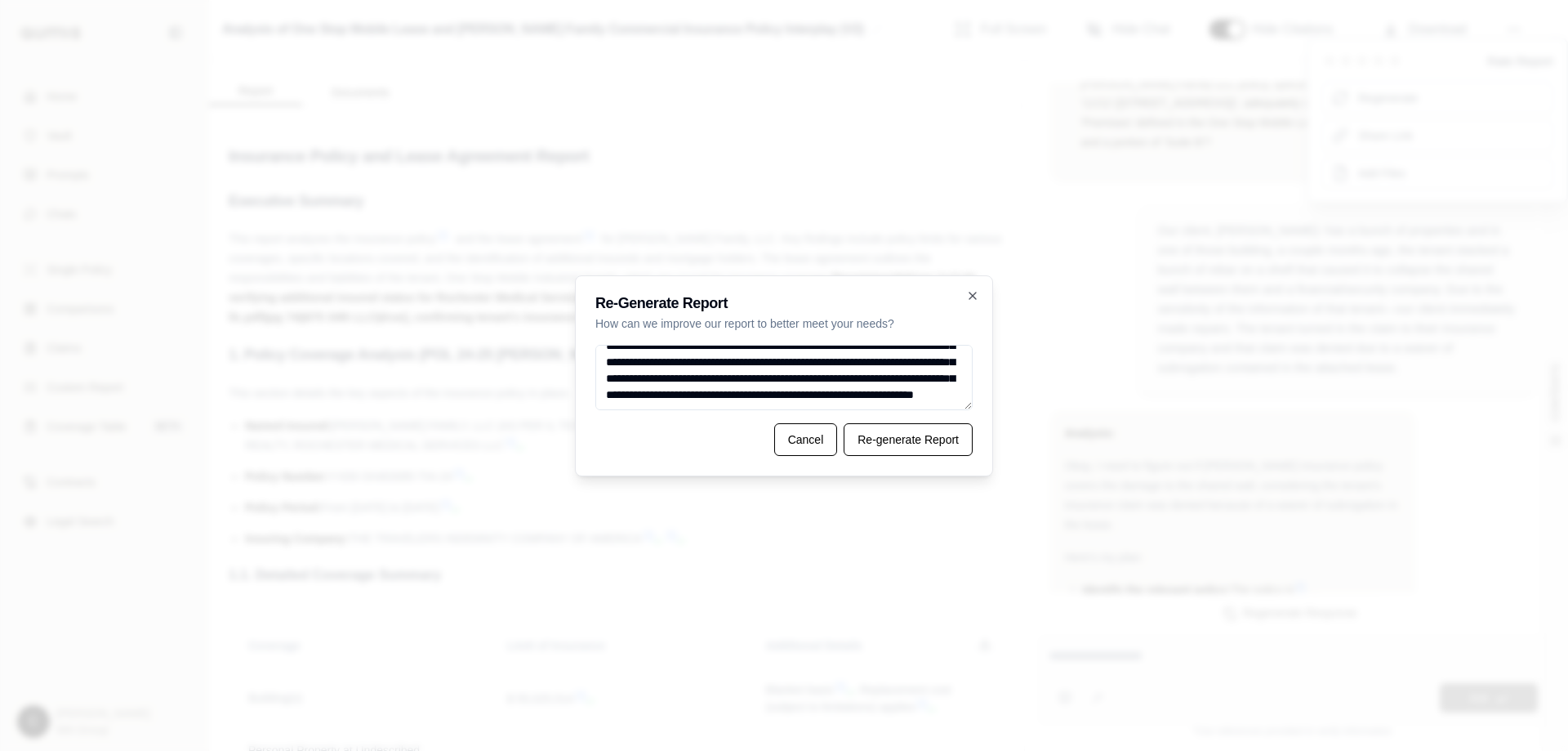 scroll, scrollTop: 105, scrollLeft: 0, axis: vertical 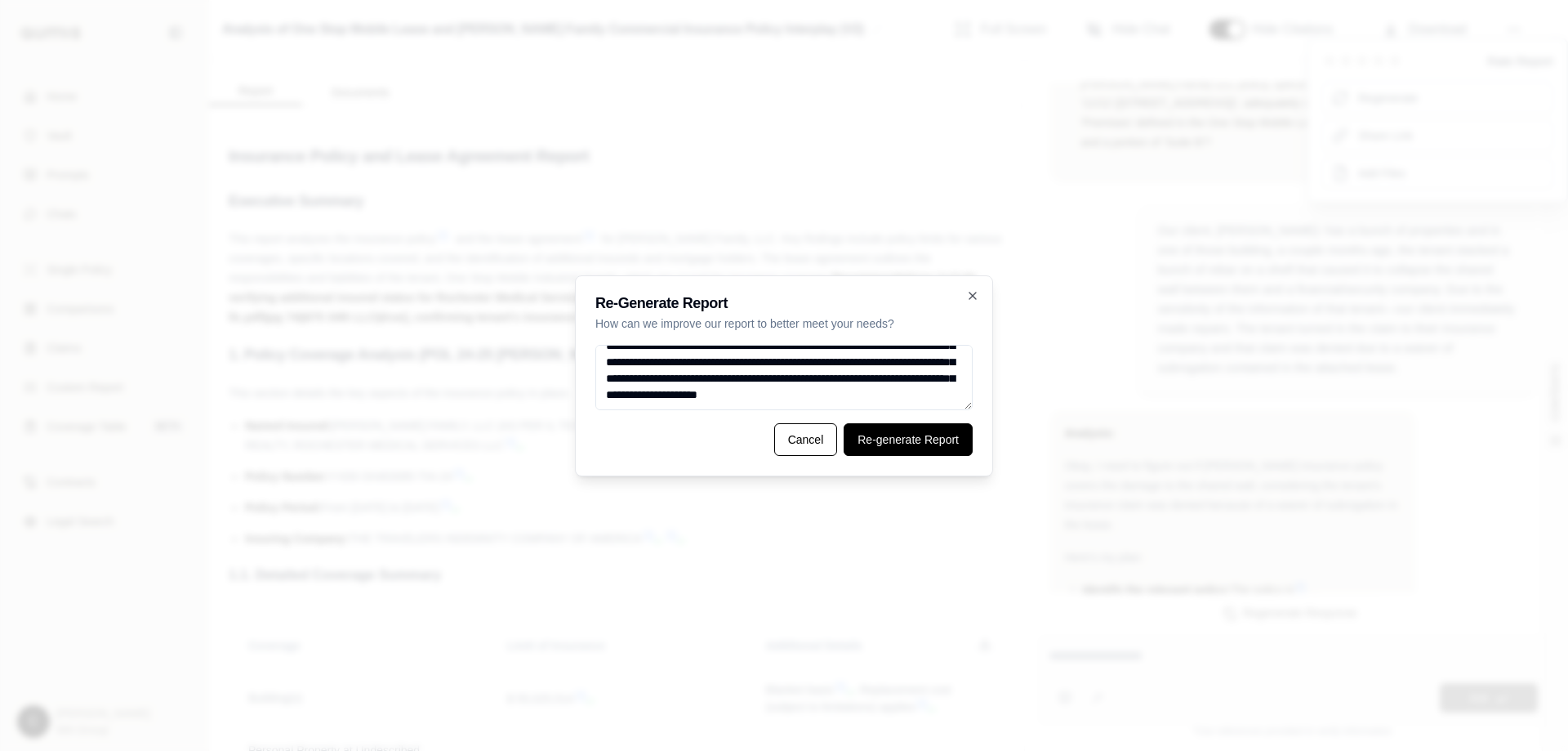 type on "**********" 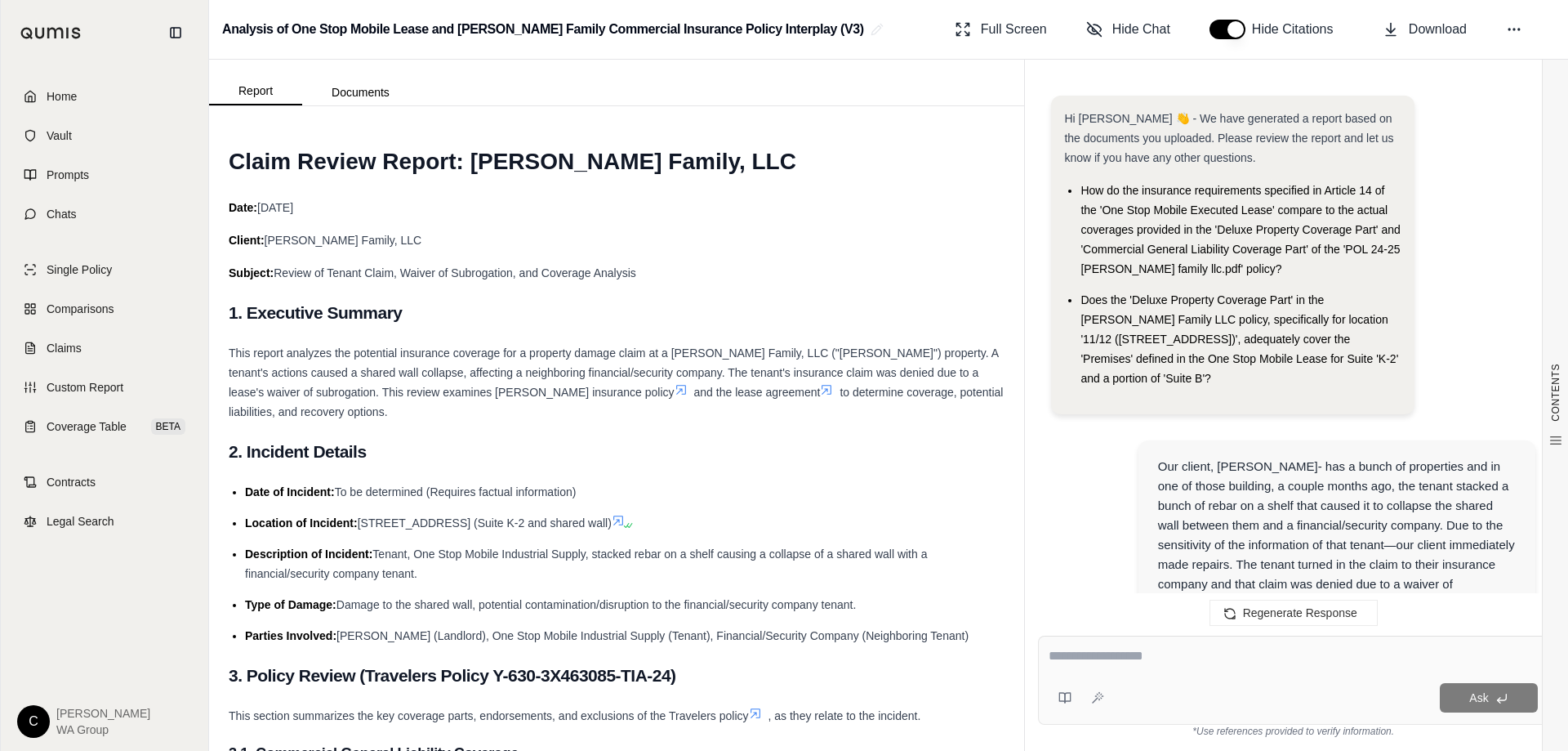scroll, scrollTop: 0, scrollLeft: 0, axis: both 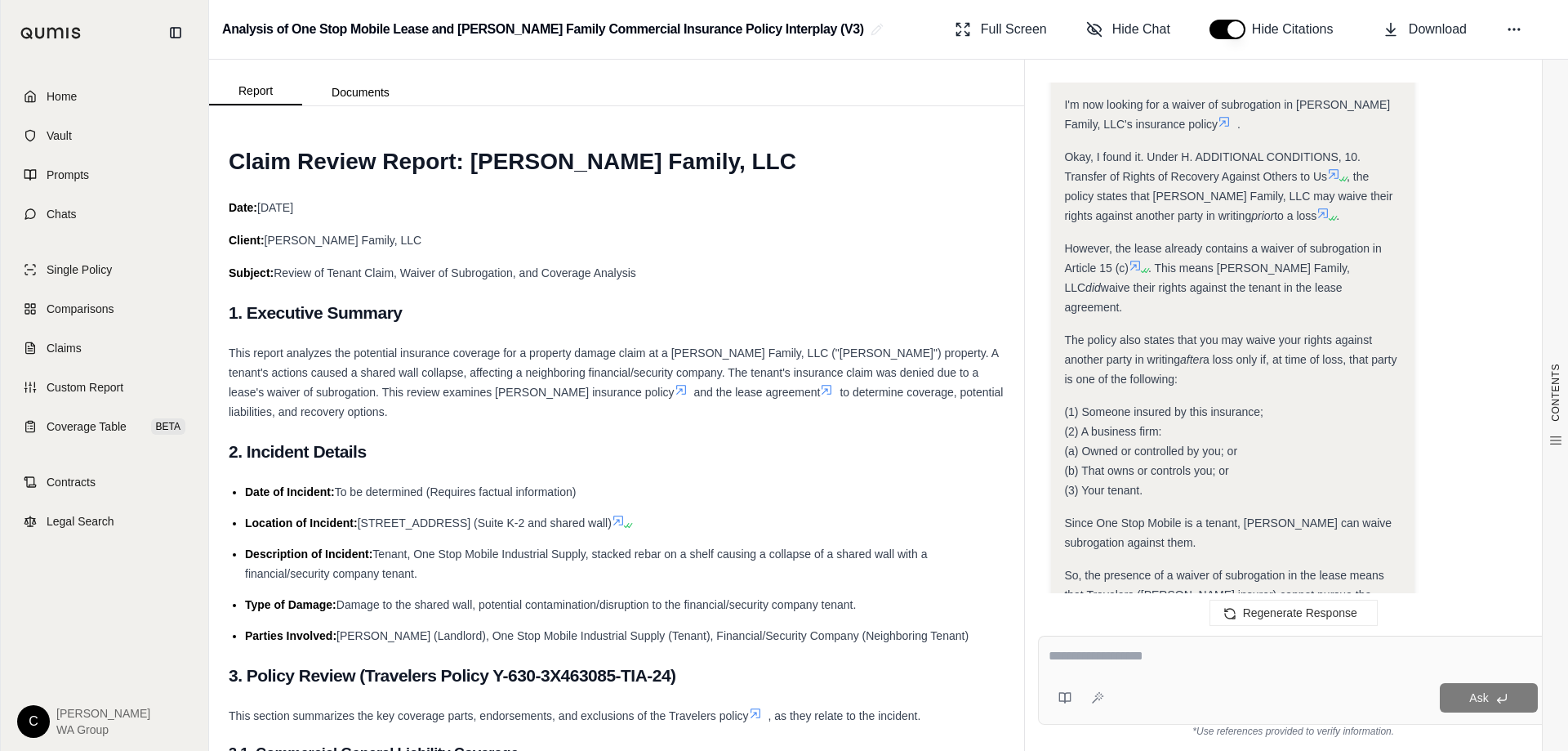 click on "Client:  [PERSON_NAME] Family, LLC" at bounding box center [617, 240] 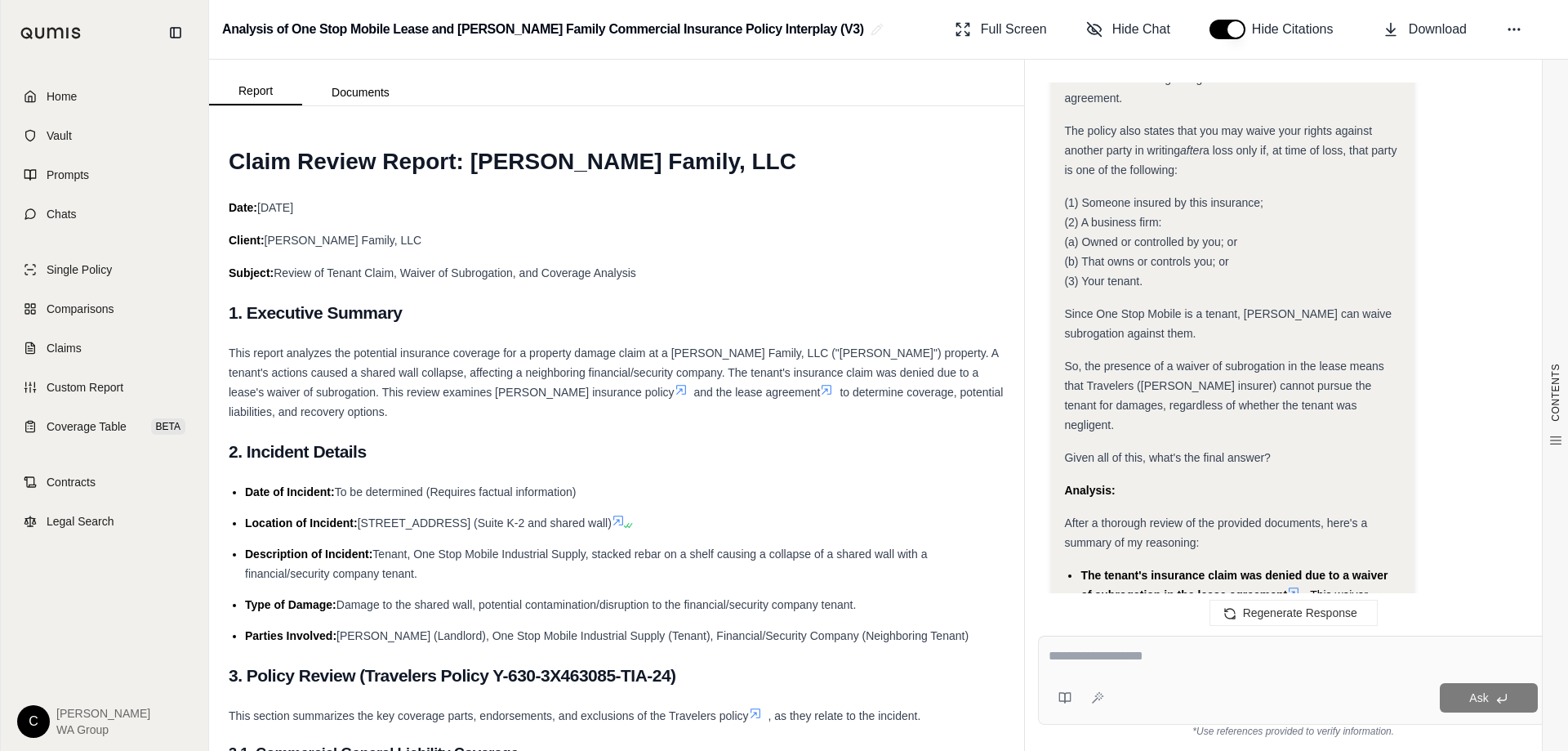 scroll, scrollTop: 6532, scrollLeft: 0, axis: vertical 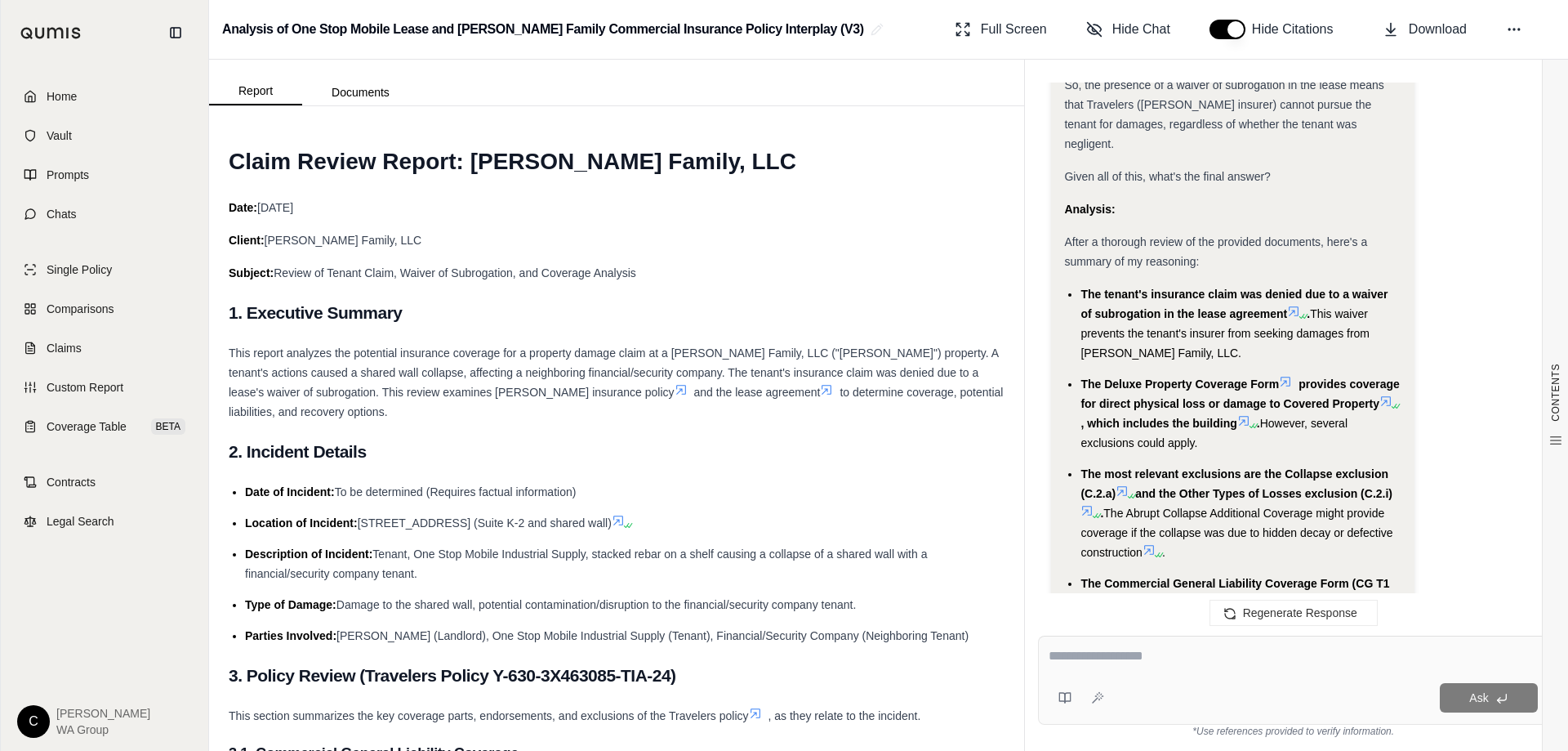 click on "Date of Incident:  To be determined (Requires factual information)
Location of Incident:  [STREET_ADDRESS] (Suite K-2 and shared wall)
Description of Incident:  Tenant, One Stop Mobile Industrial Supply, stacked rebar on a shelf causing a collapse of a shared wall with a financial/security company tenant.
Type of Damage:  Damage to the shared wall, potential contamination/disruption to the financial/security company tenant.
Parties Involved:  [PERSON_NAME] (Landlord), One Stop Mobile Industrial Supply (Tenant), Financial/Security Company (Neighboring Tenant)" at bounding box center [617, 564] 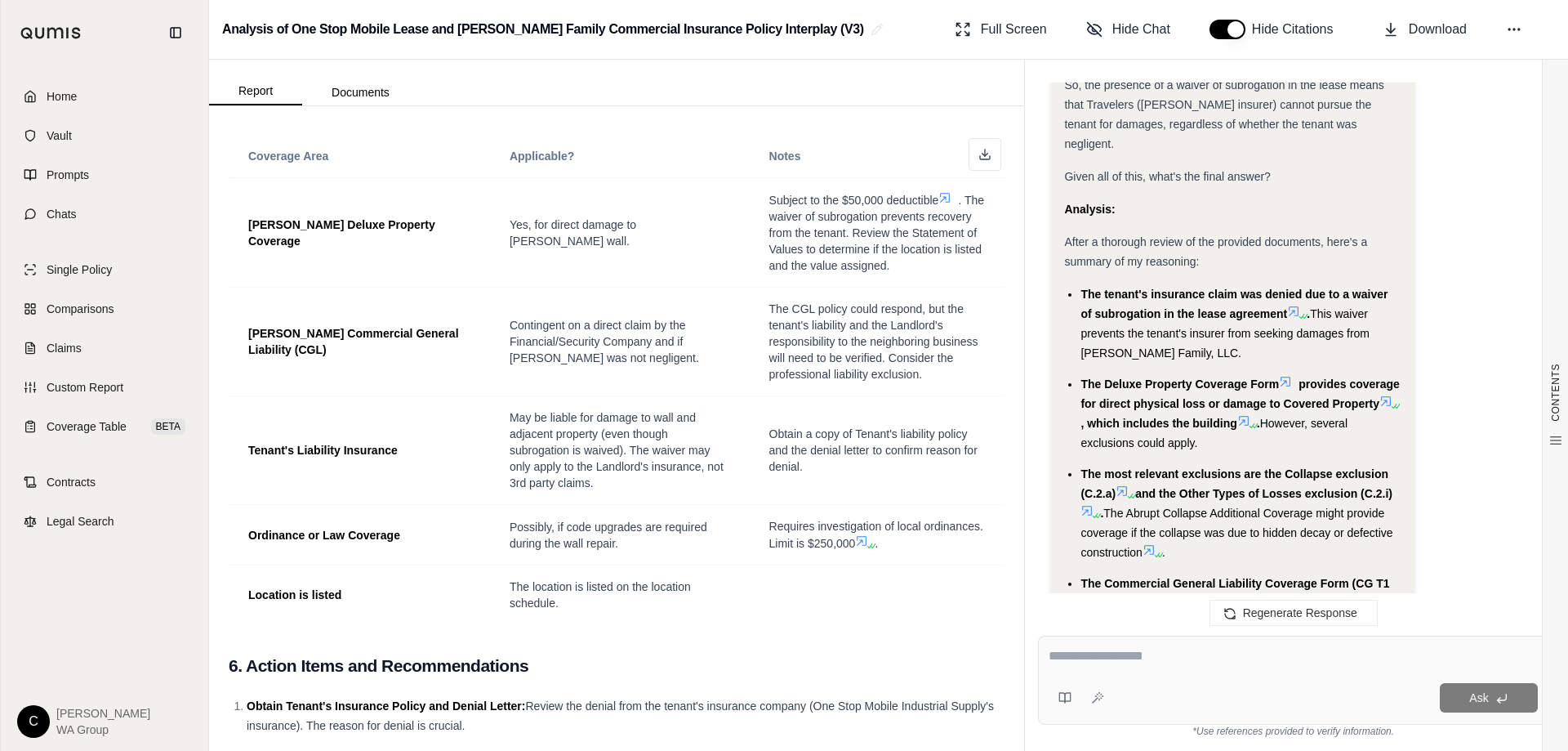 scroll, scrollTop: 1880, scrollLeft: 0, axis: vertical 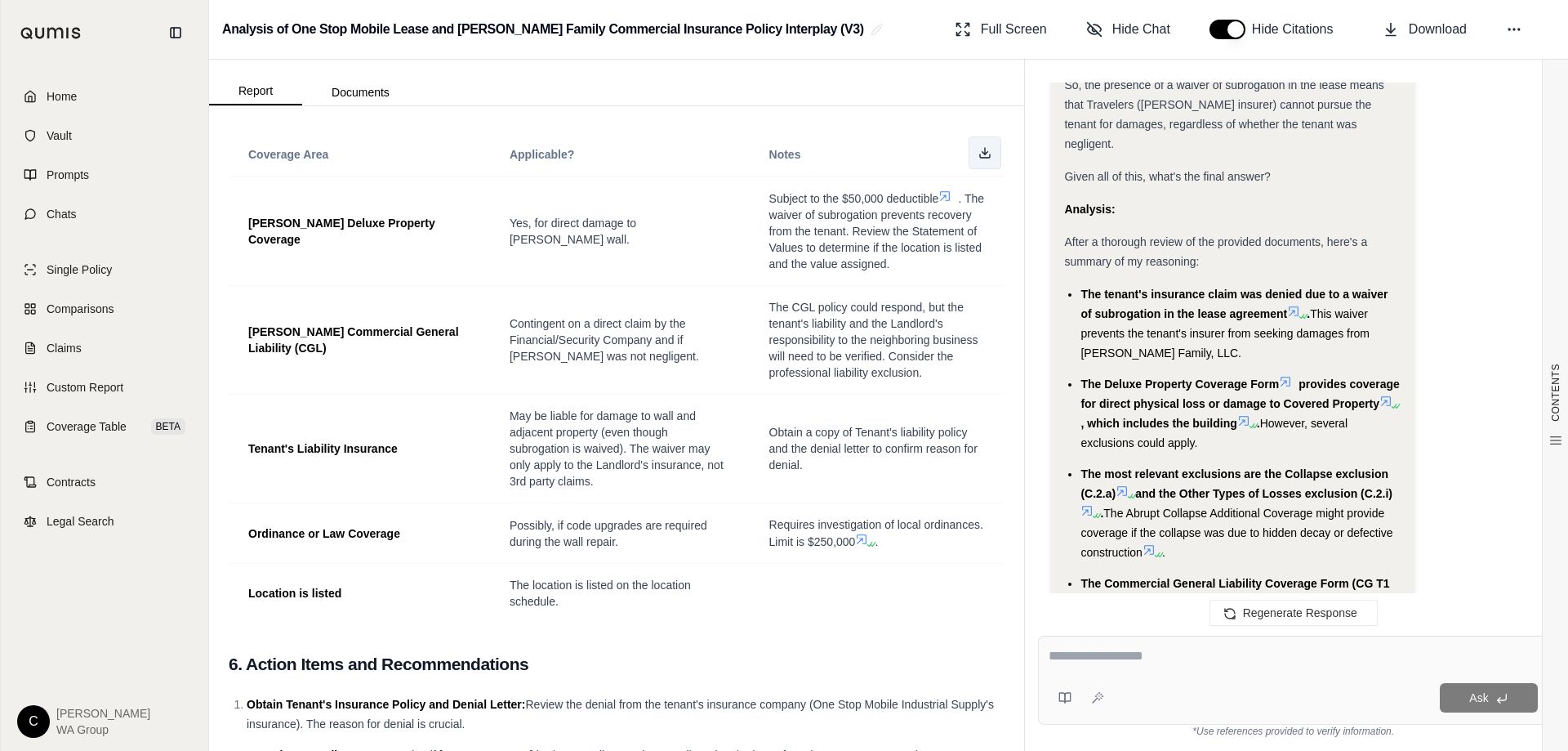click at bounding box center (985, 153) 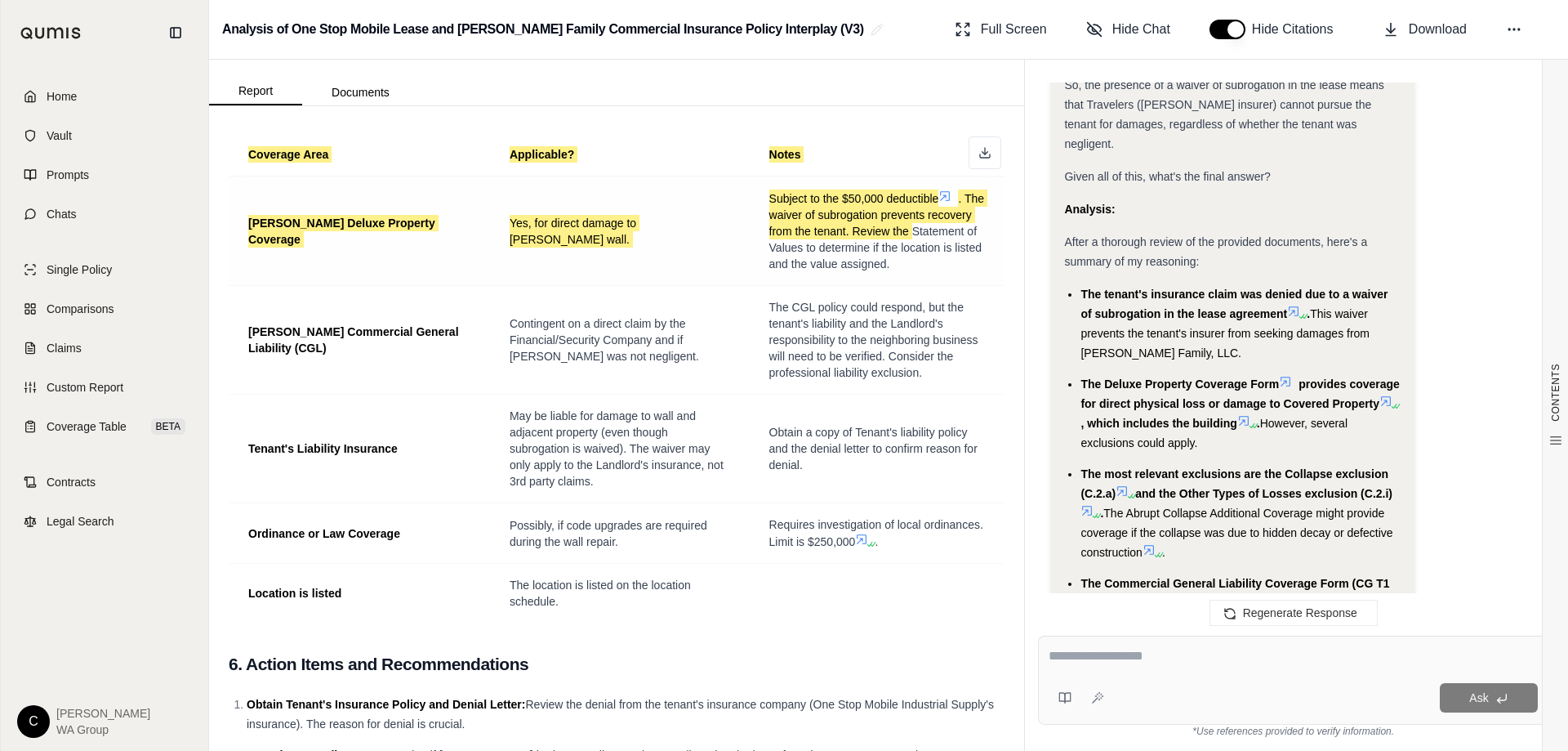 drag, startPoint x: 266, startPoint y: 190, endPoint x: 762, endPoint y: 290, distance: 505.98024 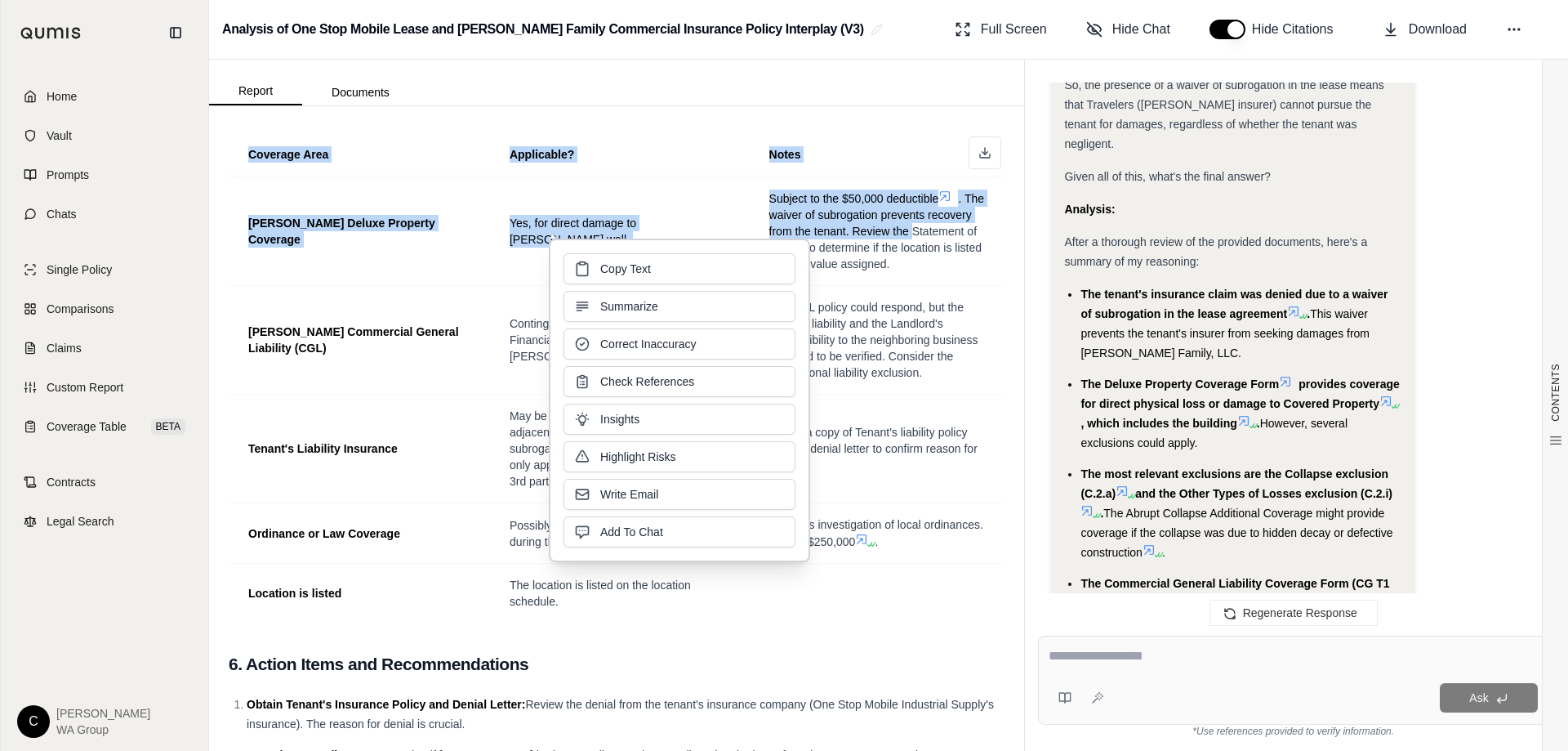 click on "6. Action Items and Recommendations" at bounding box center [617, 664] 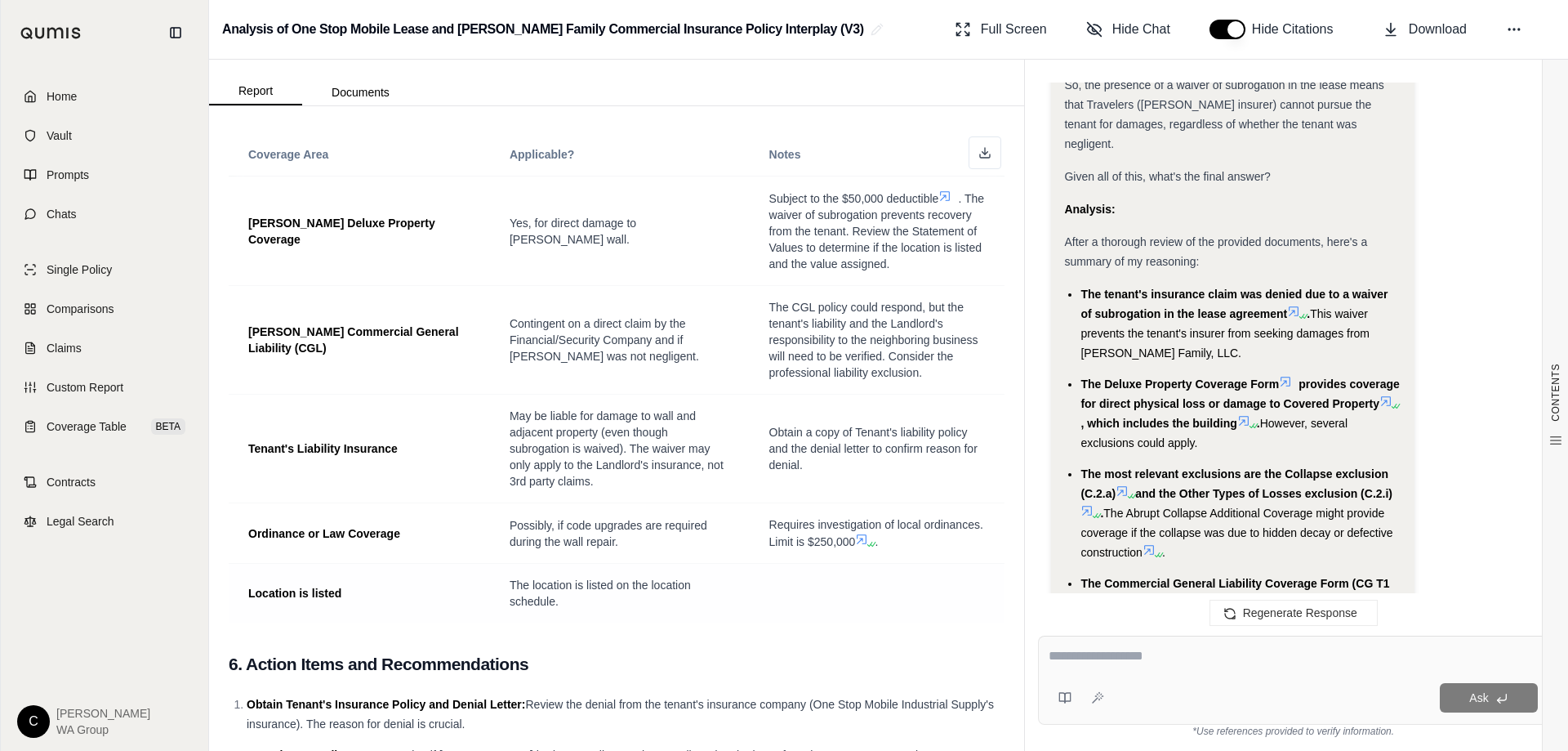 drag, startPoint x: 247, startPoint y: 191, endPoint x: 956, endPoint y: 625, distance: 831.2864 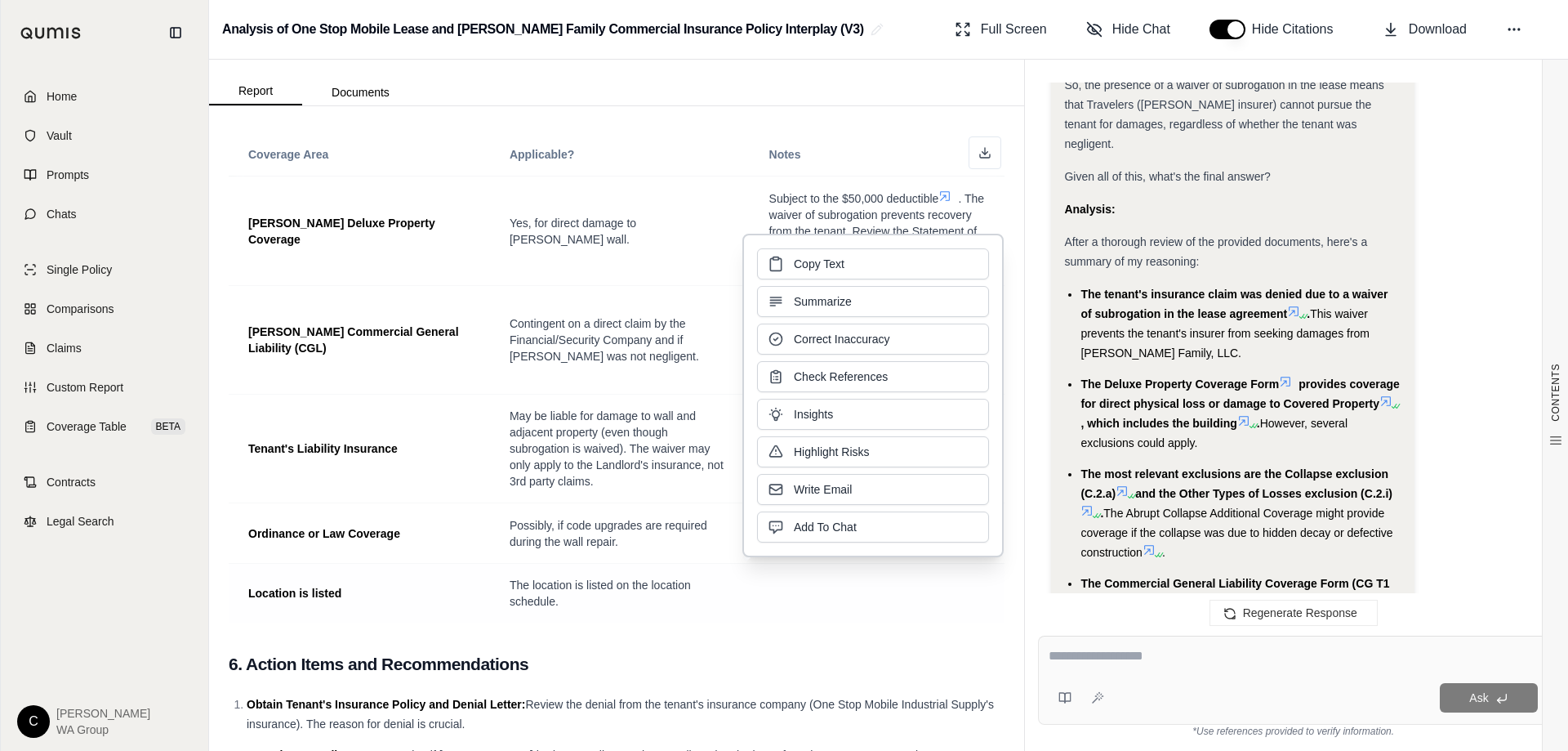 type 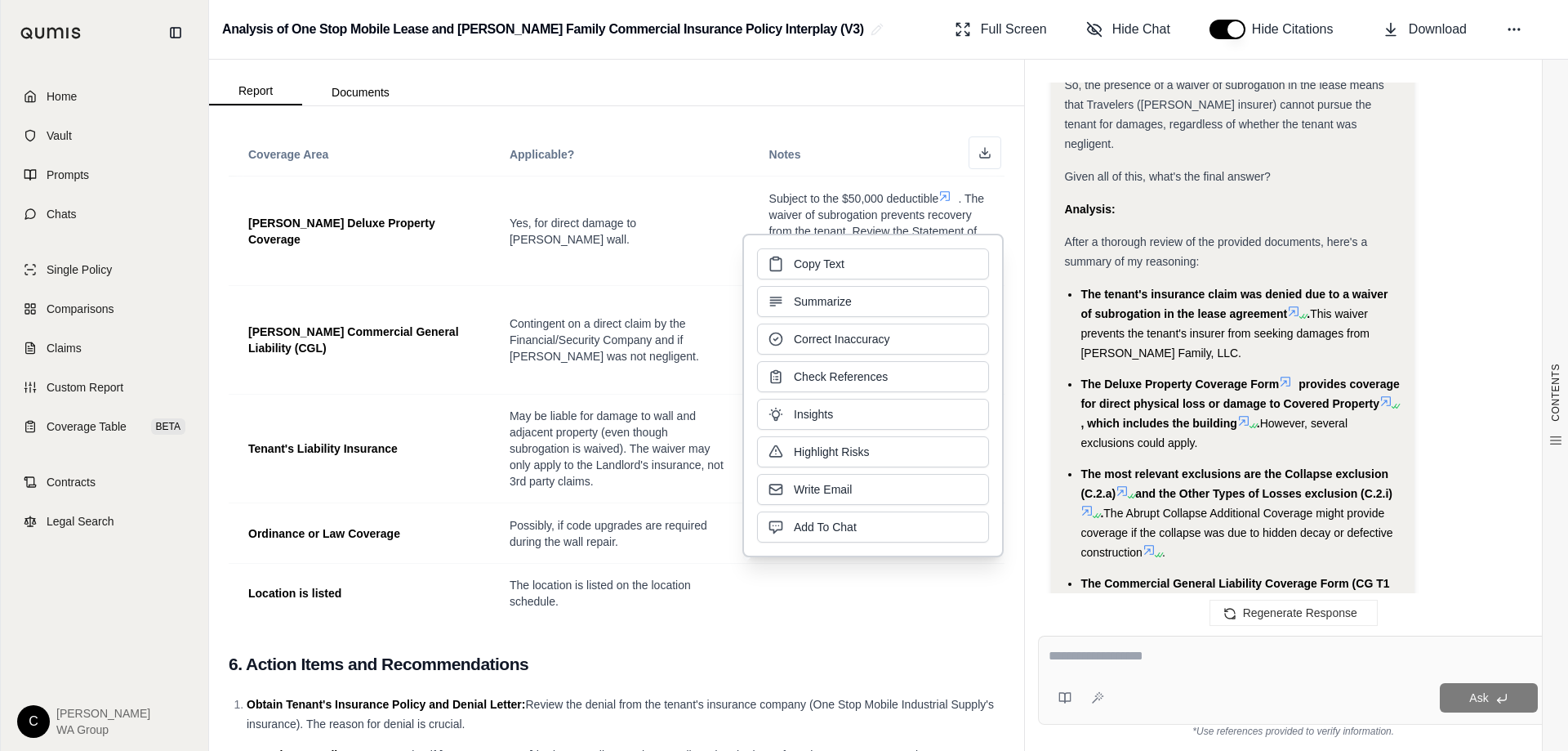 drag, startPoint x: 682, startPoint y: 654, endPoint x: 688, endPoint y: 665, distance: 12.529964 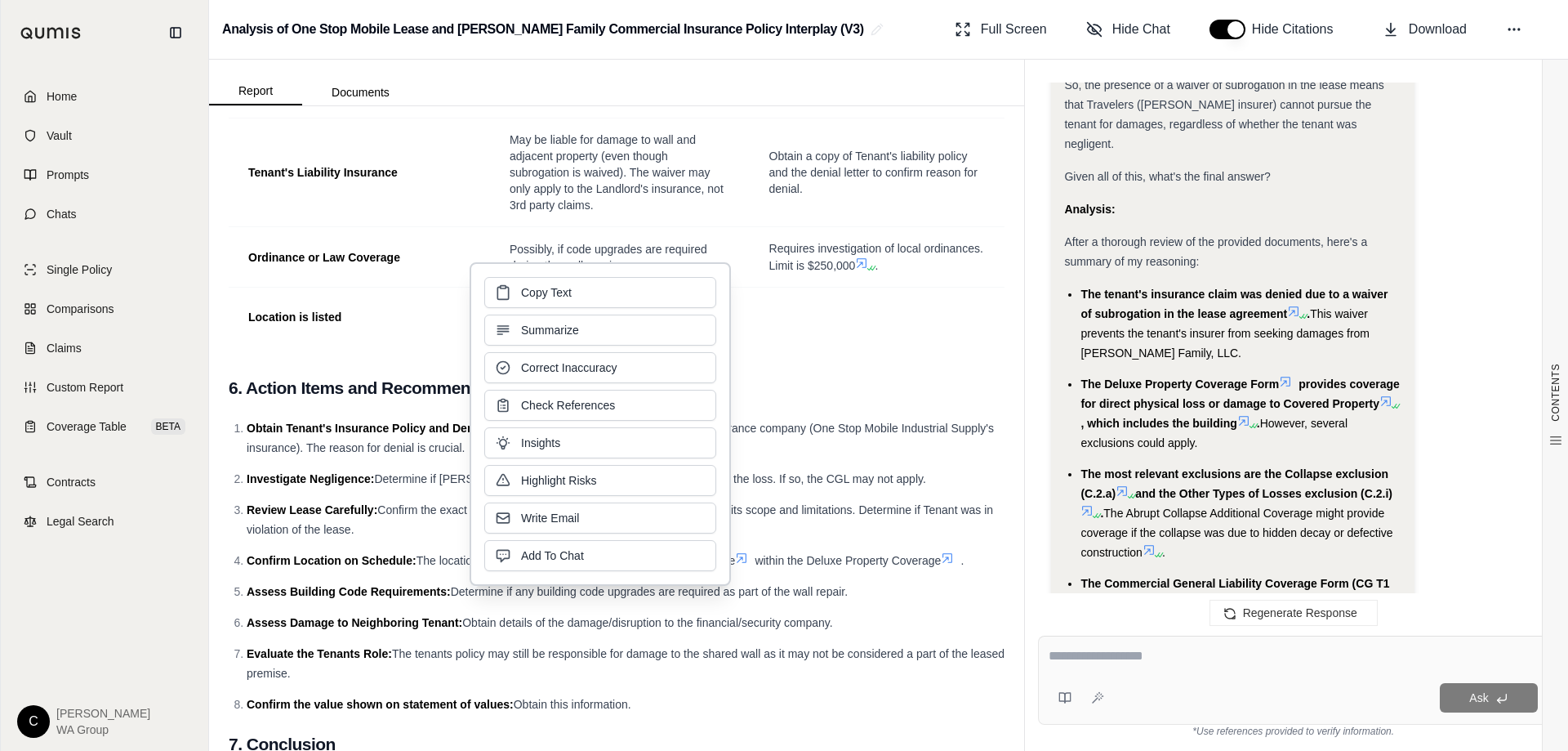 scroll, scrollTop: 2206, scrollLeft: 0, axis: vertical 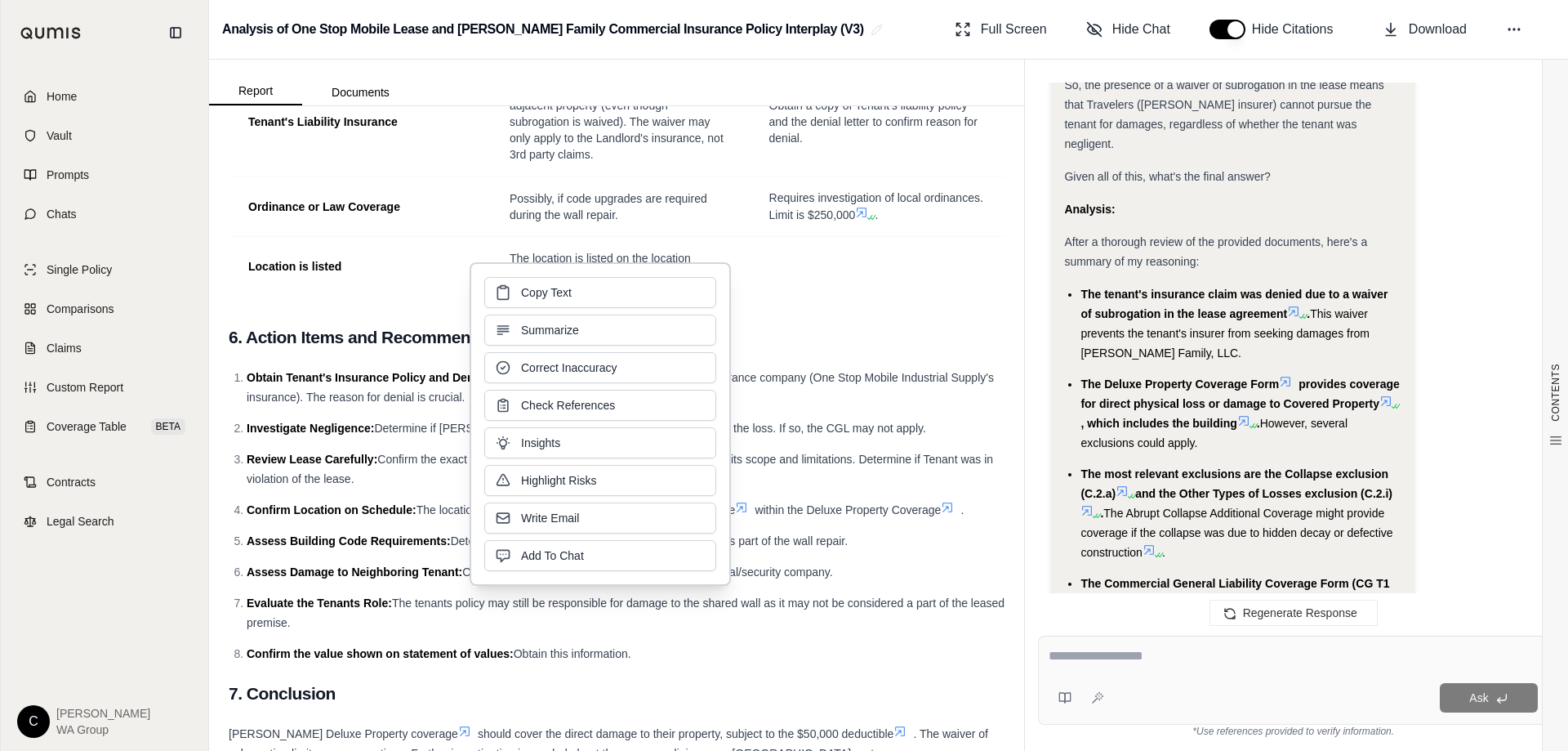 click on "The tenants policy may still be responsible for damage to the shared wall as it may not be considered a part of the leased premise." at bounding box center (626, 613) 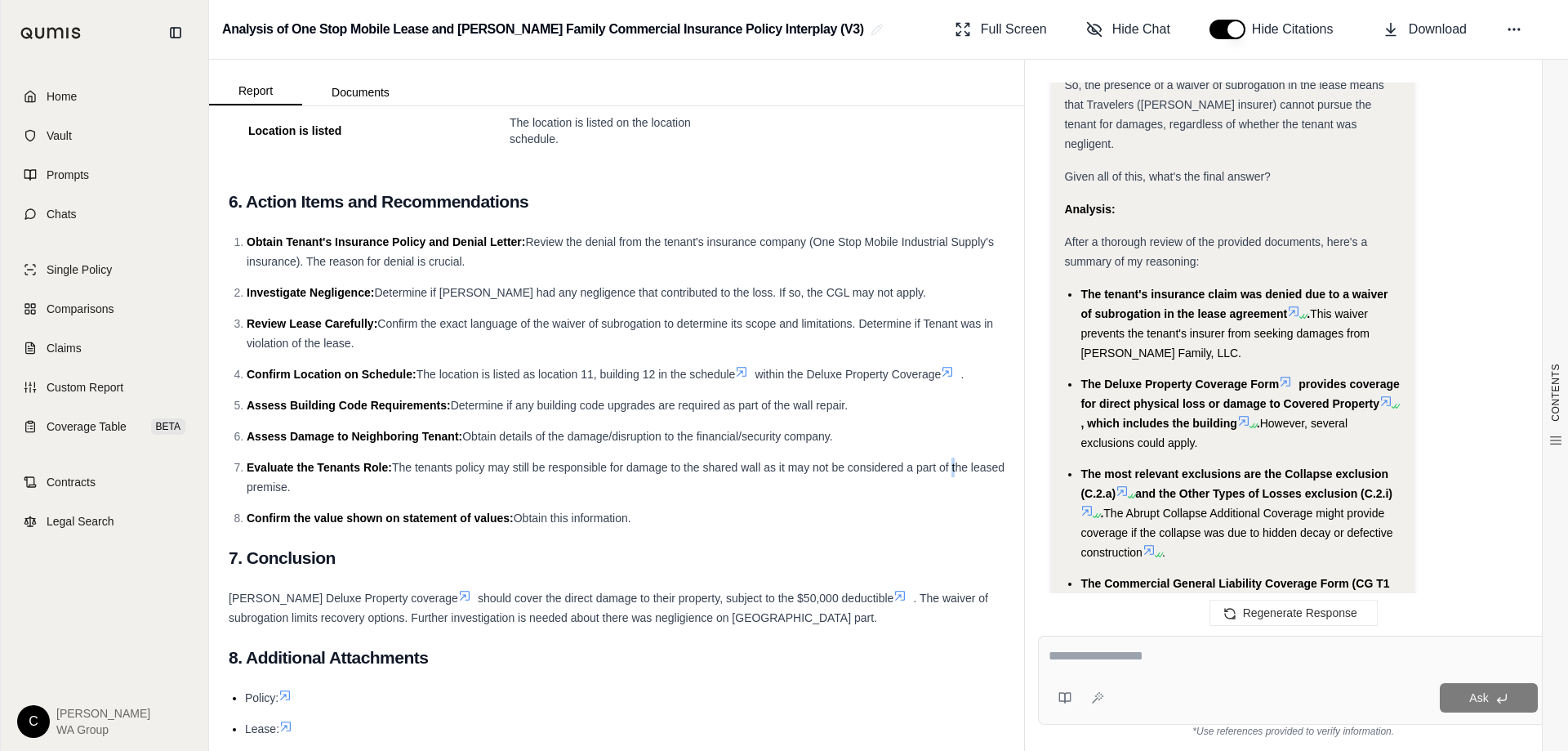scroll, scrollTop: 2402, scrollLeft: 0, axis: vertical 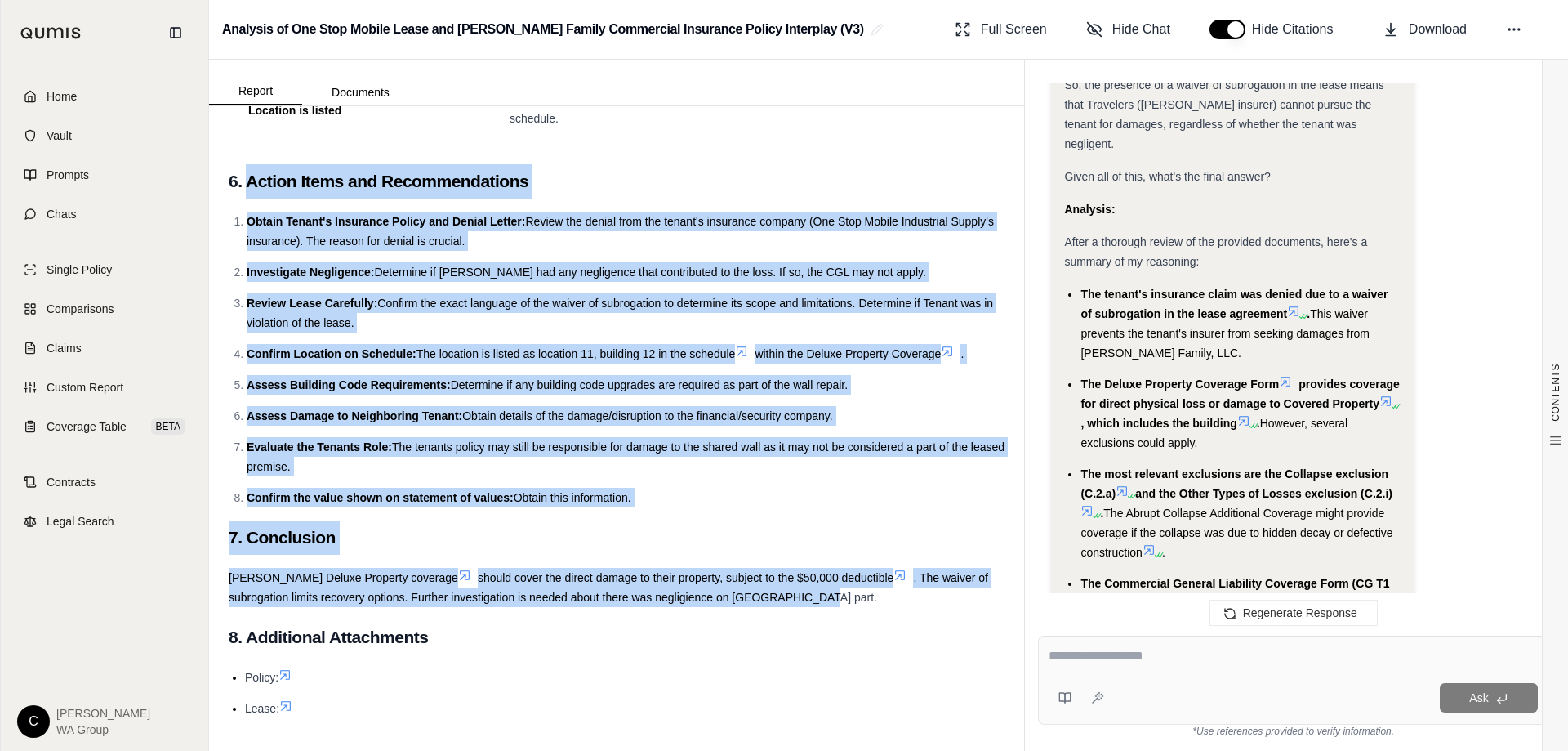 drag, startPoint x: 244, startPoint y: 186, endPoint x: 828, endPoint y: 601, distance: 716.4363 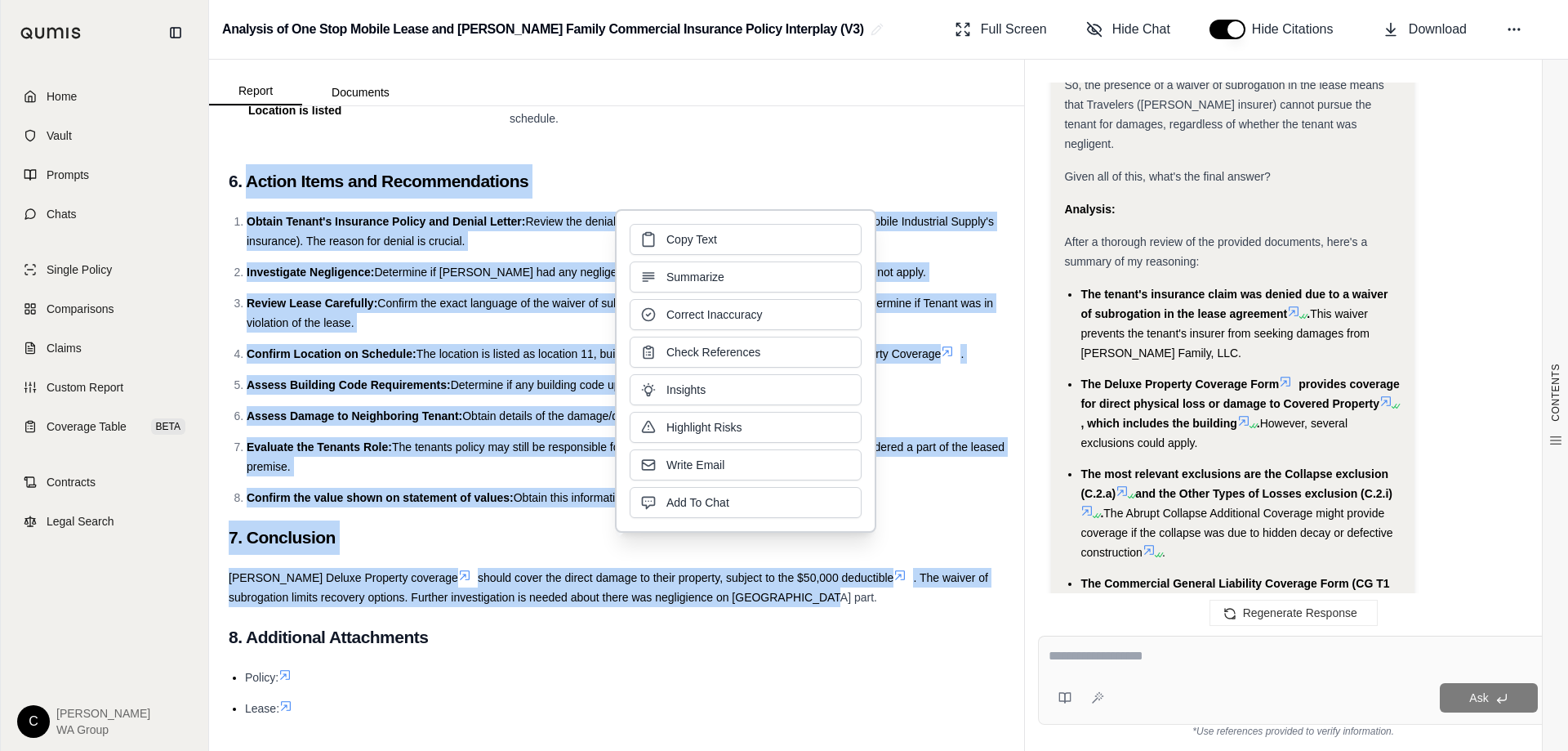 type 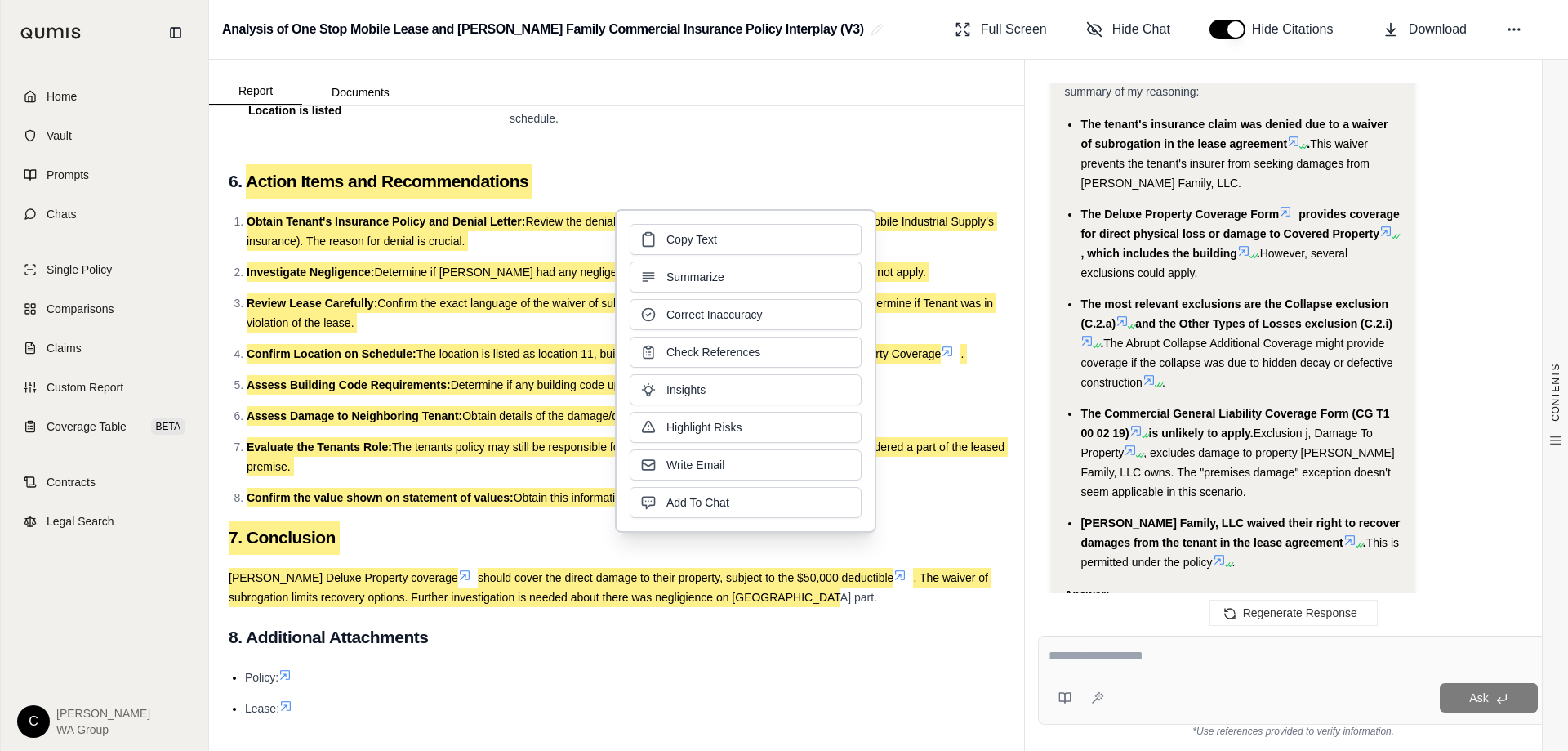 scroll, scrollTop: 6692, scrollLeft: 0, axis: vertical 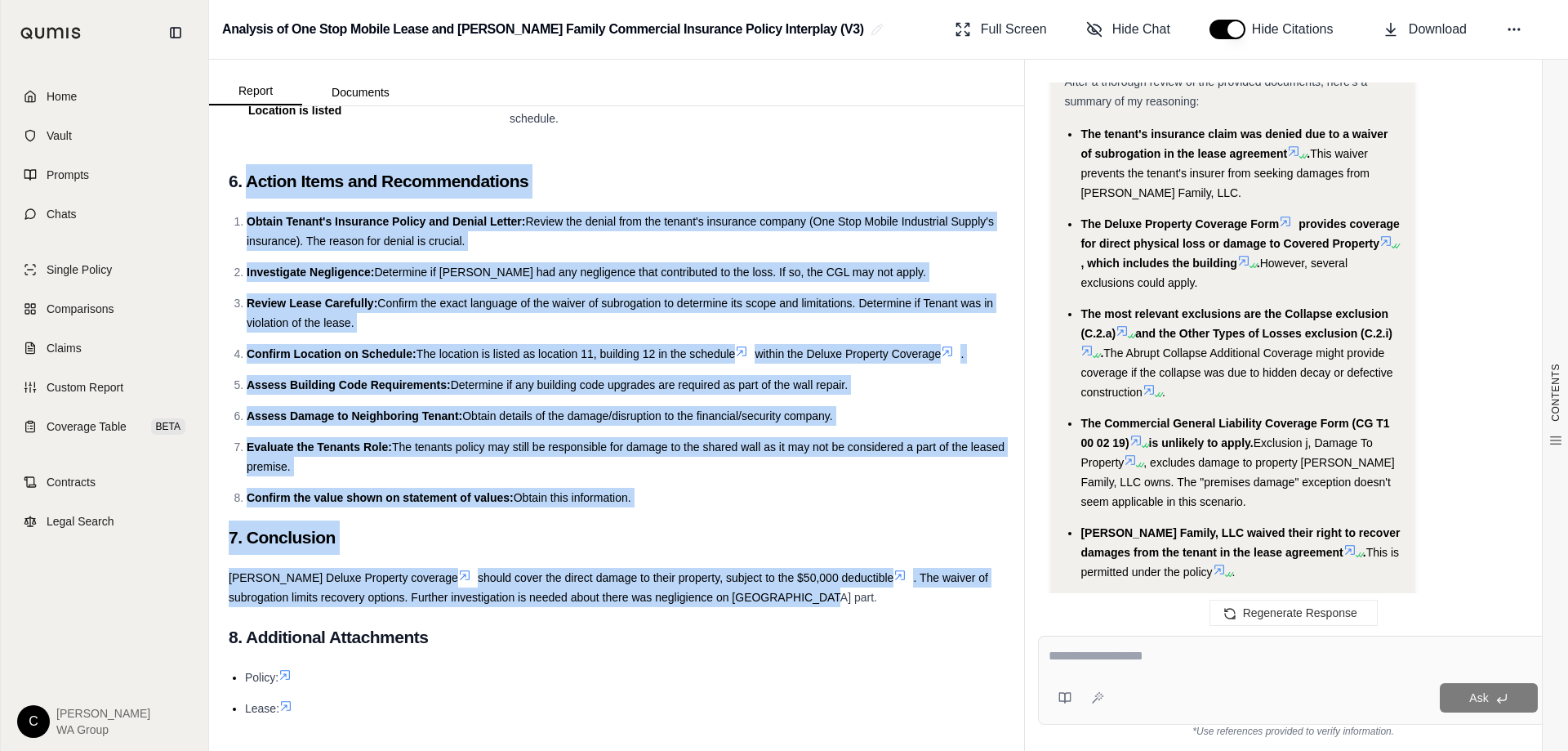 drag, startPoint x: 1138, startPoint y: 269, endPoint x: 1142, endPoint y: 333, distance: 64.12488 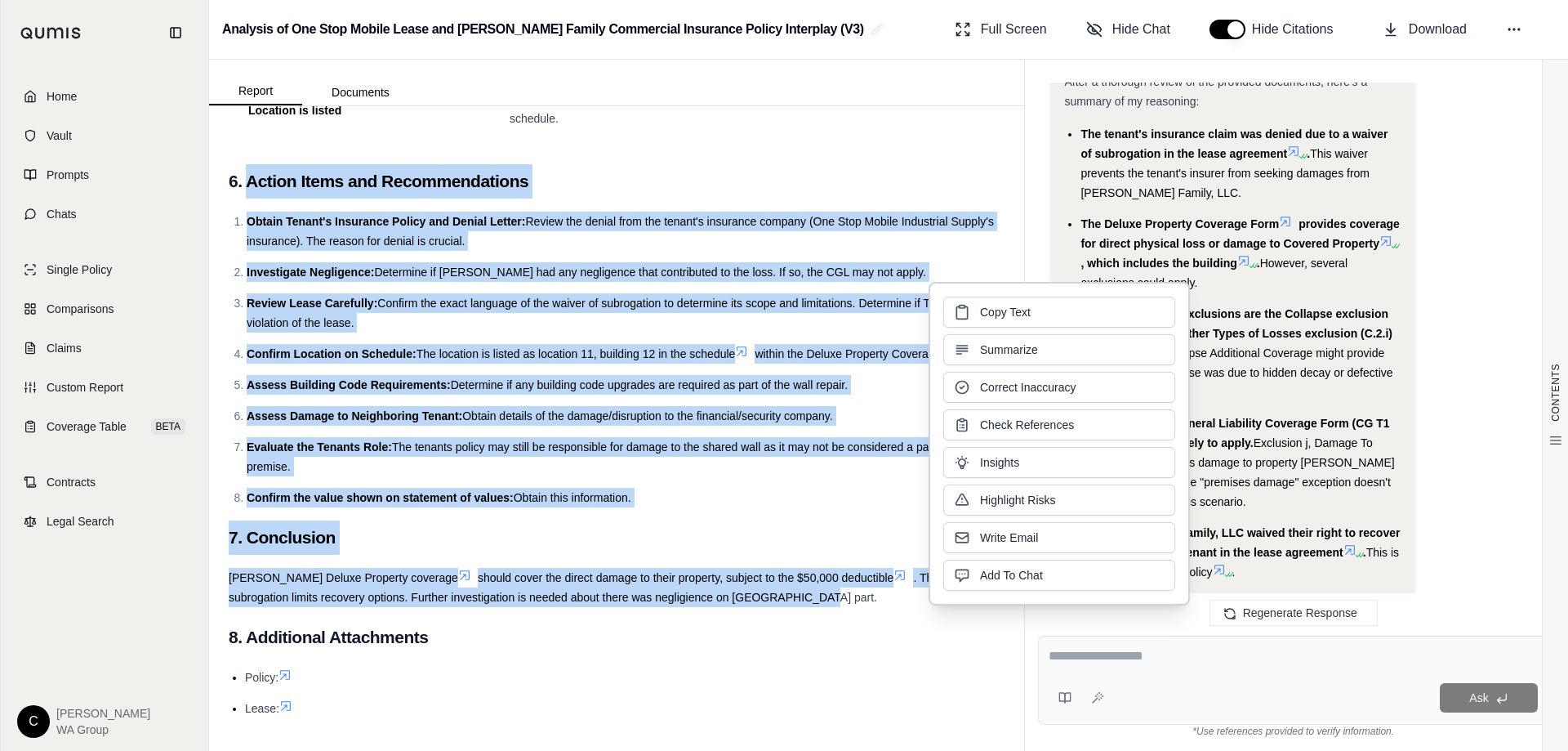 type 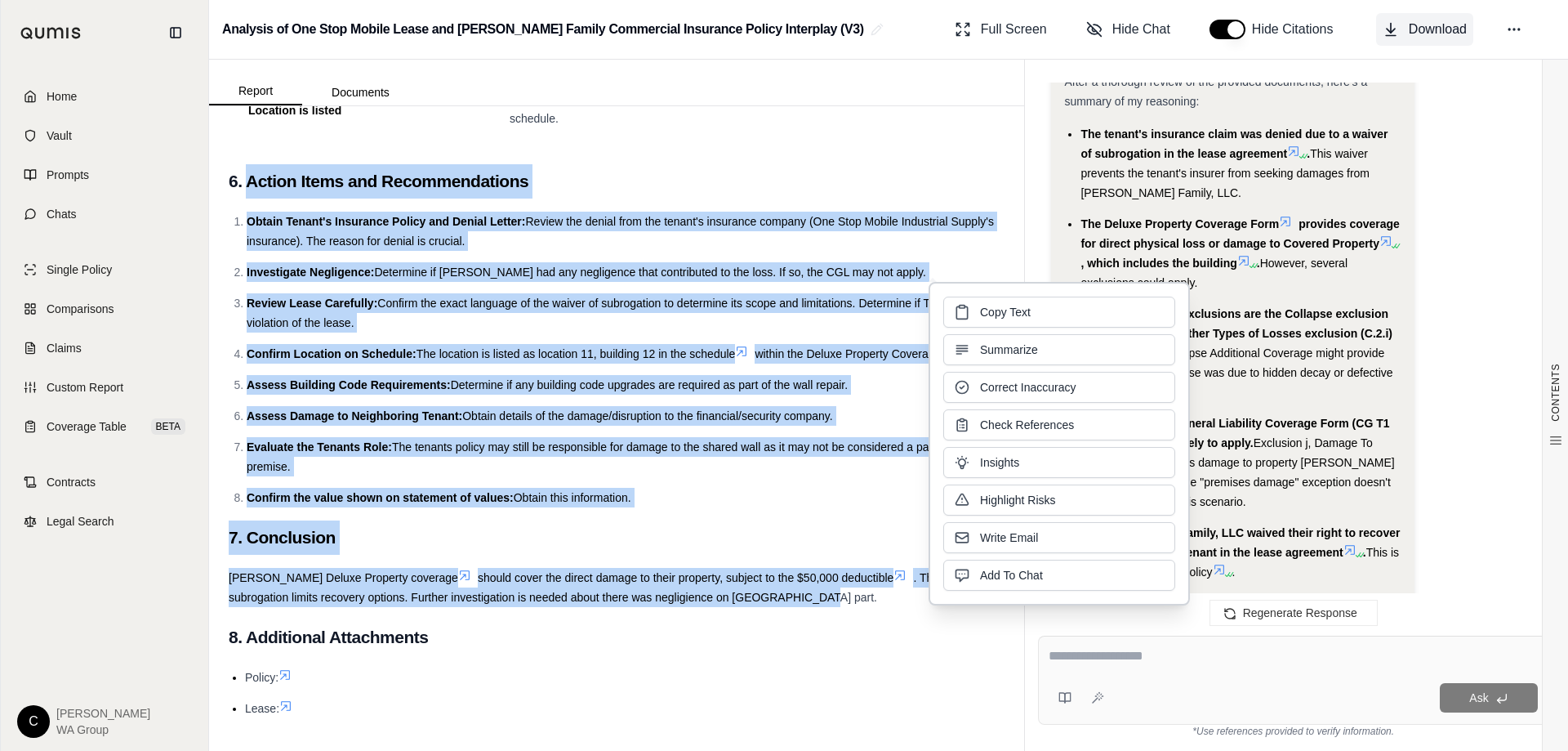 click on "Download" at bounding box center (1437, 29) 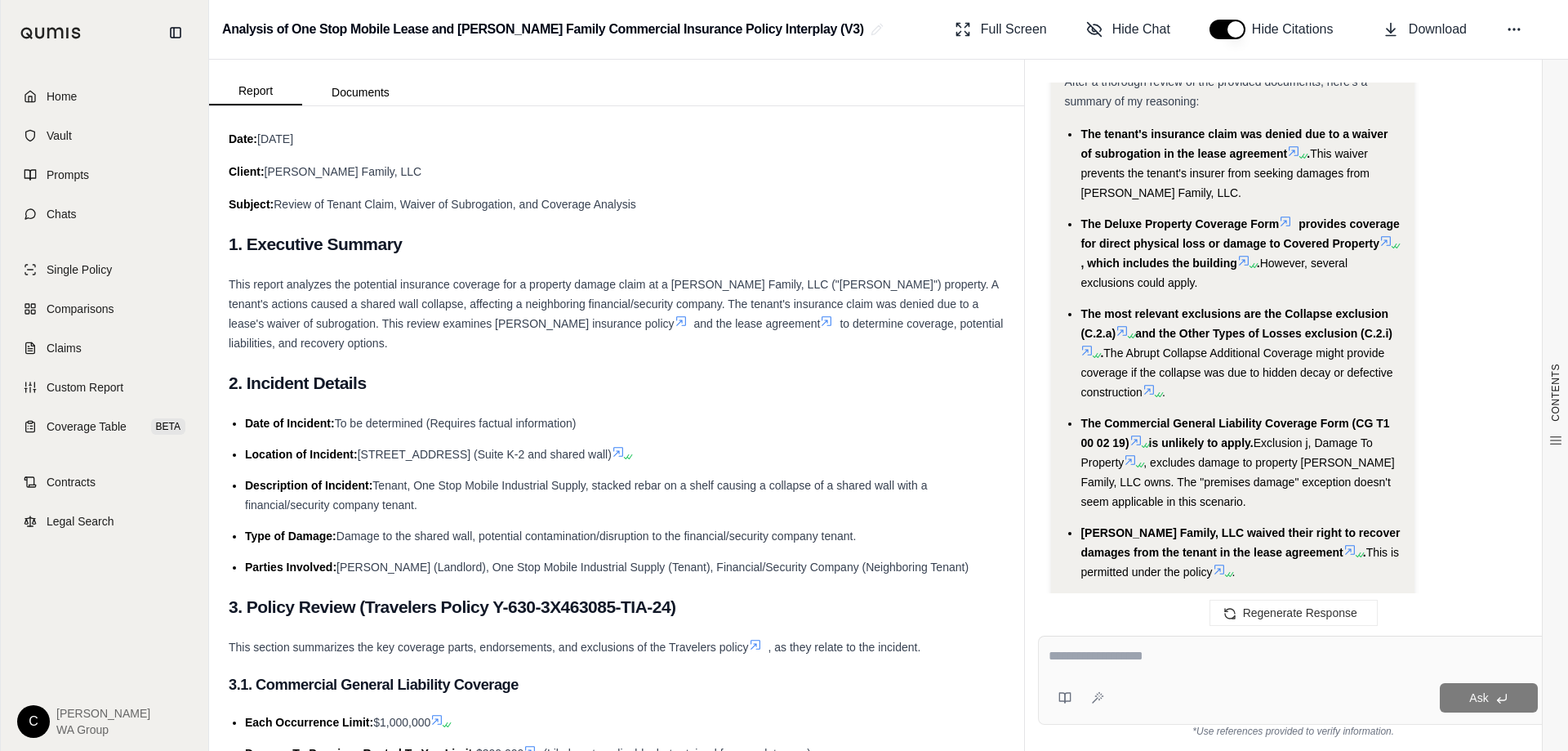 scroll, scrollTop: 2402, scrollLeft: 0, axis: vertical 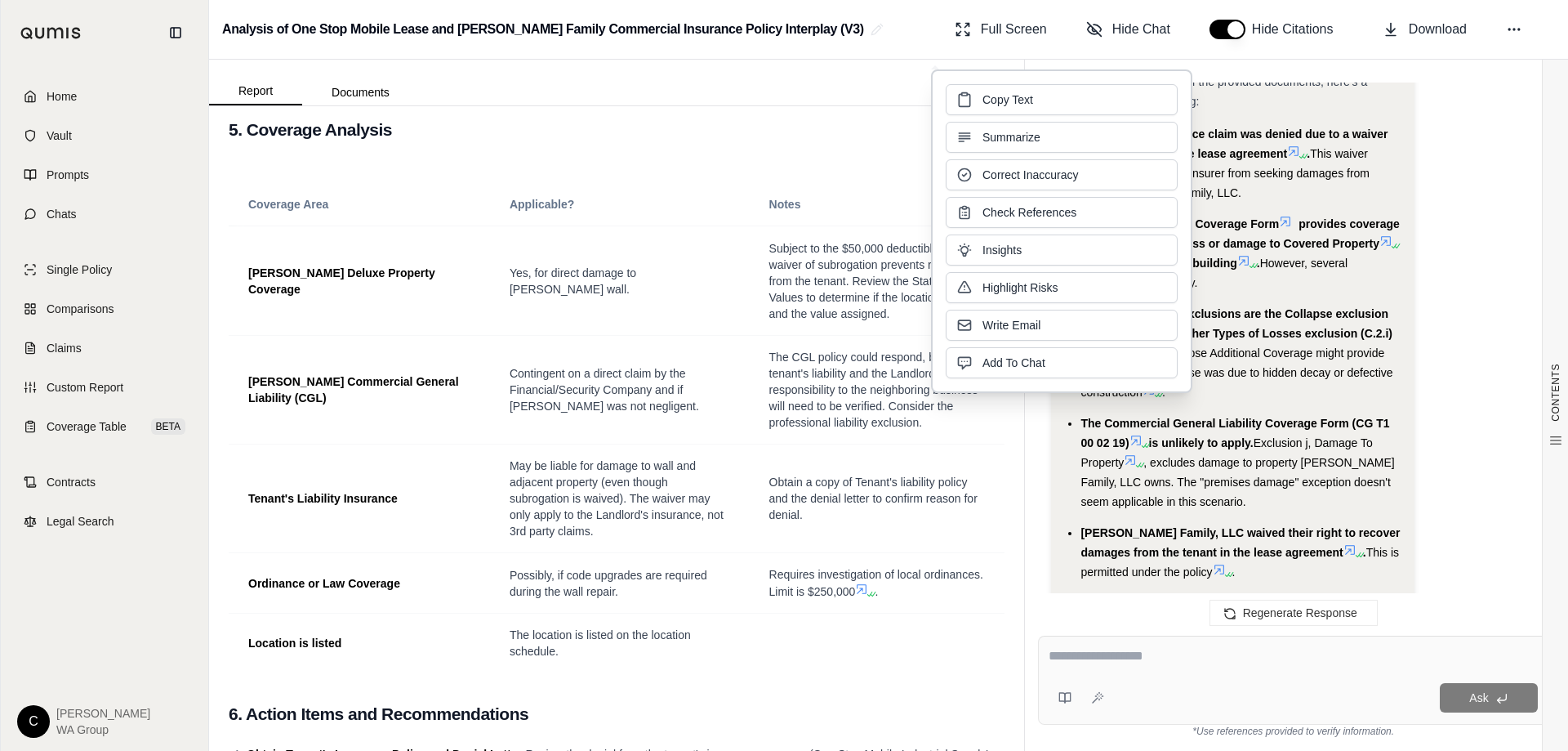 click on "5. Coverage Analysis" at bounding box center (617, 130) 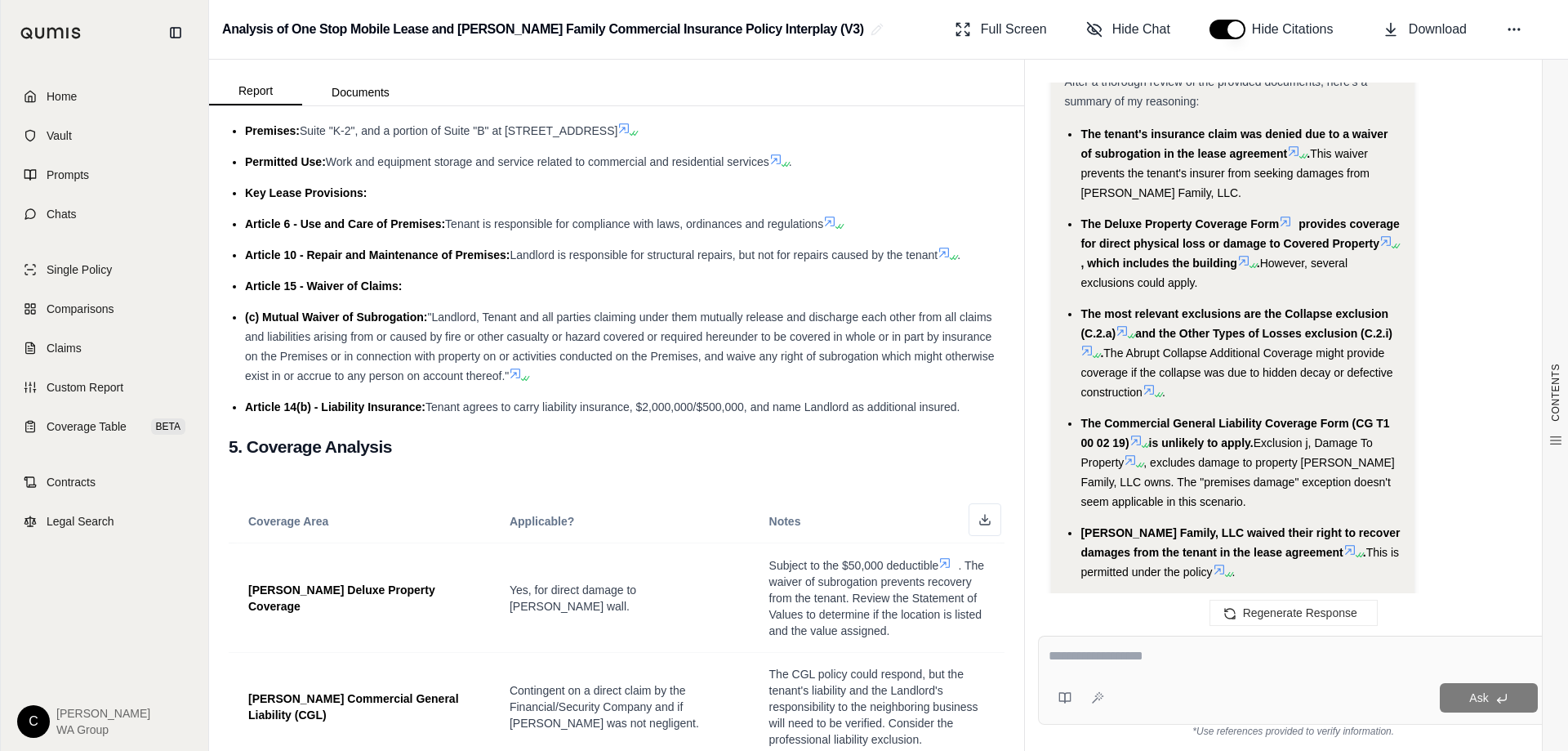 scroll, scrollTop: 1339, scrollLeft: 0, axis: vertical 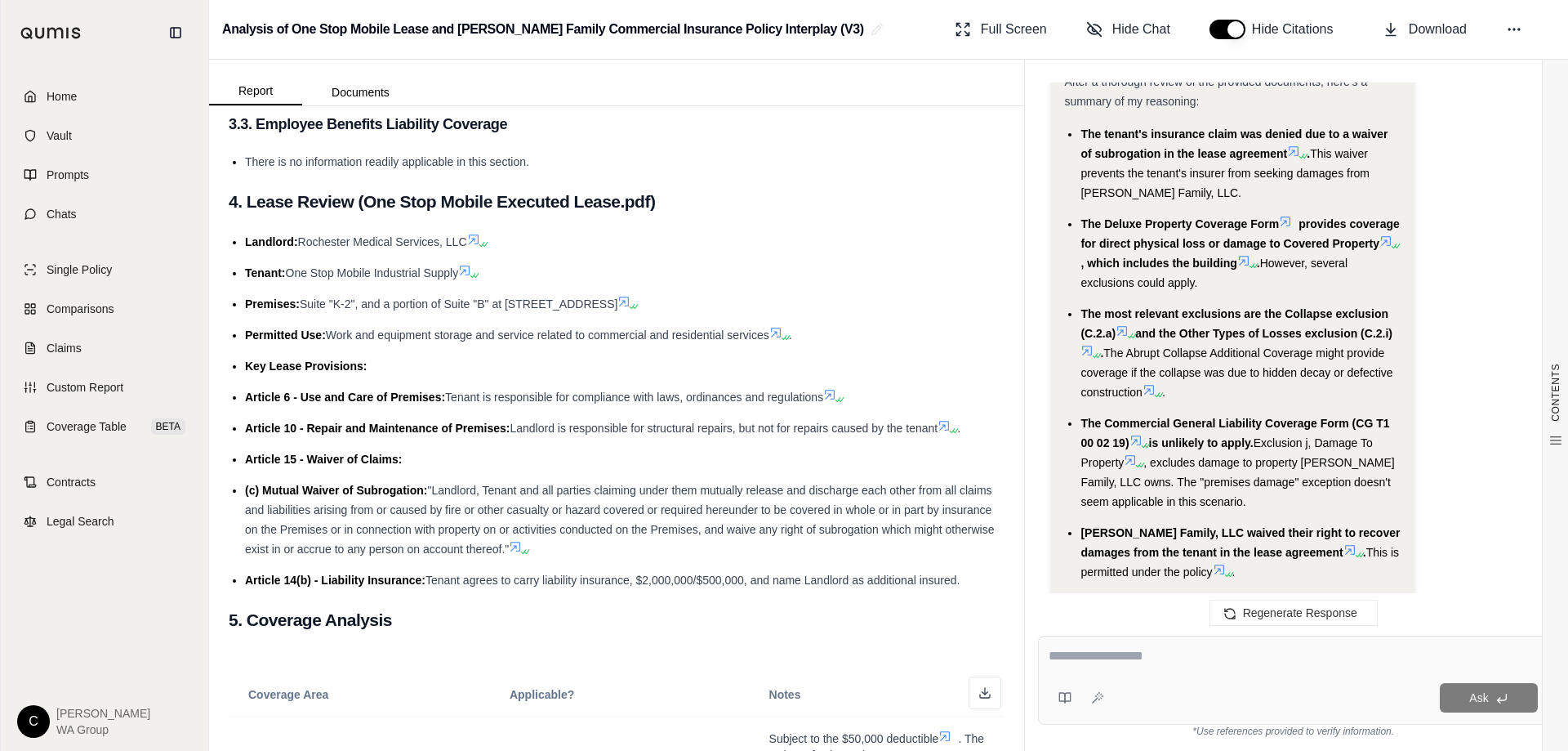 drag, startPoint x: 963, startPoint y: 622, endPoint x: 250, endPoint y: 243, distance: 807.4714 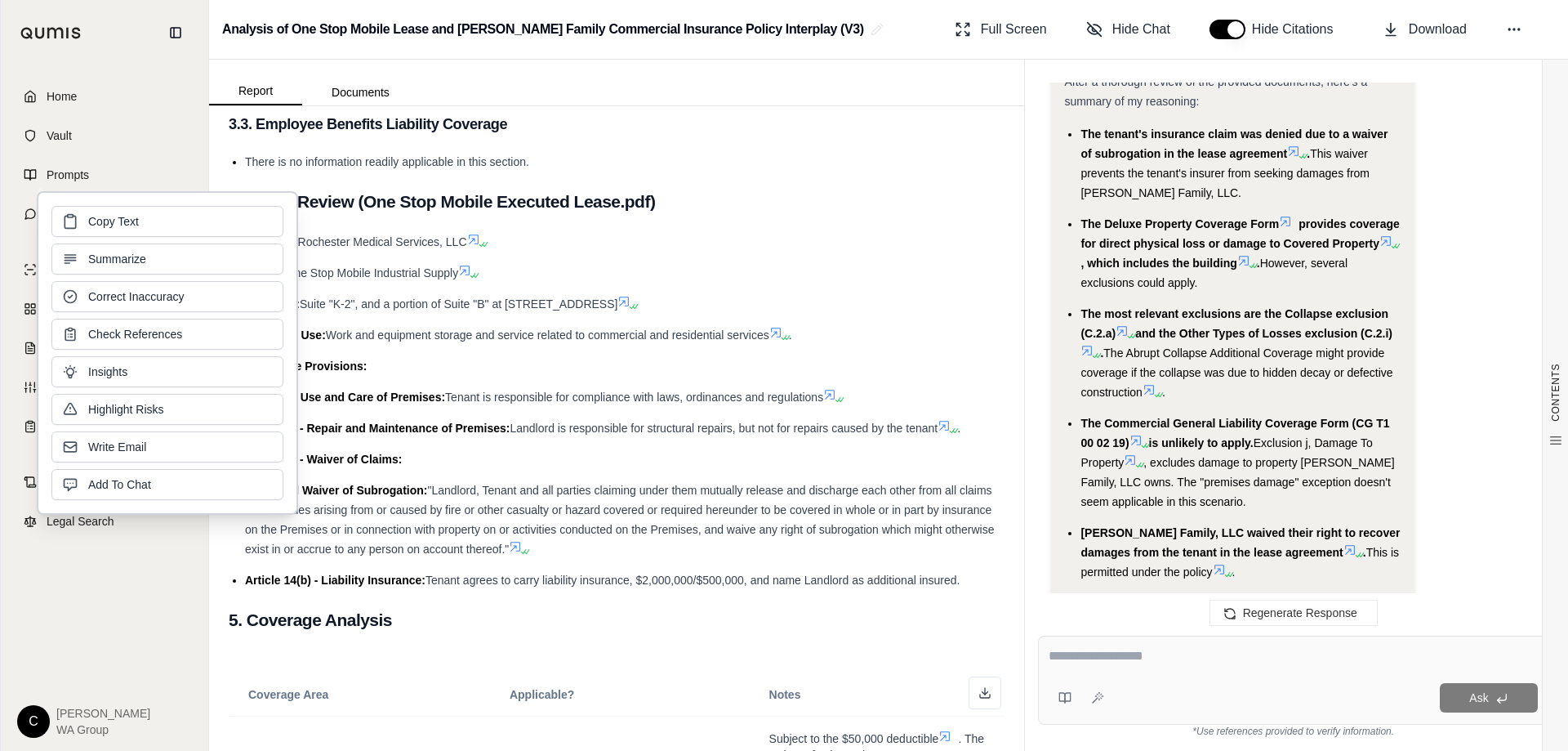type 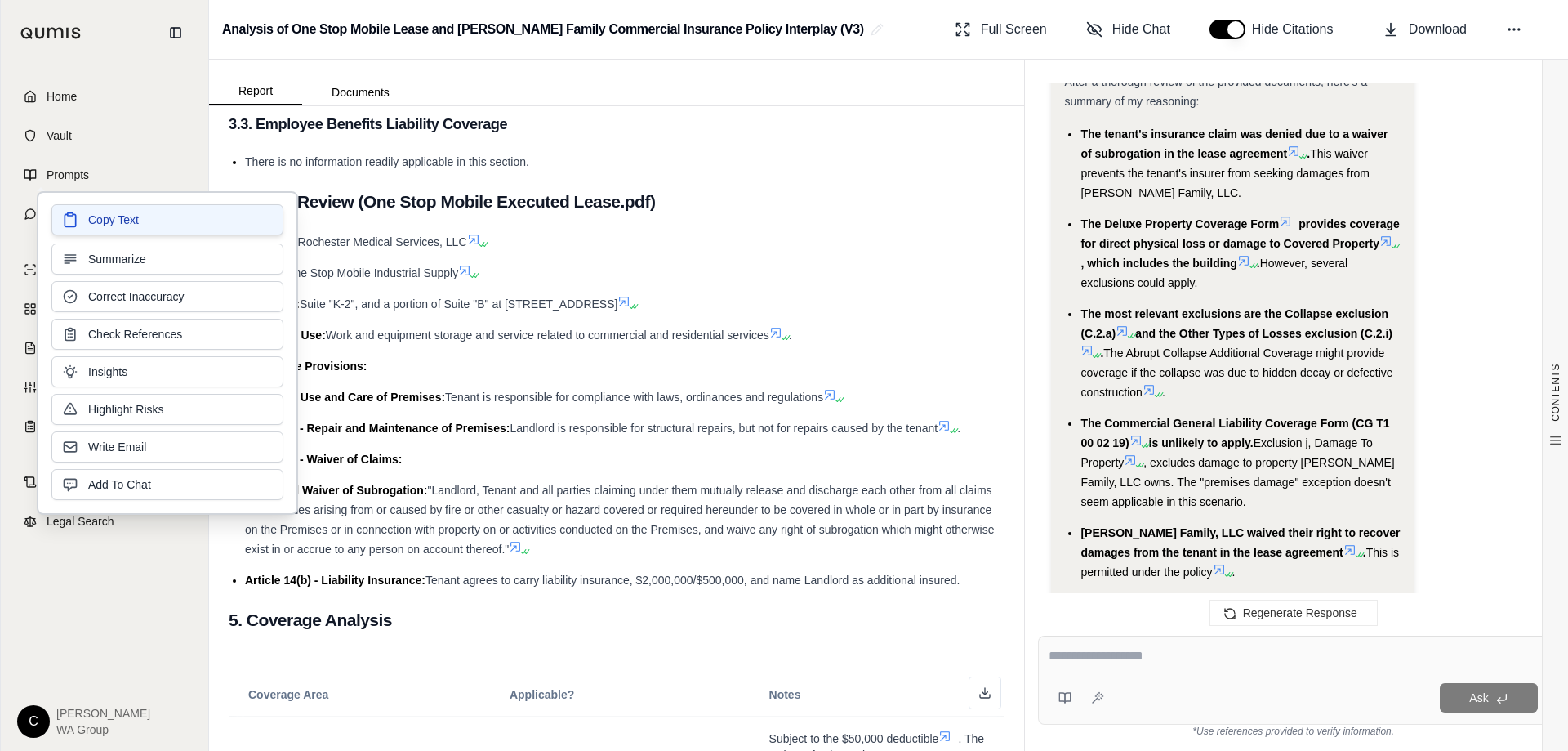click on "Copy Text" at bounding box center (114, 220) 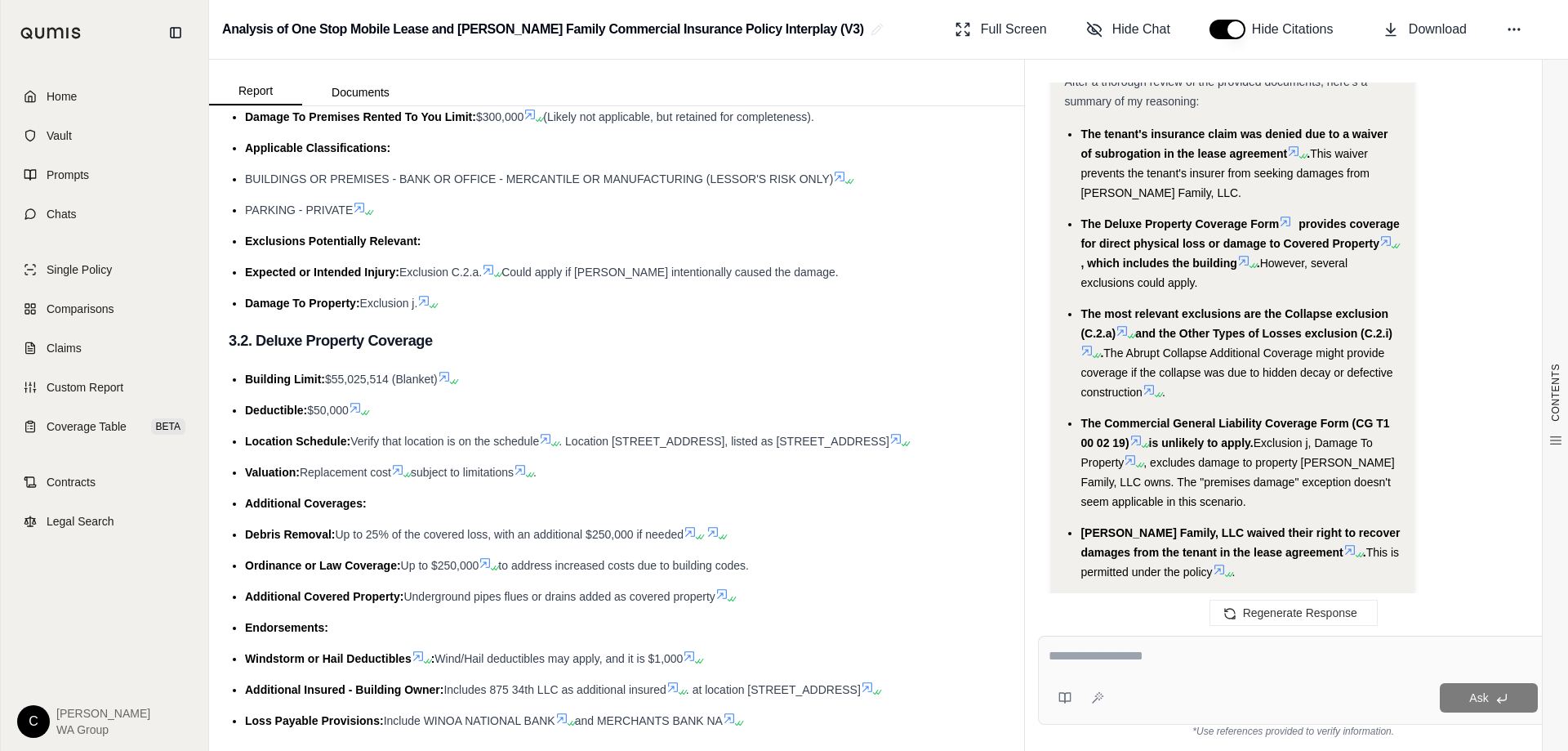 scroll, scrollTop: 522, scrollLeft: 0, axis: vertical 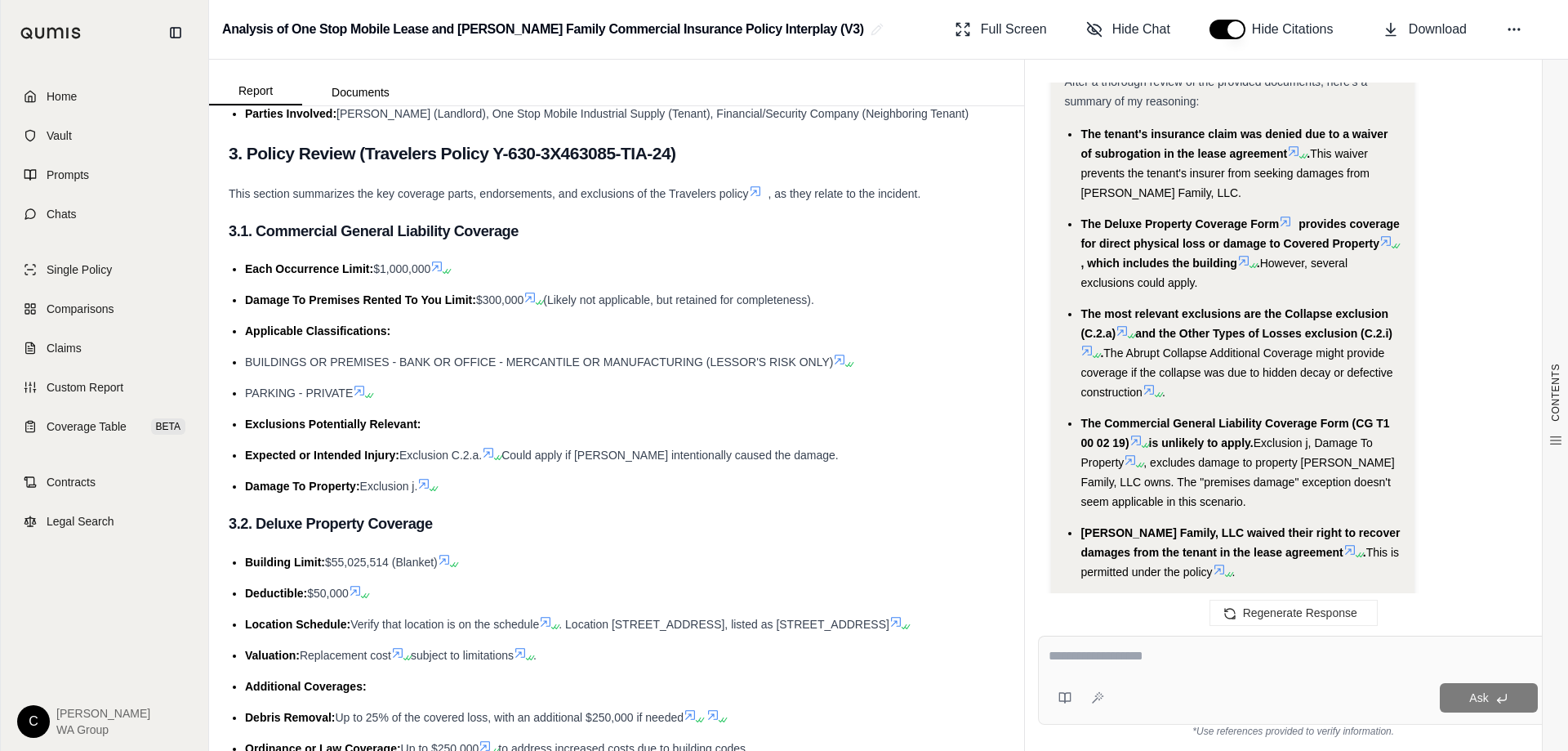 drag, startPoint x: 385, startPoint y: 598, endPoint x: 258, endPoint y: 535, distance: 141.76742 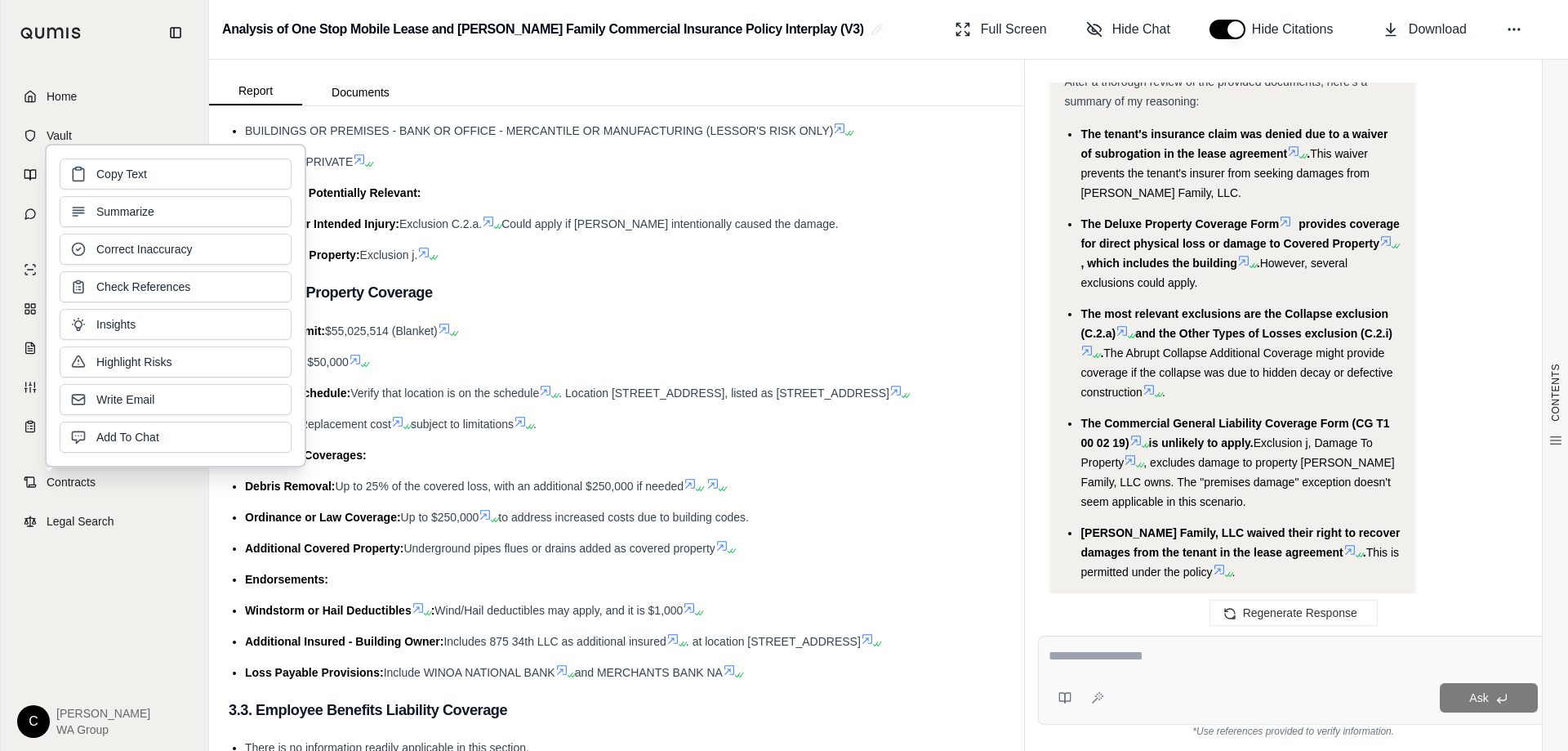 scroll, scrollTop: 767, scrollLeft: 0, axis: vertical 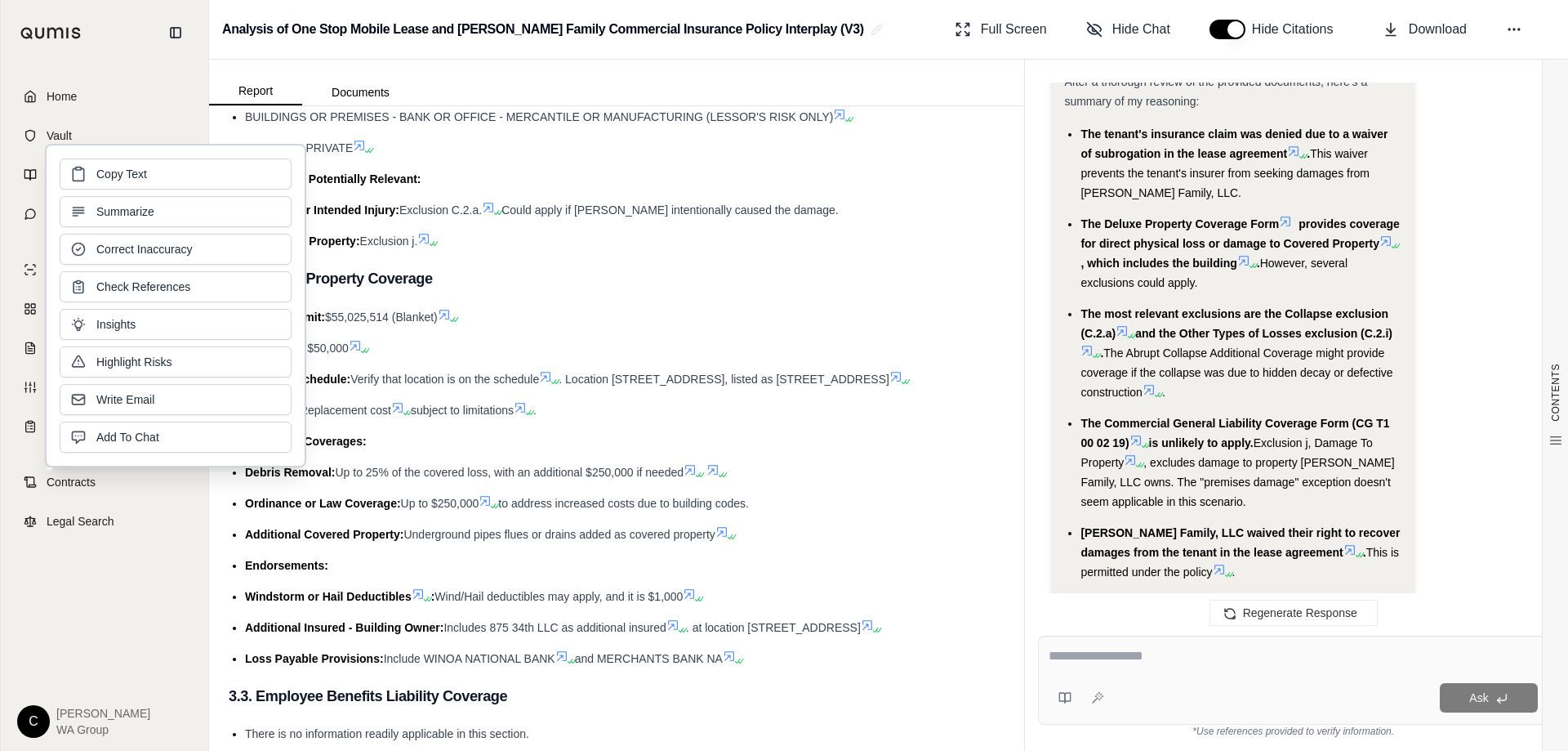 click on "Debris Removal:  Up to 25% of the covered loss, with an additional $250,000 if needed" at bounding box center [625, 472] 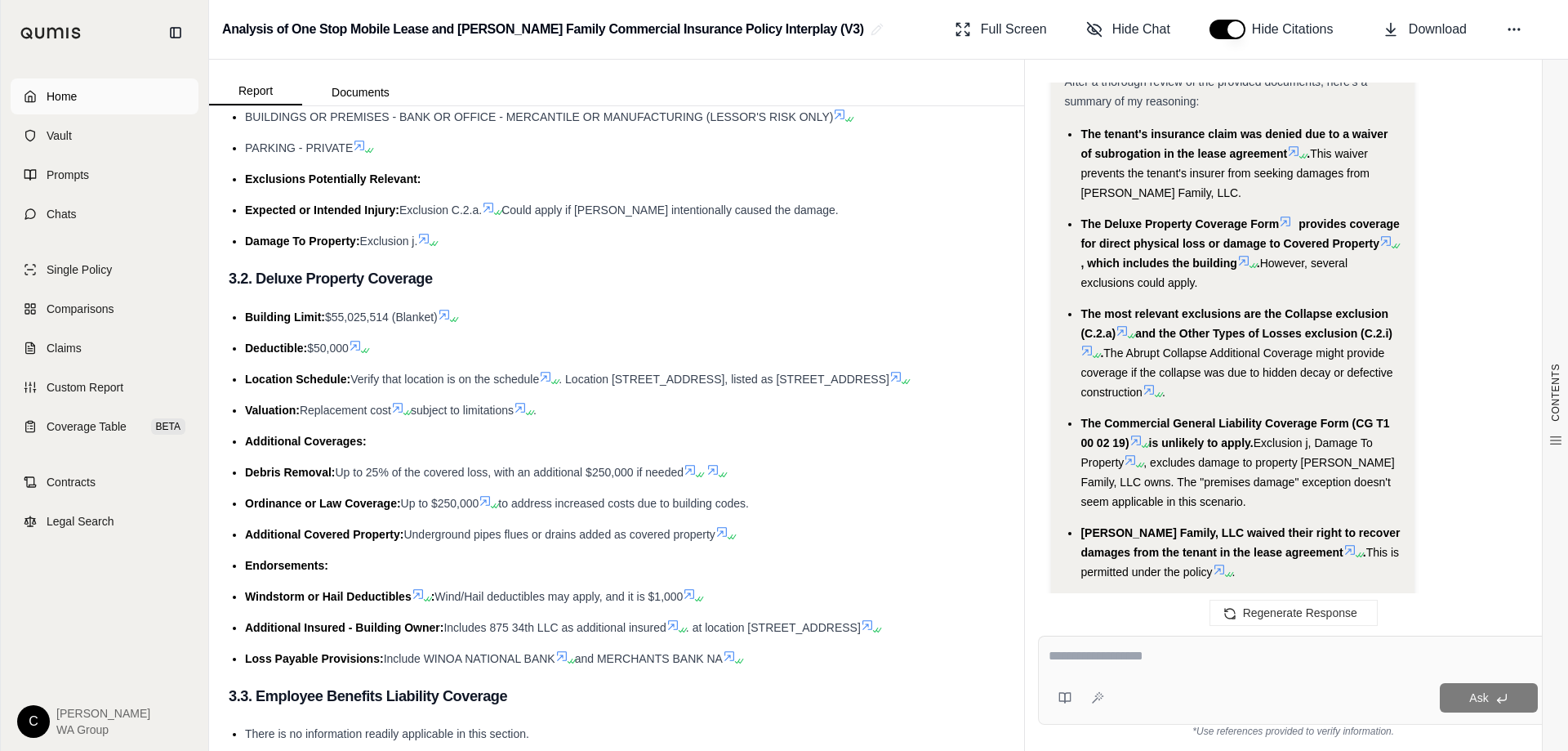click on "Home" at bounding box center (61, 96) 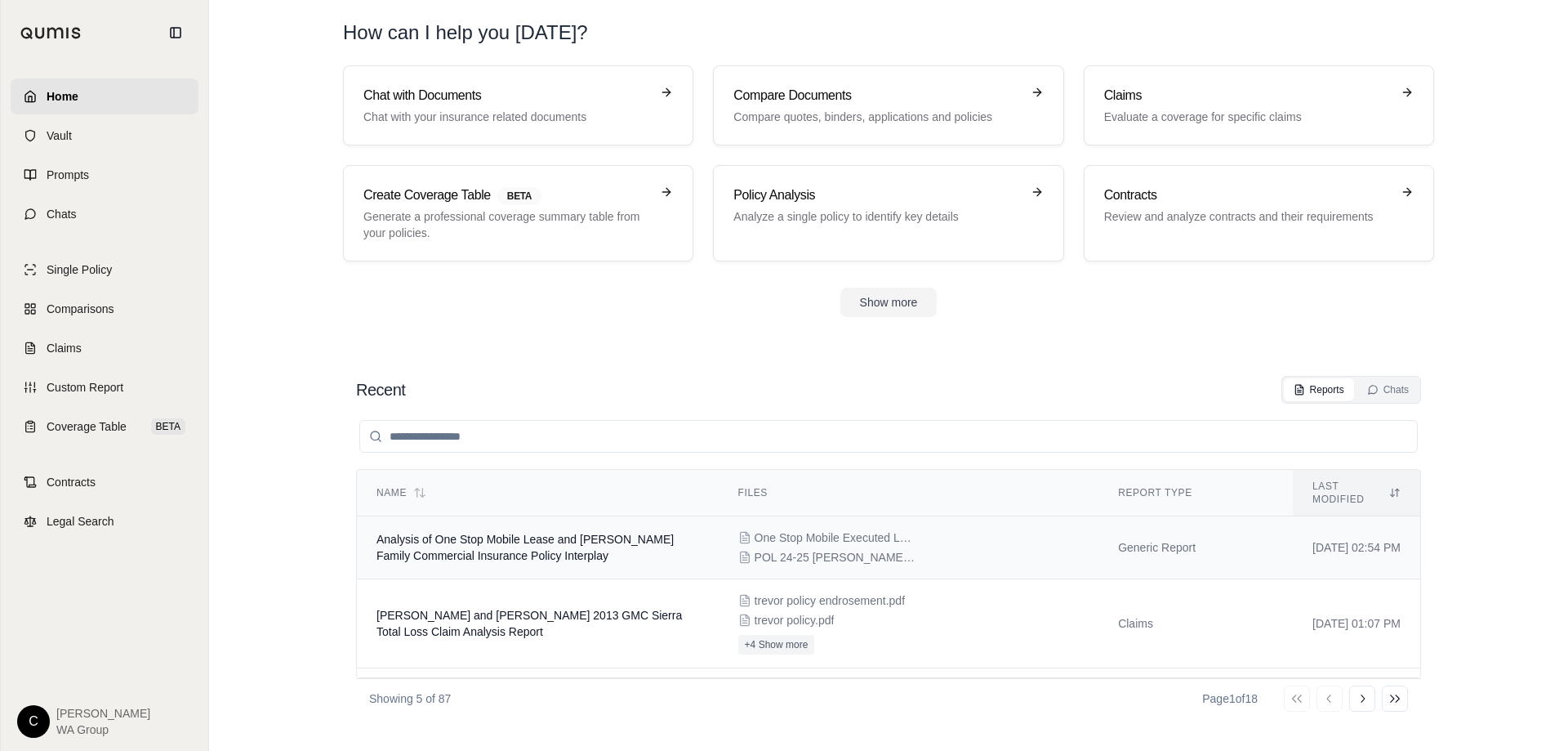 click on "Analysis of One Stop Mobile Lease and [PERSON_NAME] Family Commercial Insurance Policy Interplay" at bounding box center [525, 548] 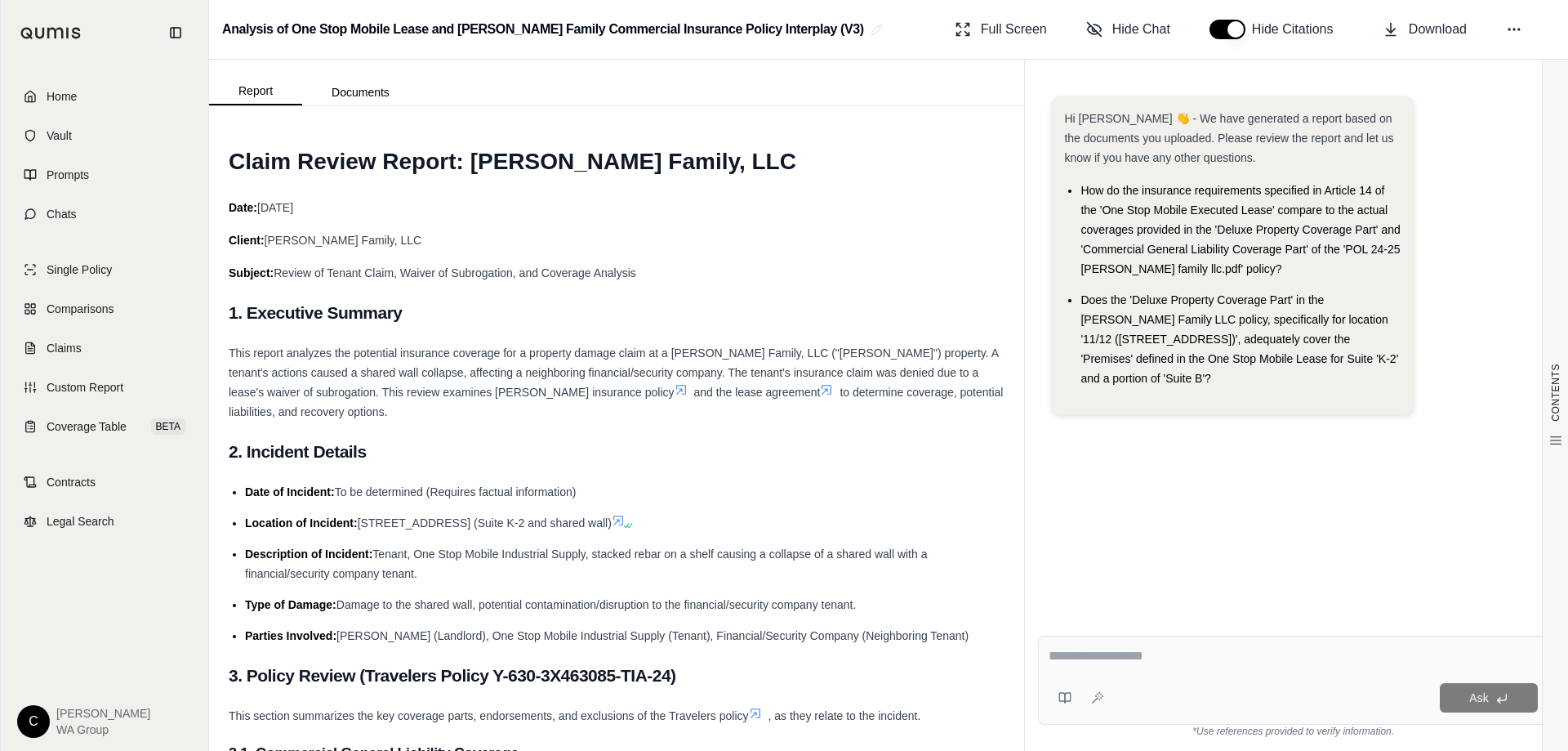 click at bounding box center (1293, 656) 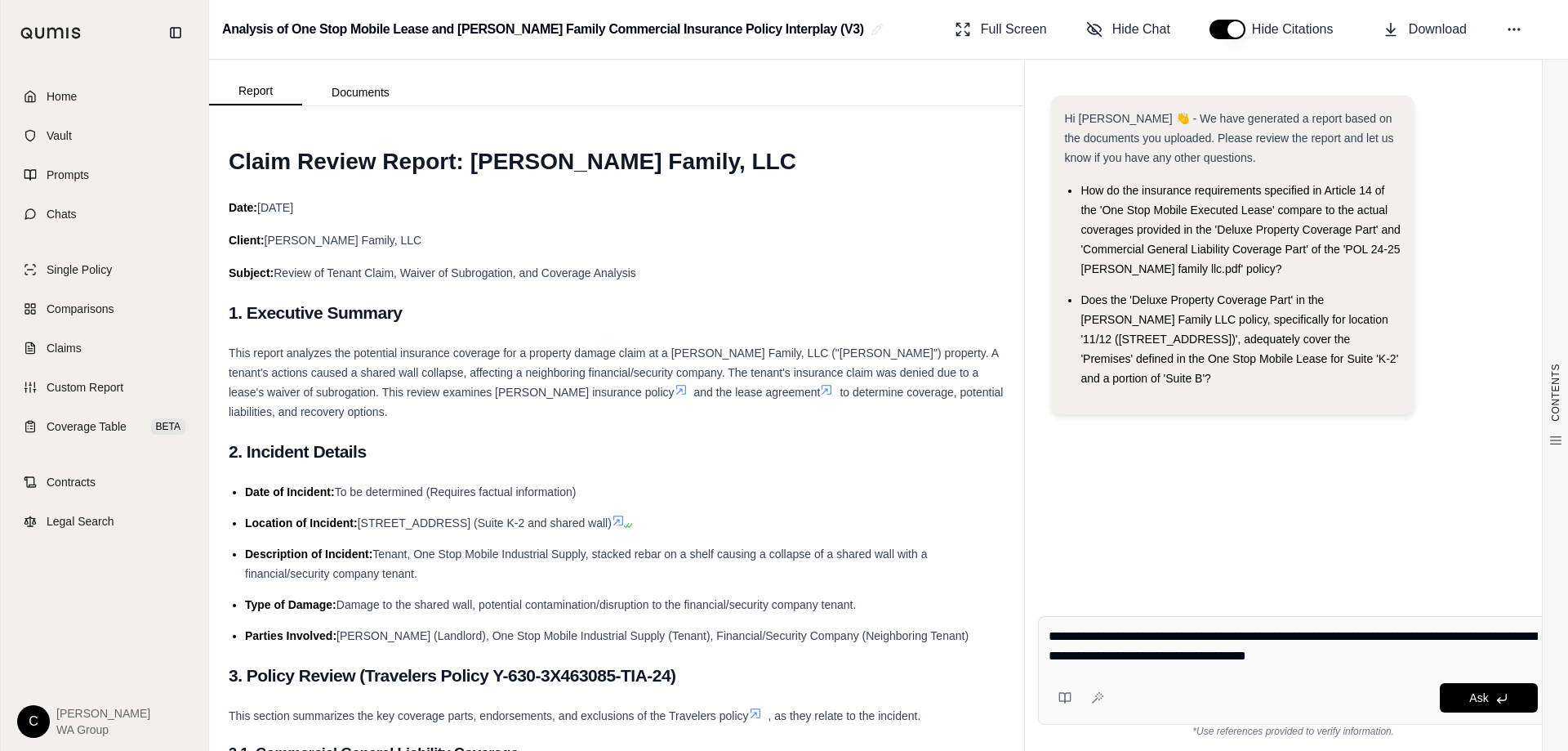 click on "**********" at bounding box center [1293, 646] 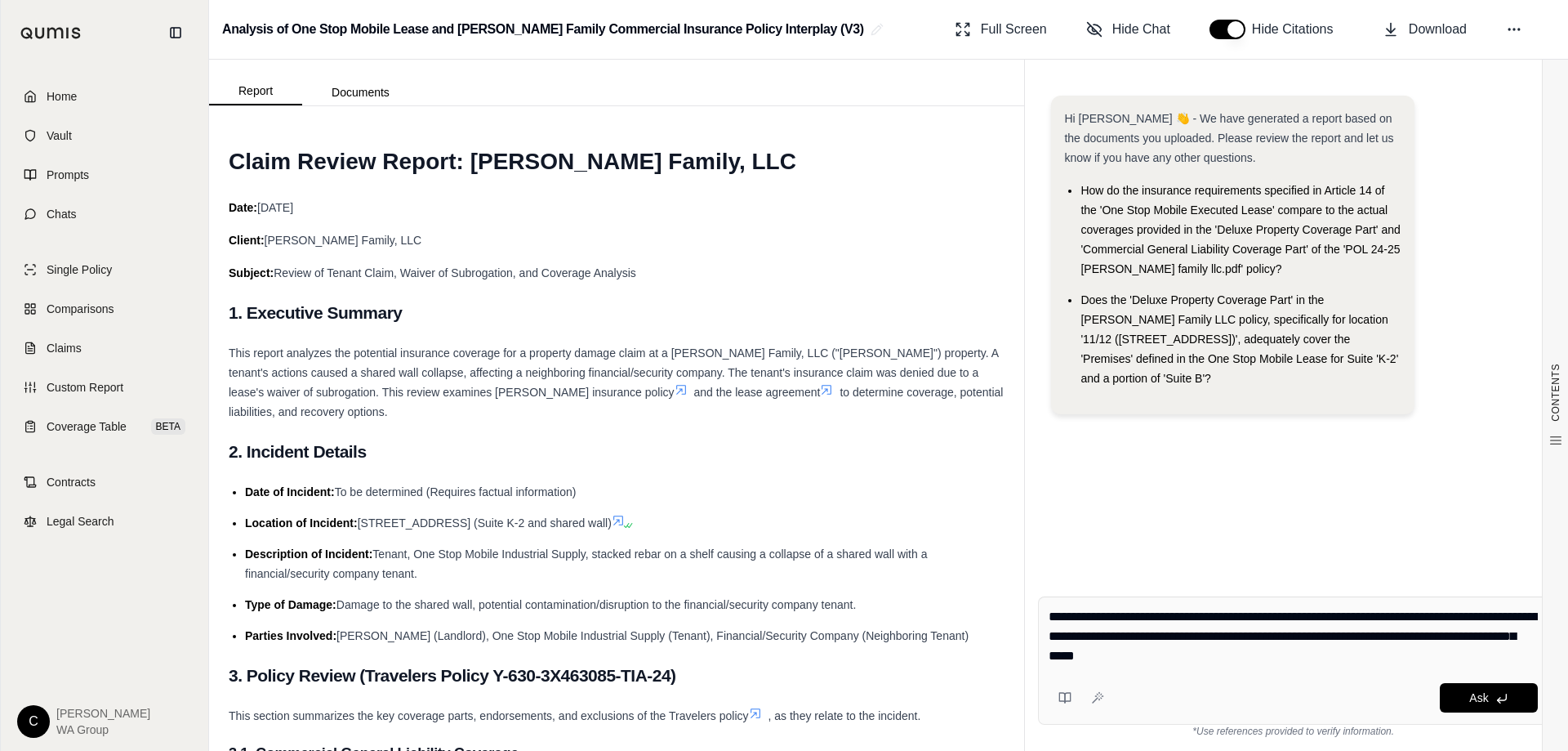 type on "**********" 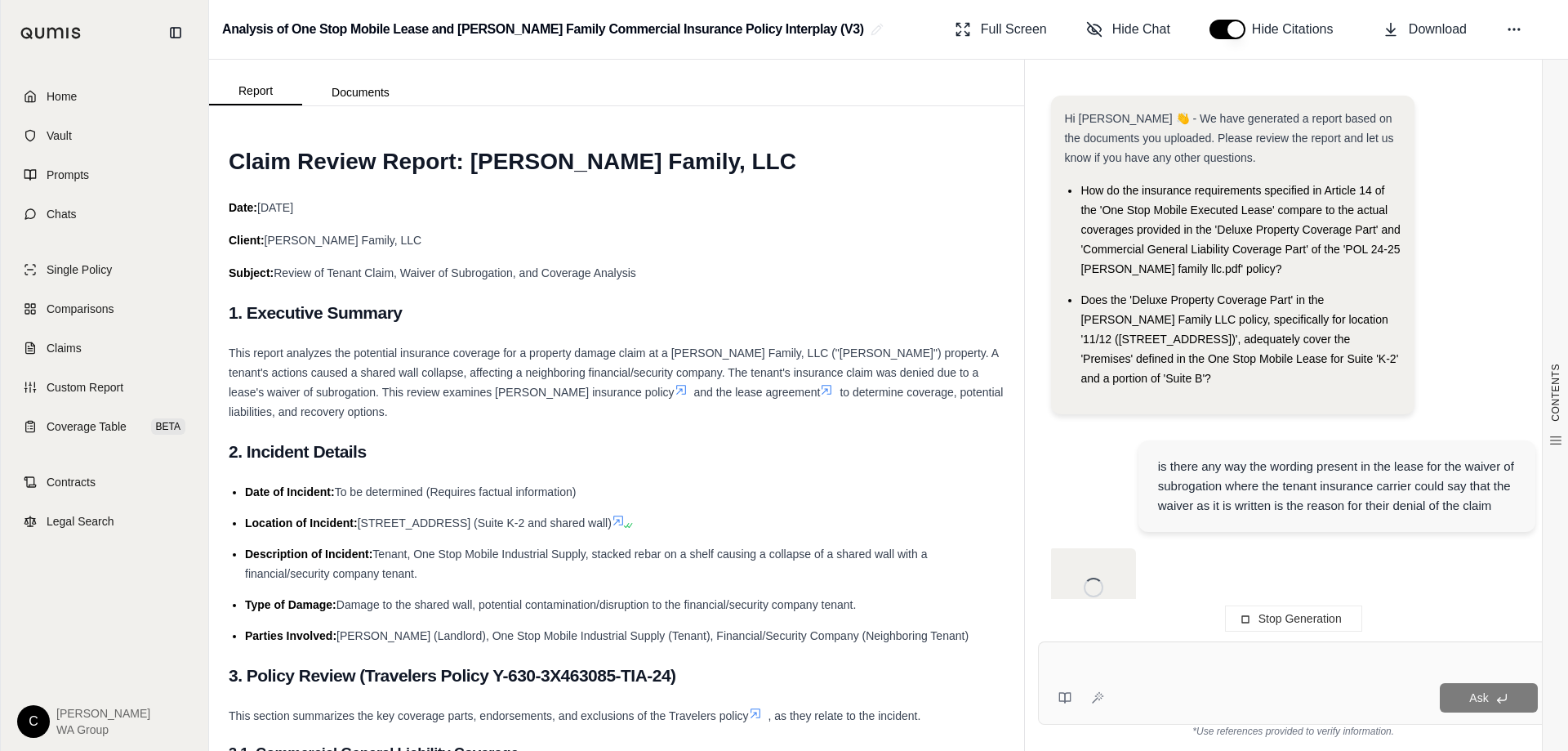 scroll, scrollTop: 47, scrollLeft: 0, axis: vertical 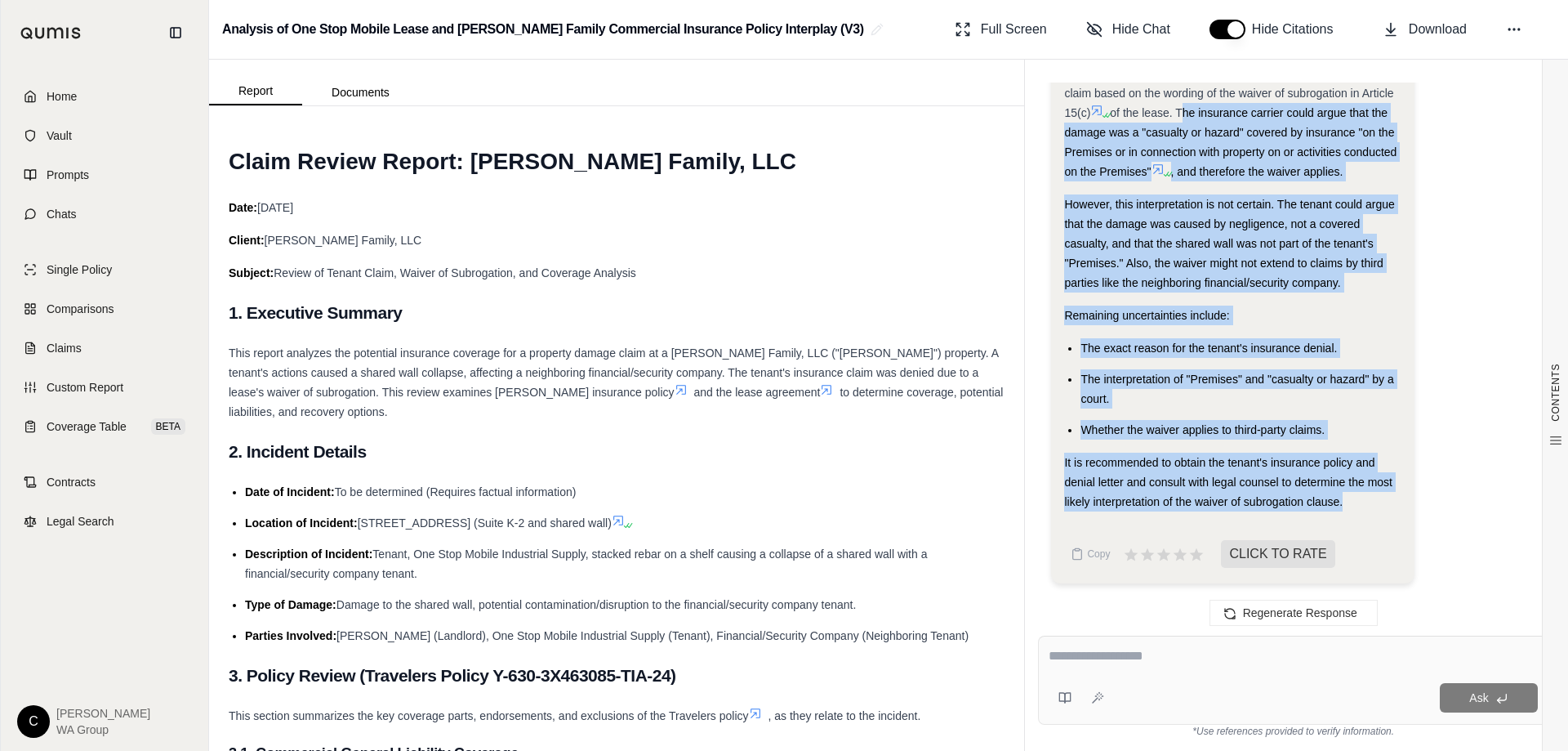 drag, startPoint x: 1183, startPoint y: 194, endPoint x: 1353, endPoint y: 508, distance: 357.06582 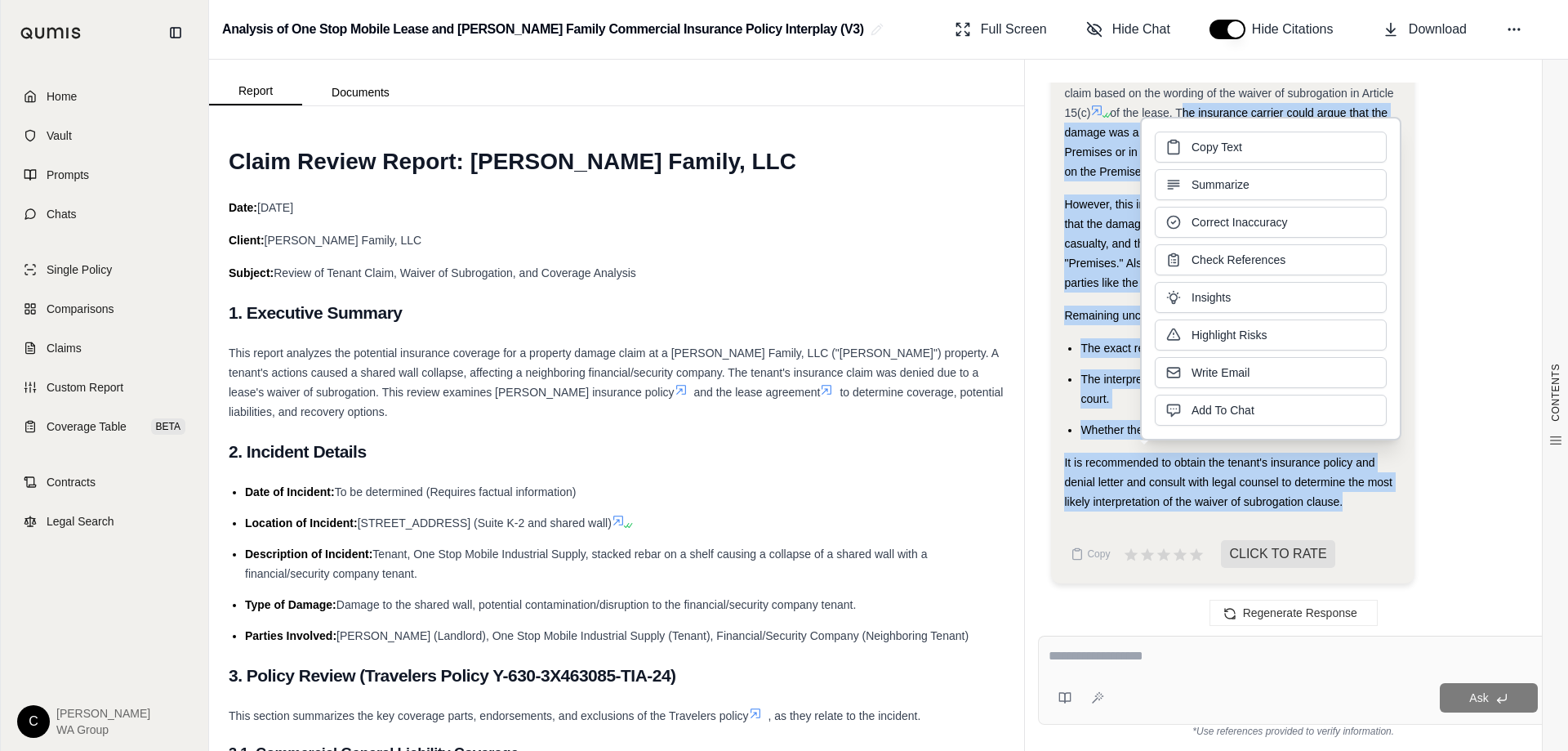 type 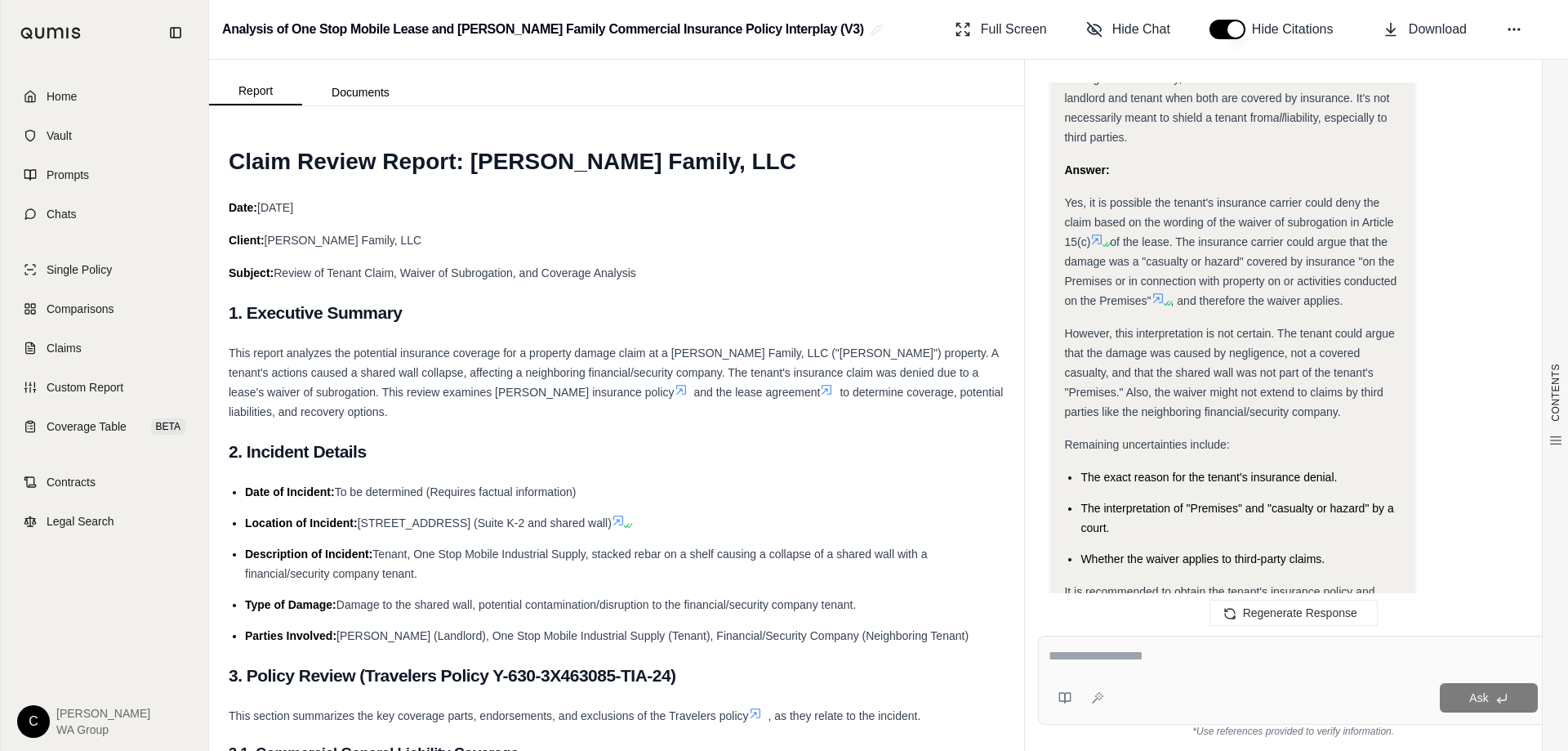 scroll, scrollTop: 2390, scrollLeft: 0, axis: vertical 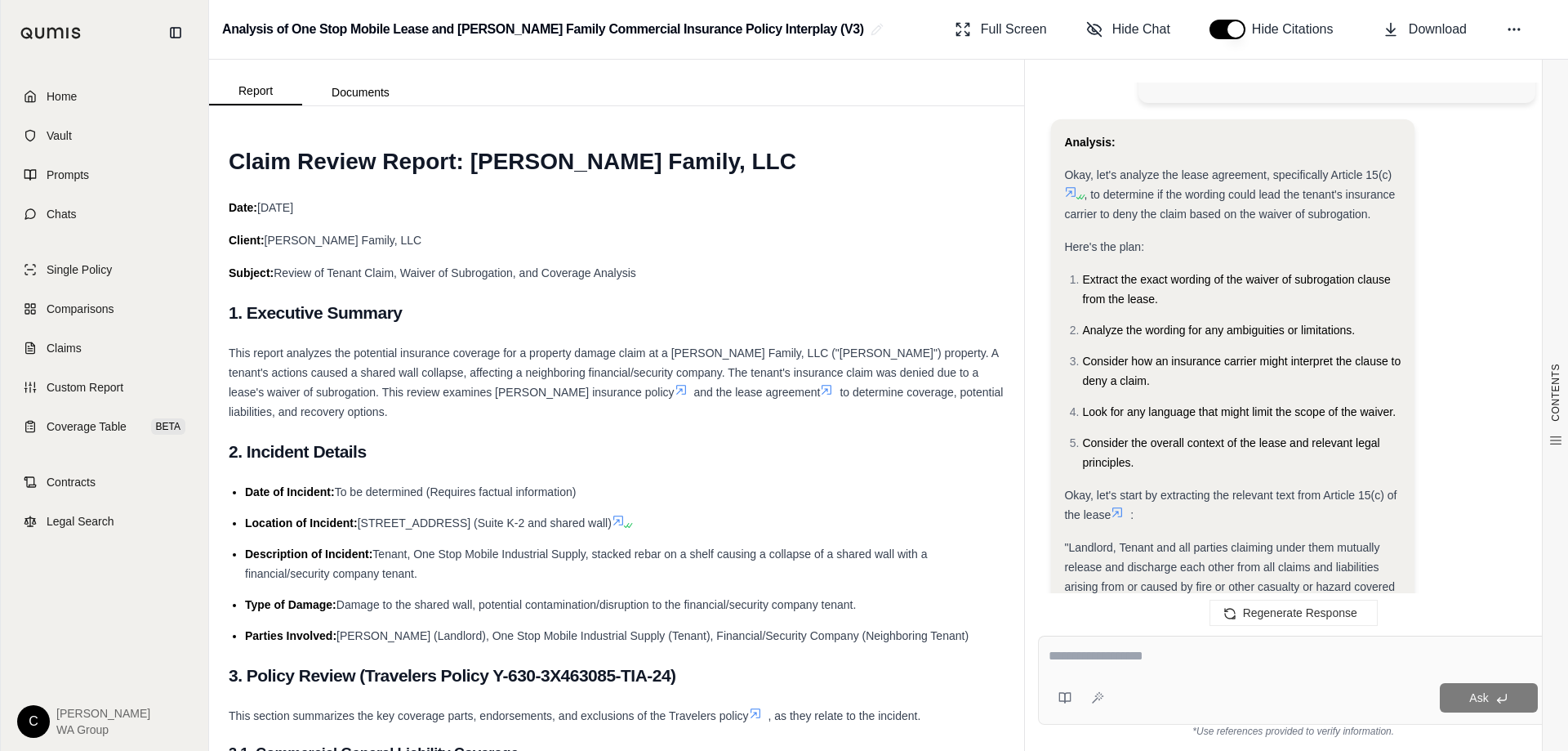 click 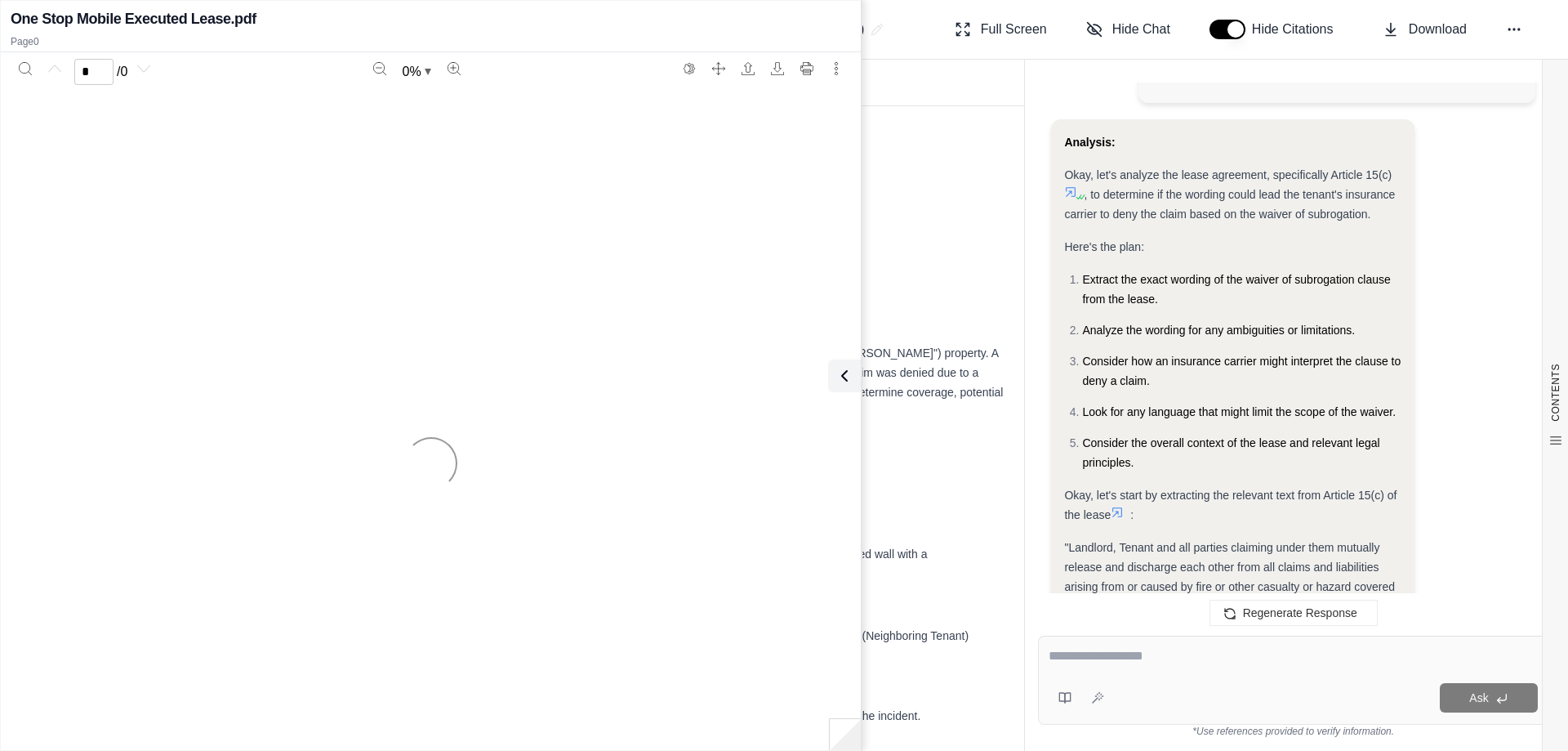 scroll, scrollTop: 2635, scrollLeft: 0, axis: vertical 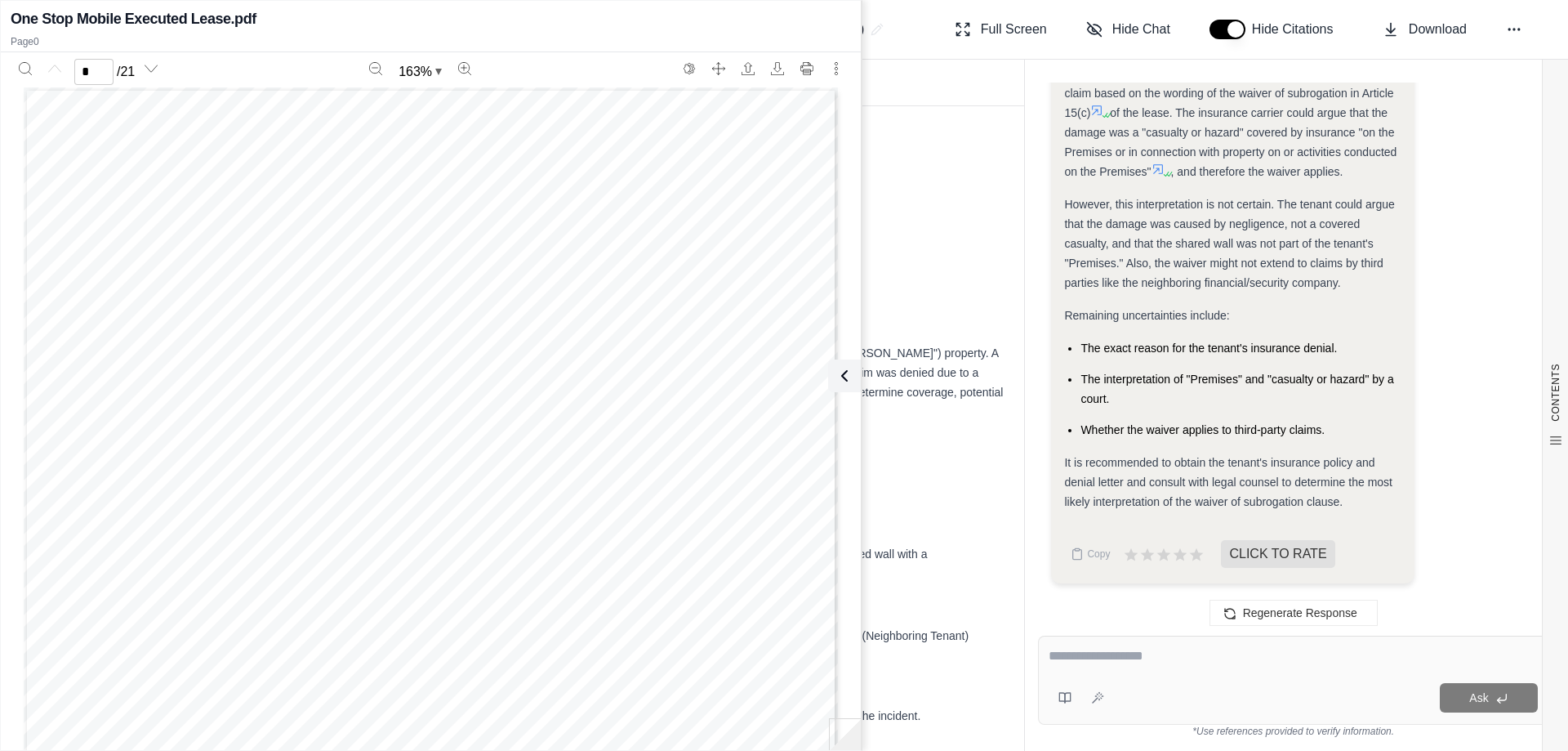 click on "2. Incident Details" at bounding box center (617, 452) 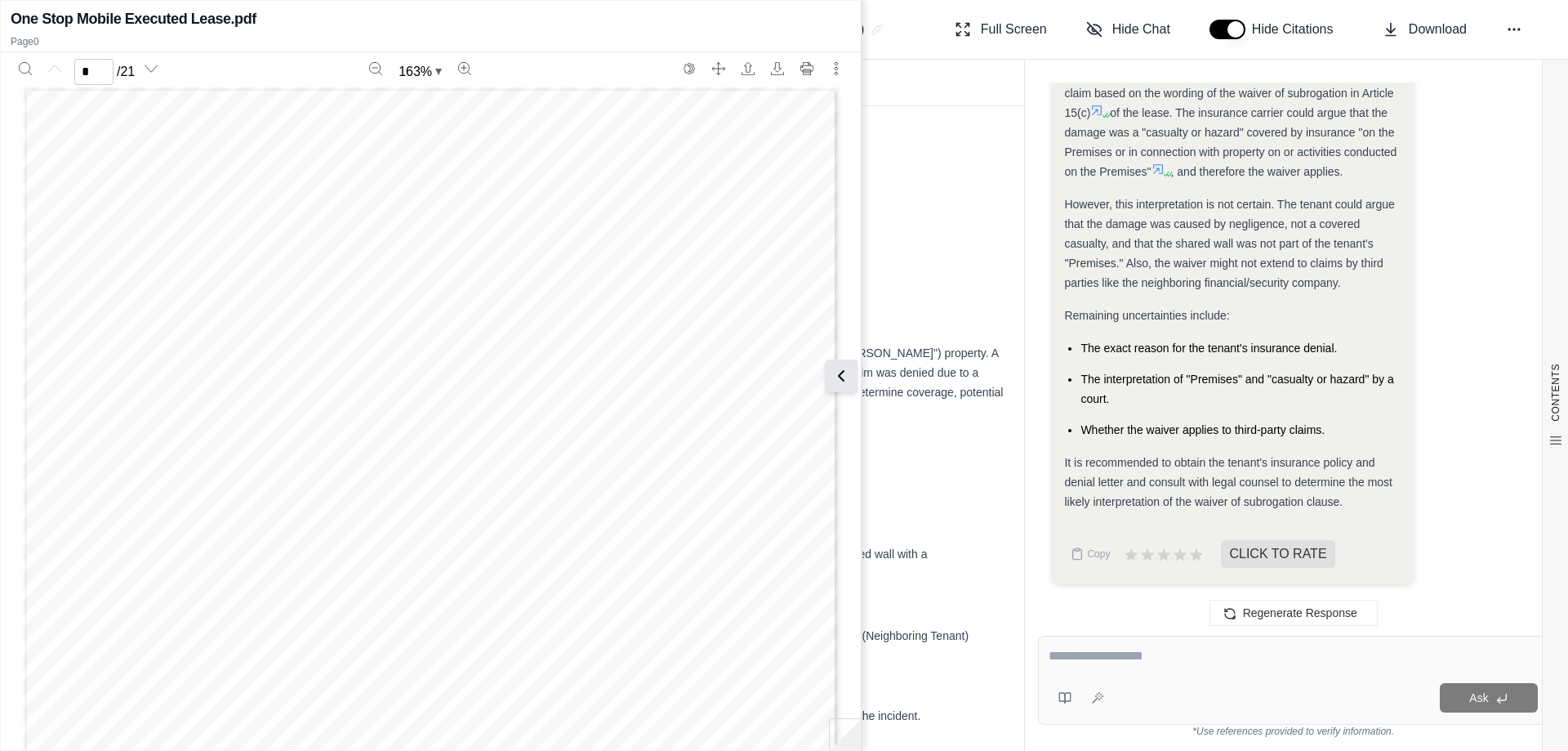 click 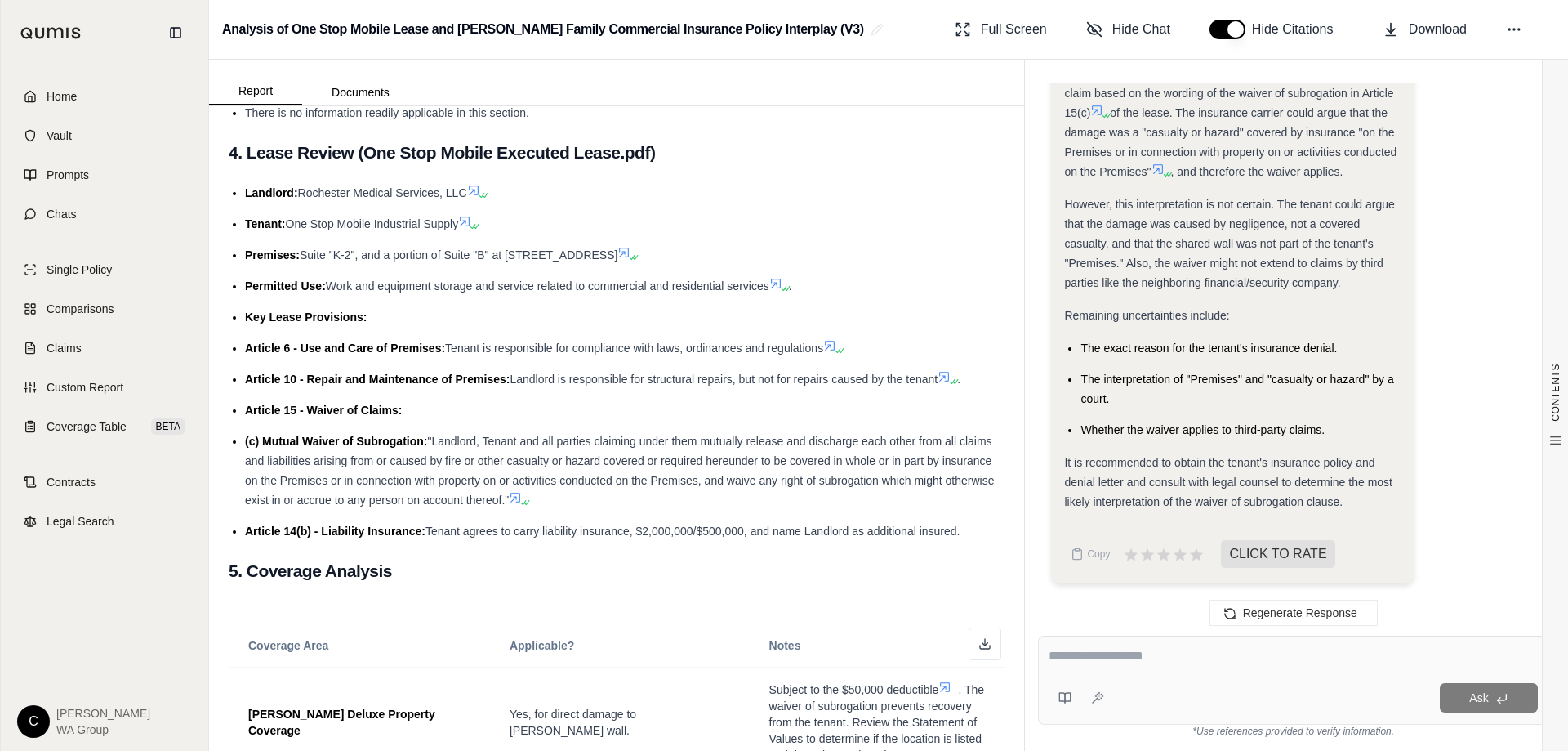 scroll, scrollTop: 1389, scrollLeft: 0, axis: vertical 